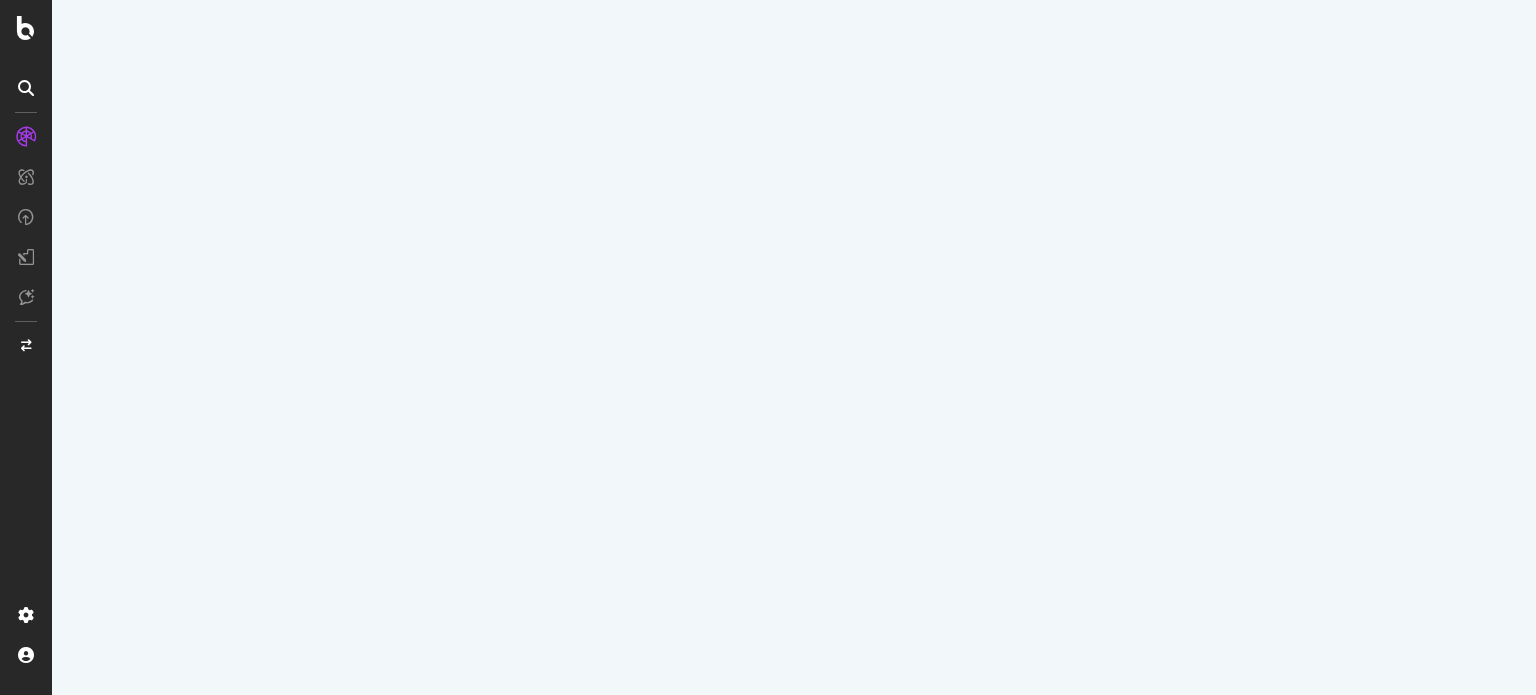 scroll, scrollTop: 0, scrollLeft: 0, axis: both 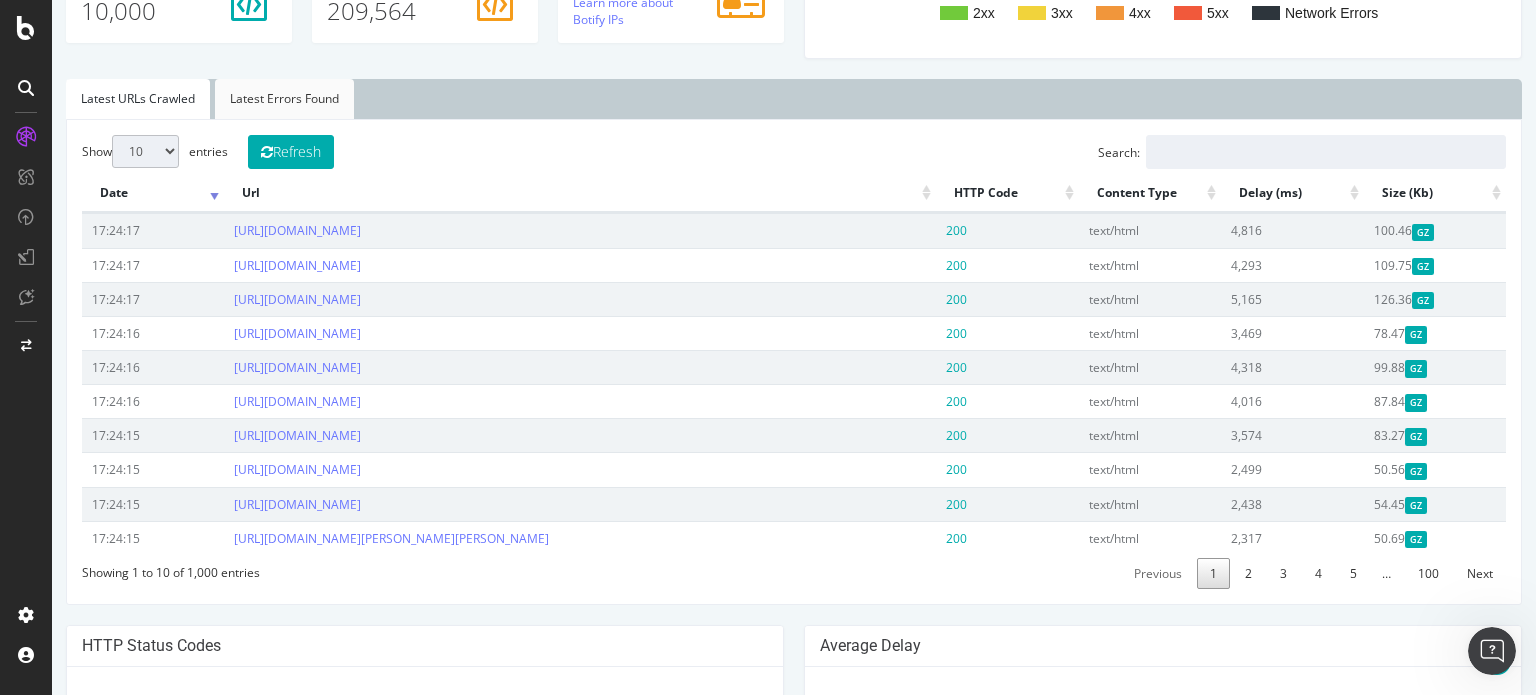 click on "Latest Errors Found" at bounding box center [284, 99] 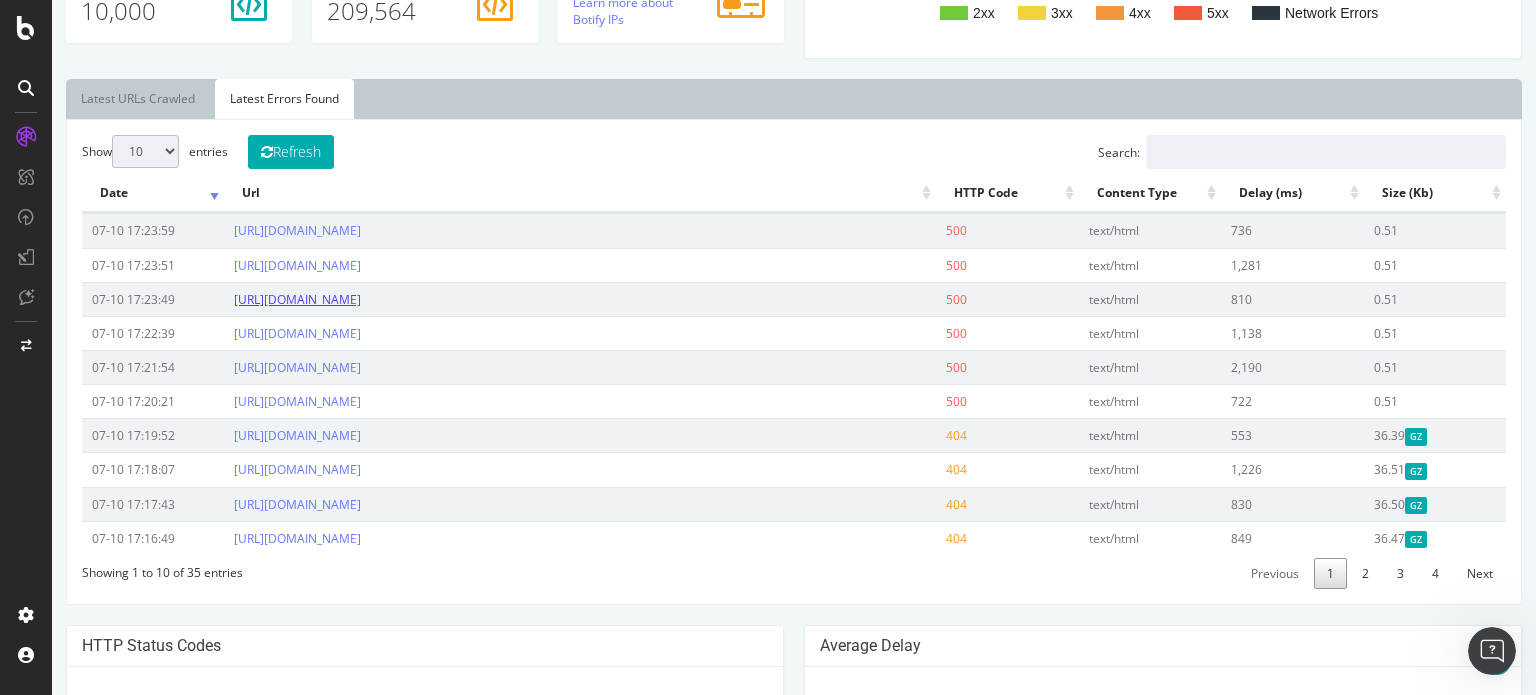 click on "https://www.cultura.com/arts-et-loisirs-creatifs/patisserie/glacage/stylos-de-glacage.html" at bounding box center [297, 299] 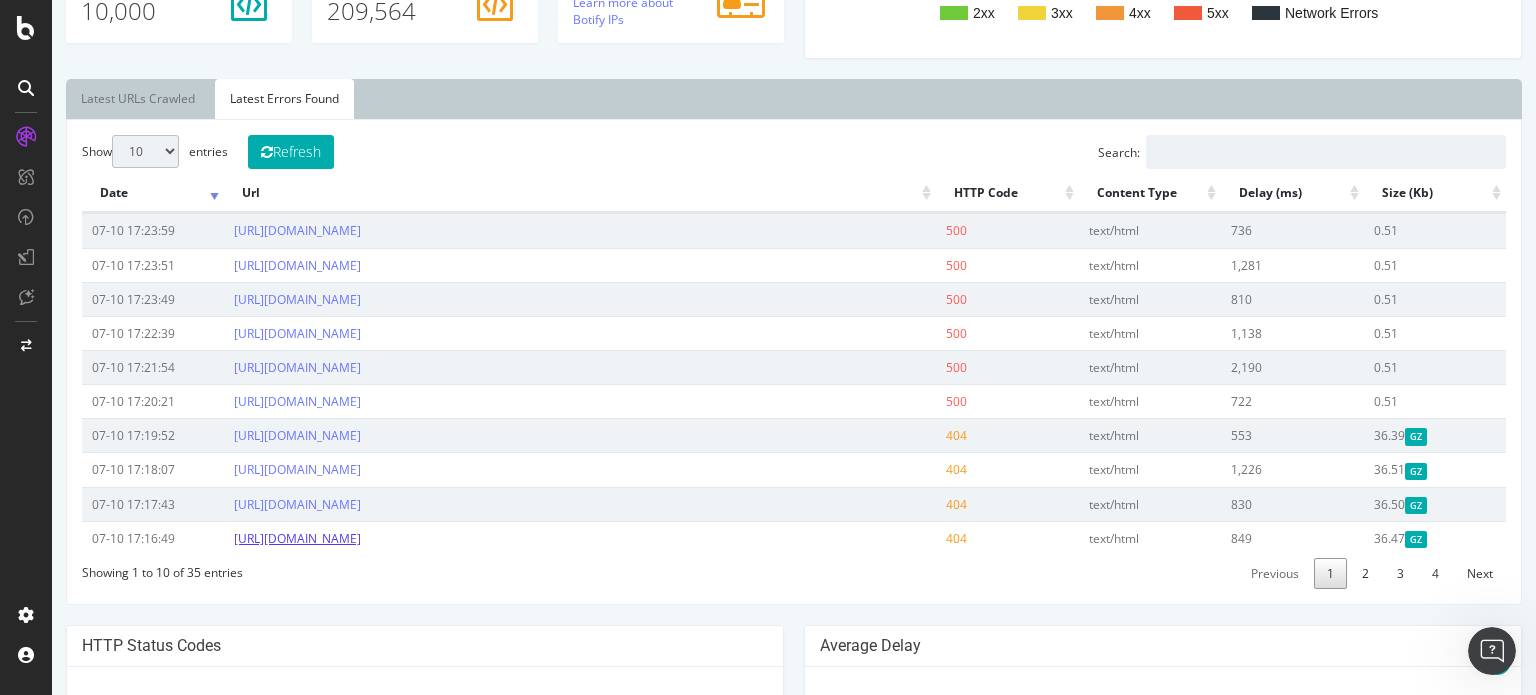 click on "https://www.cultura.com/puzzles/puzzles-adultes.html/" at bounding box center (297, 538) 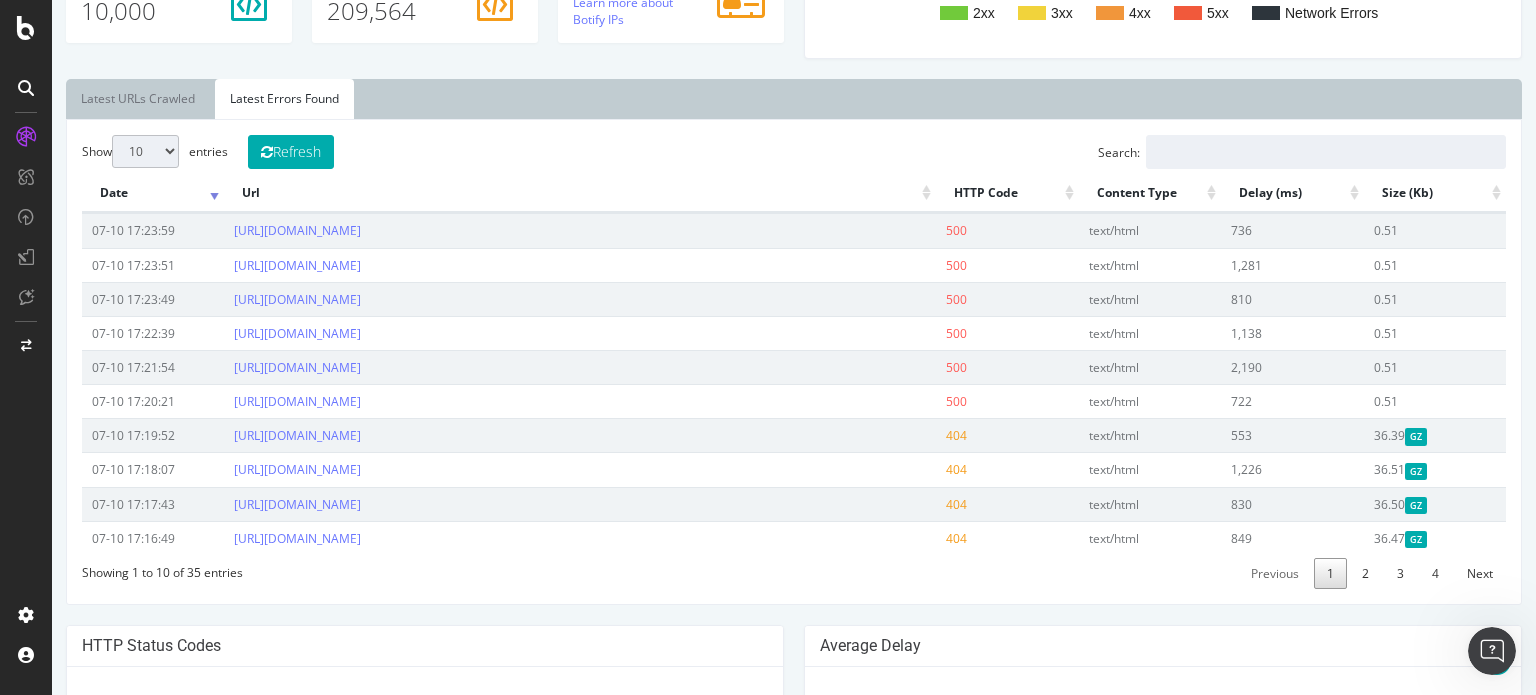 click on "10 25 50 100" at bounding box center [145, 151] 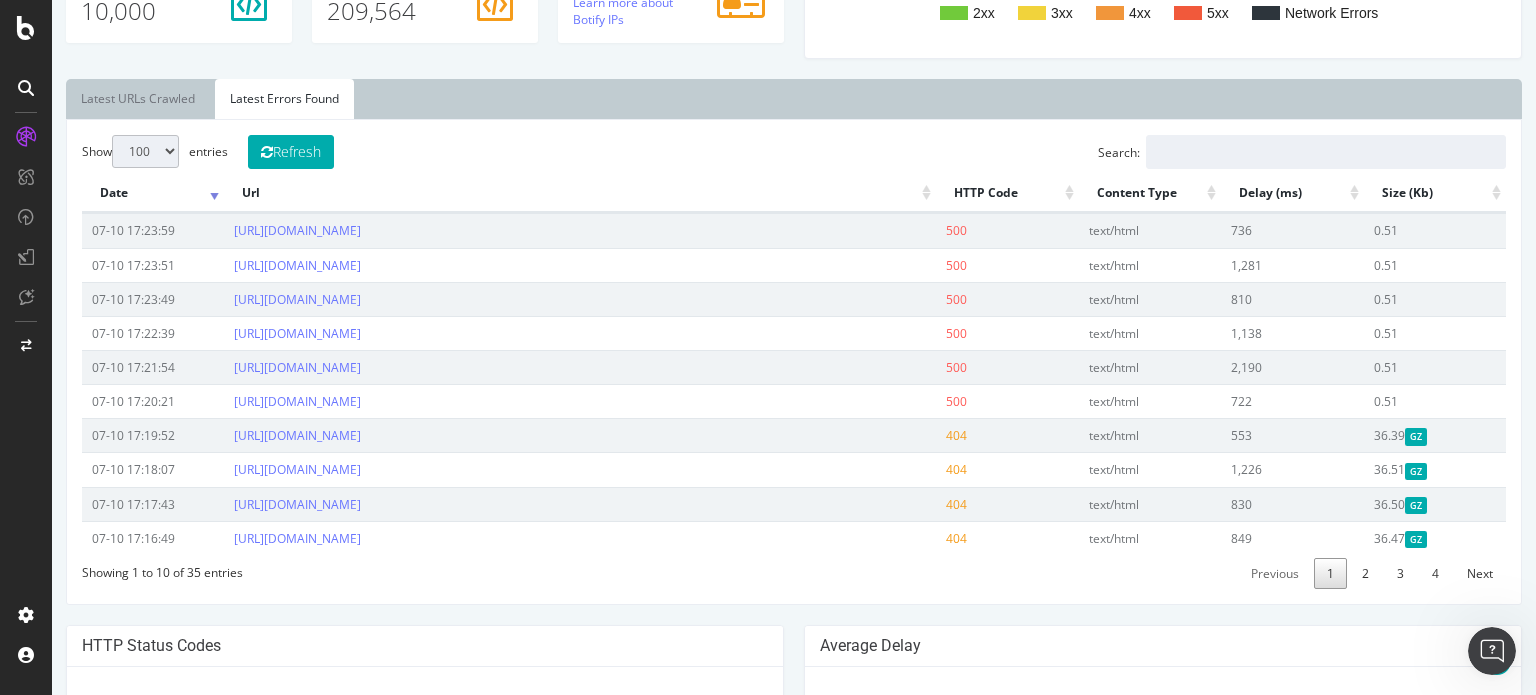 click on "10 25 50 100" at bounding box center (145, 151) 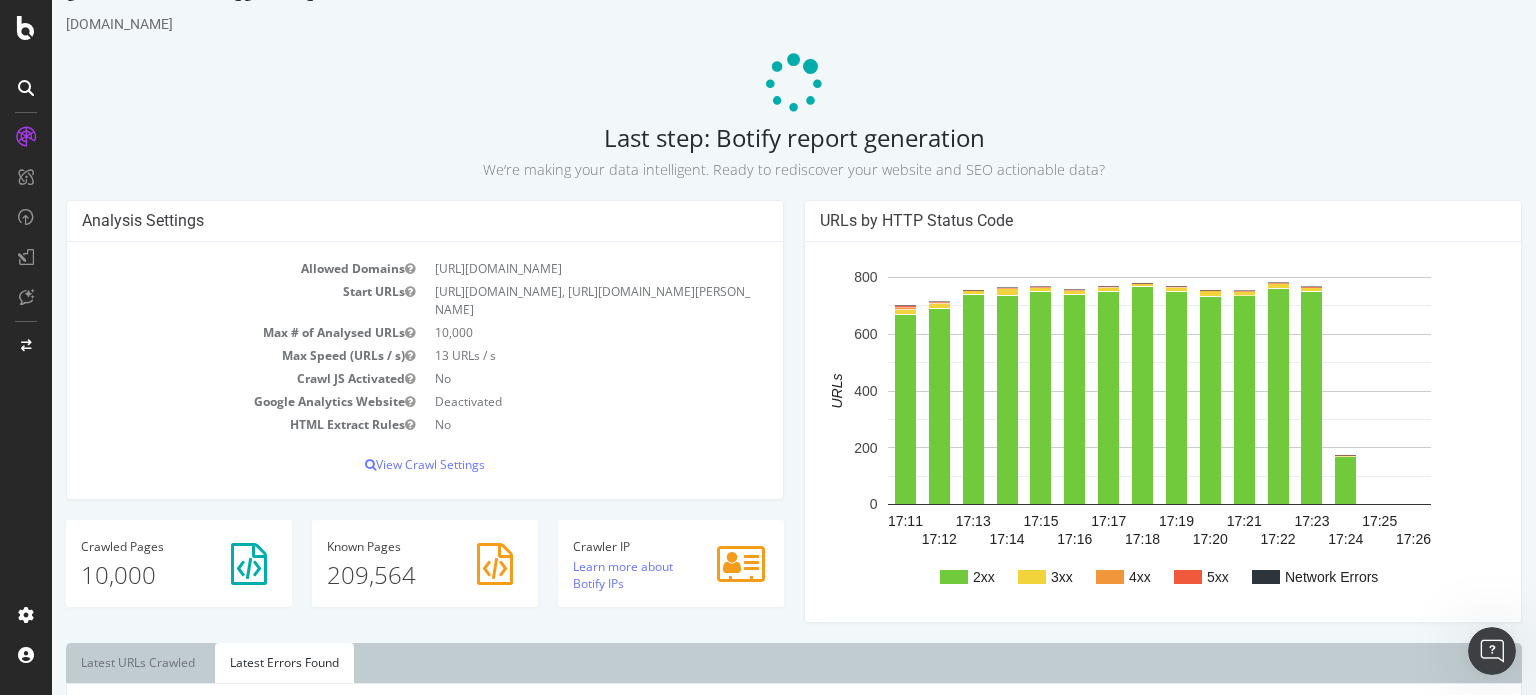 scroll, scrollTop: 0, scrollLeft: 0, axis: both 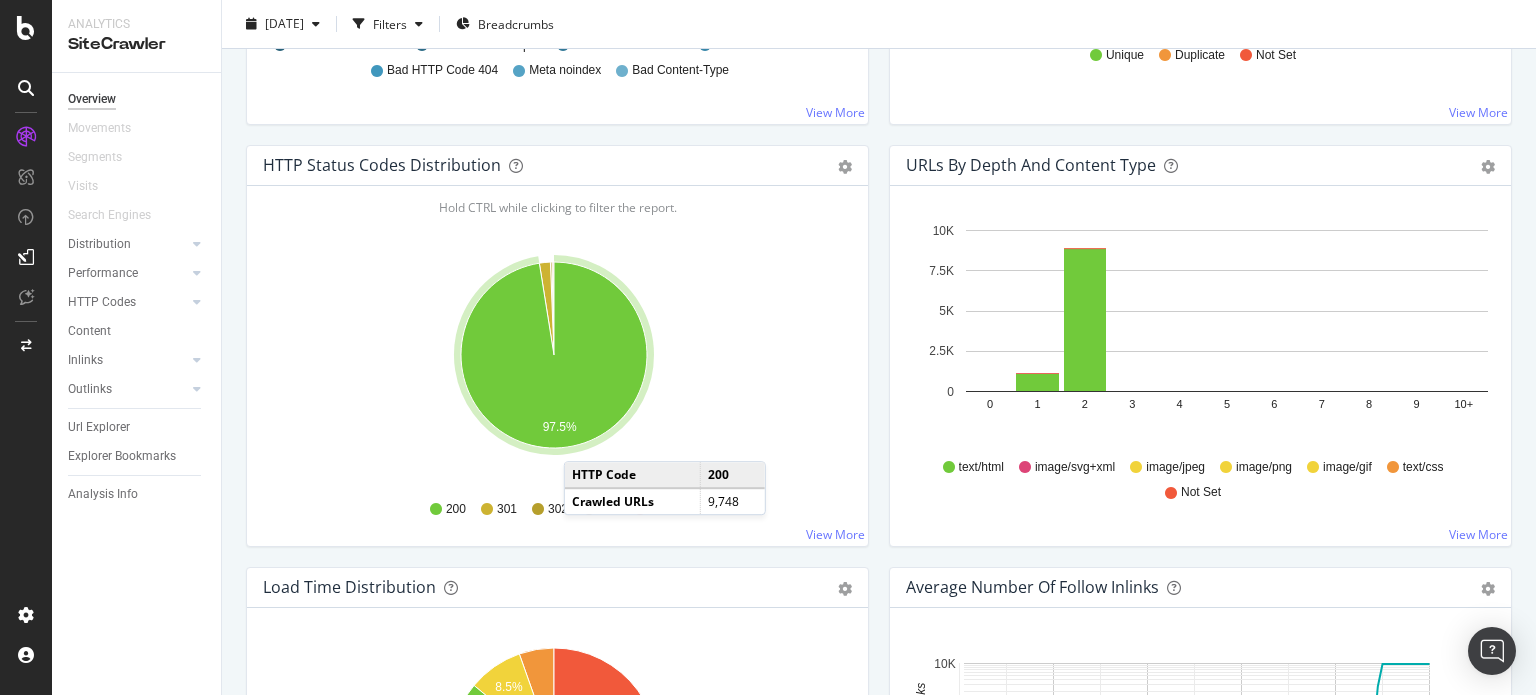 click 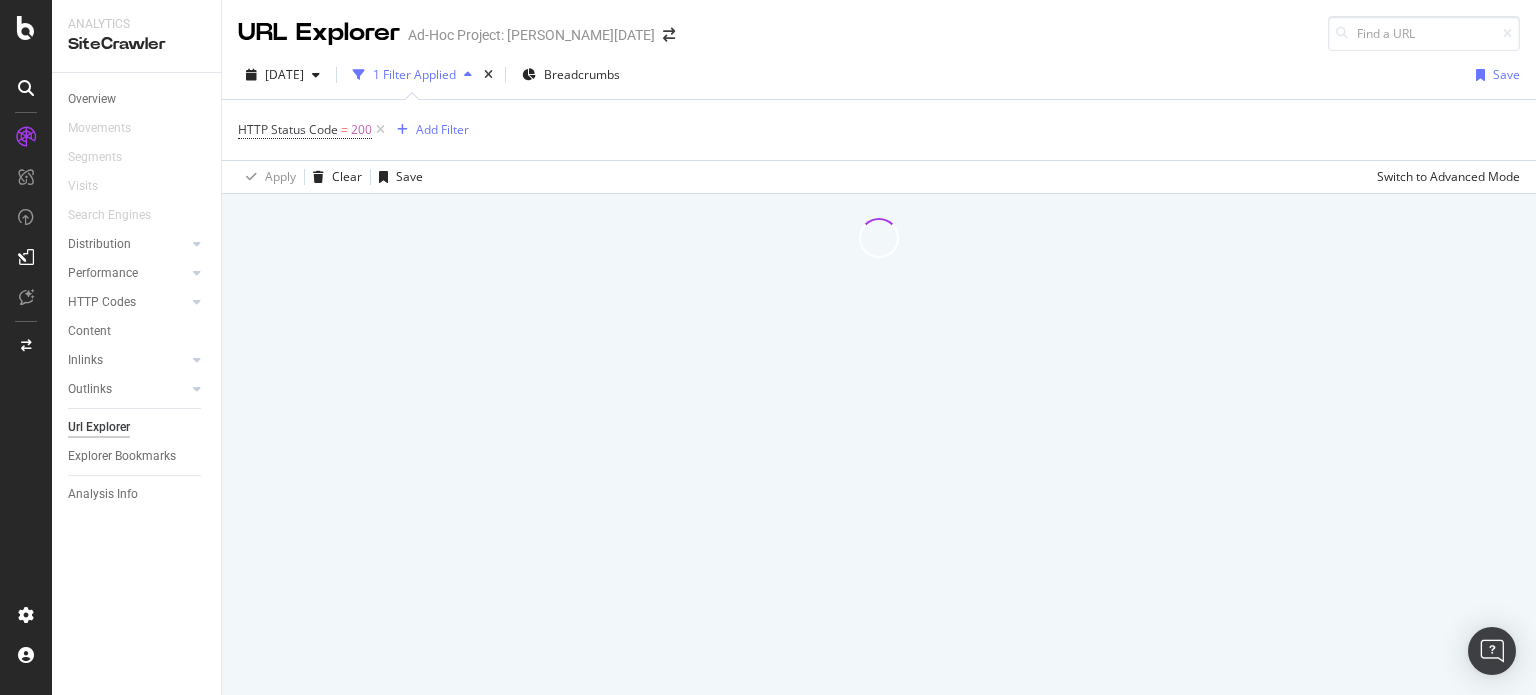 scroll, scrollTop: 0, scrollLeft: 0, axis: both 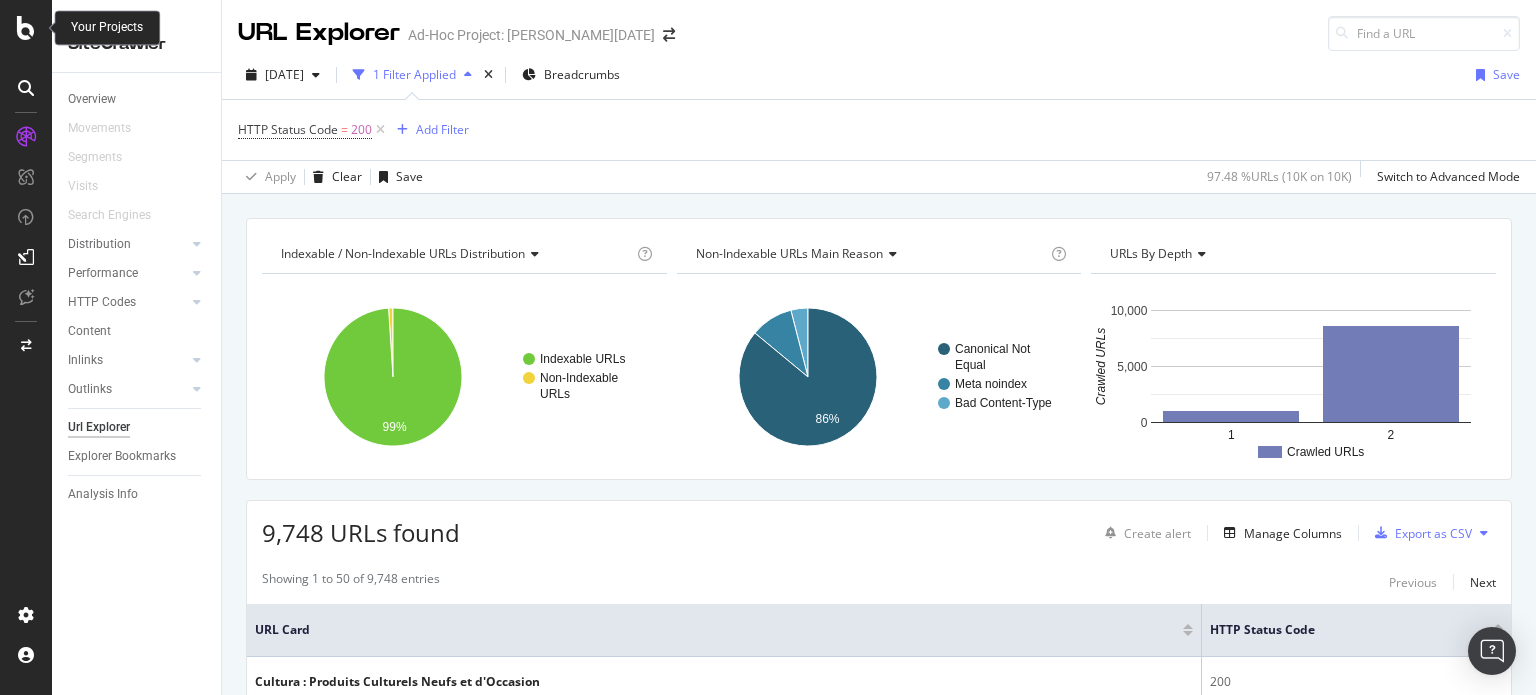 click at bounding box center (26, 28) 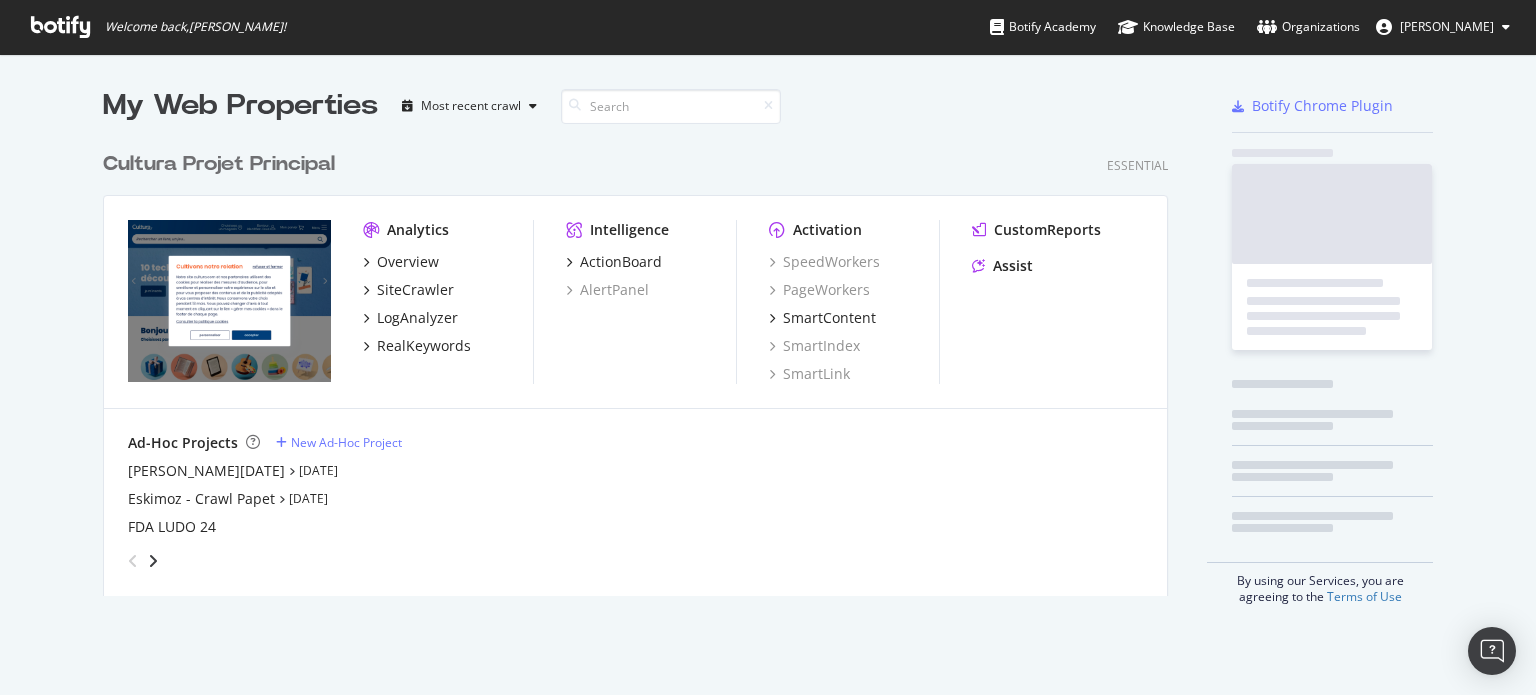 scroll, scrollTop: 16, scrollLeft: 16, axis: both 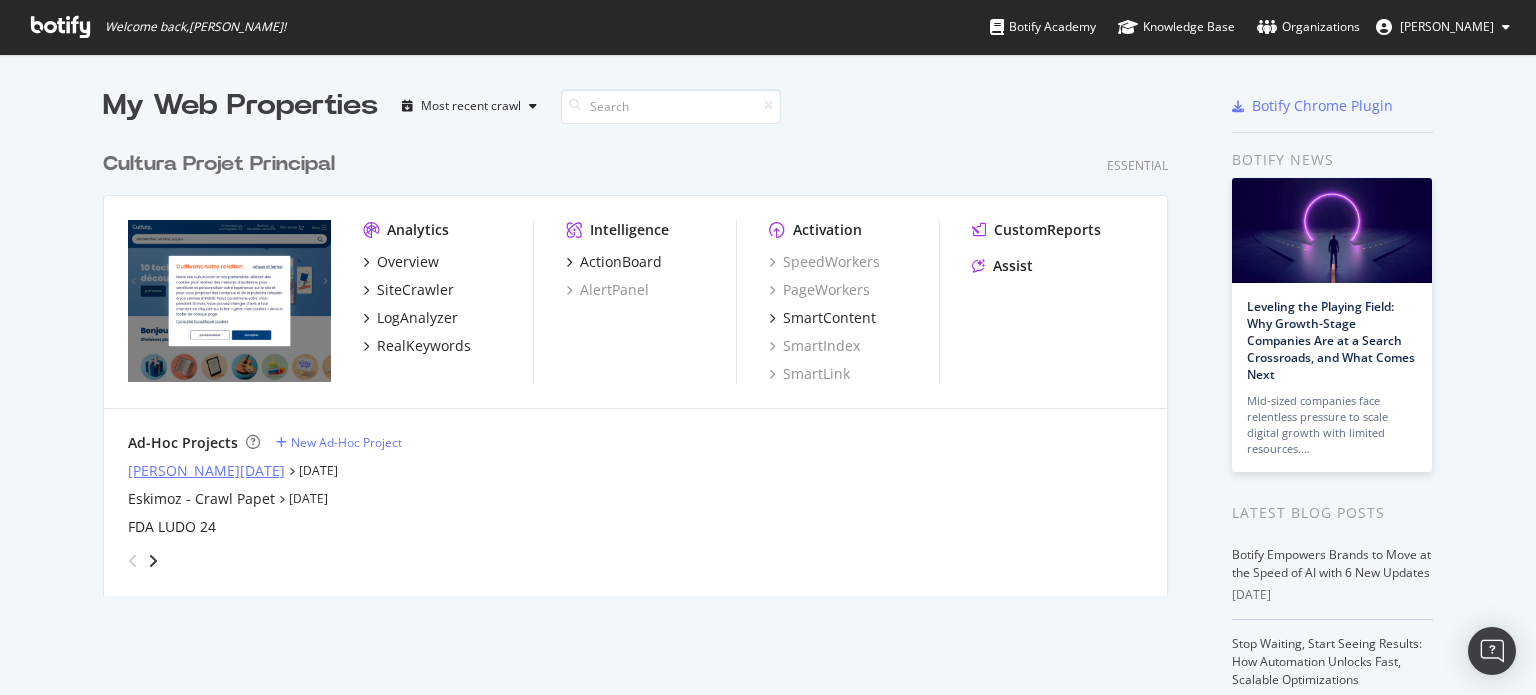 click on "Cadeaux - Noel" at bounding box center [206, 471] 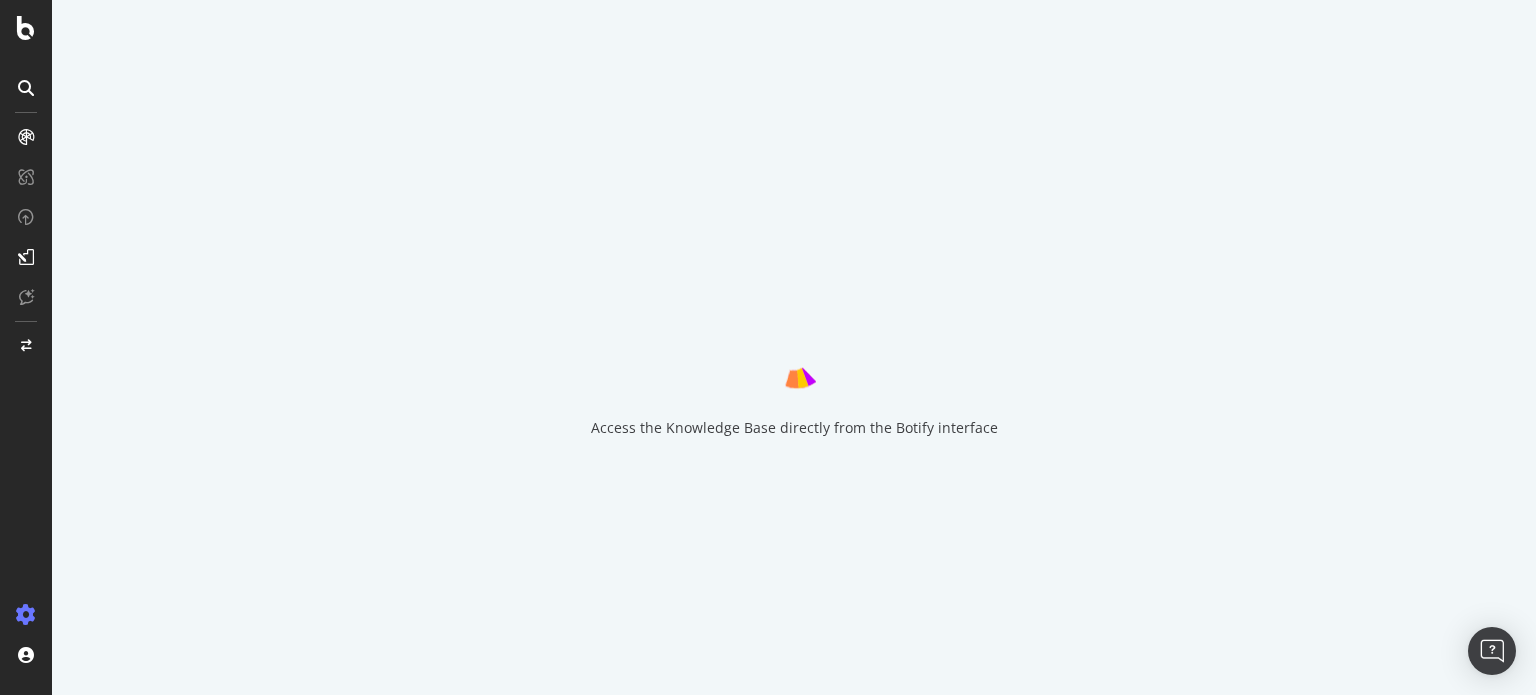 scroll, scrollTop: 0, scrollLeft: 0, axis: both 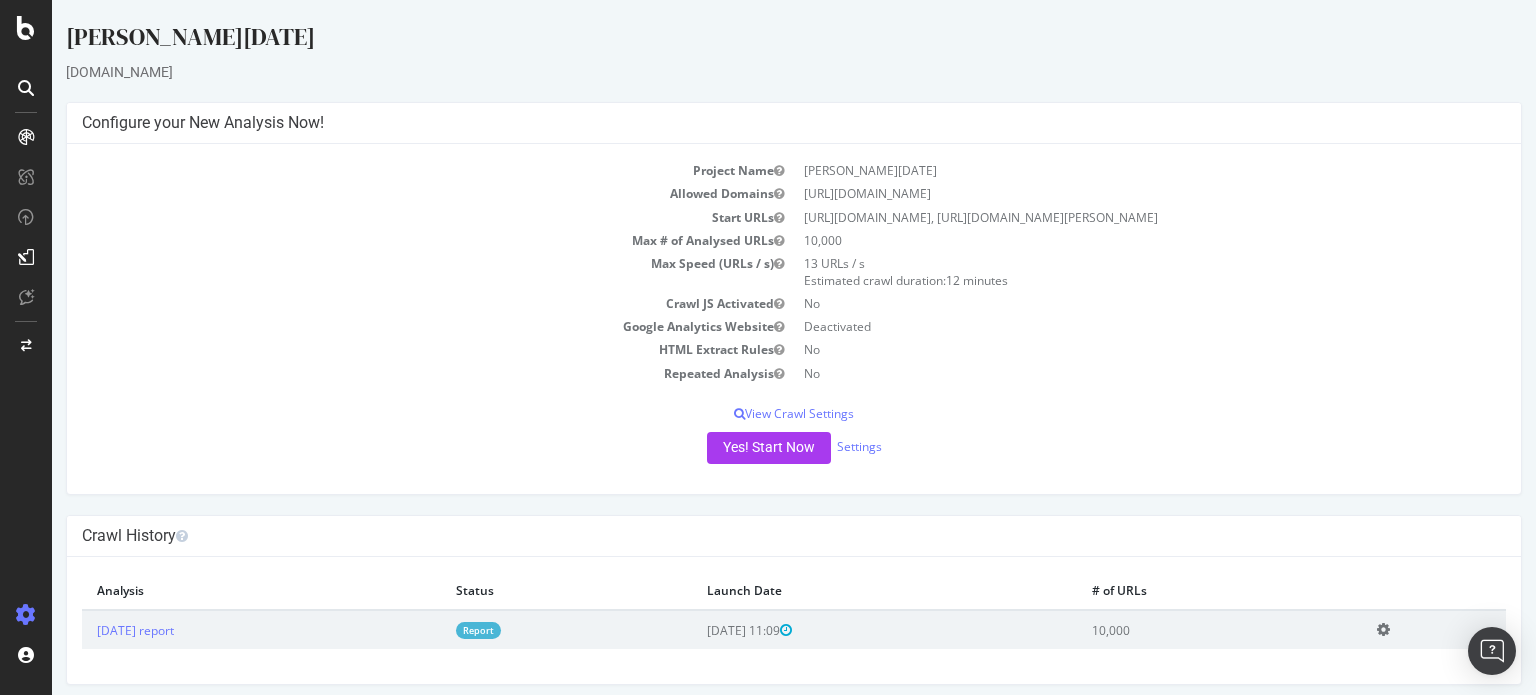 click on "Yes! Start Now
Settings" at bounding box center [794, 448] 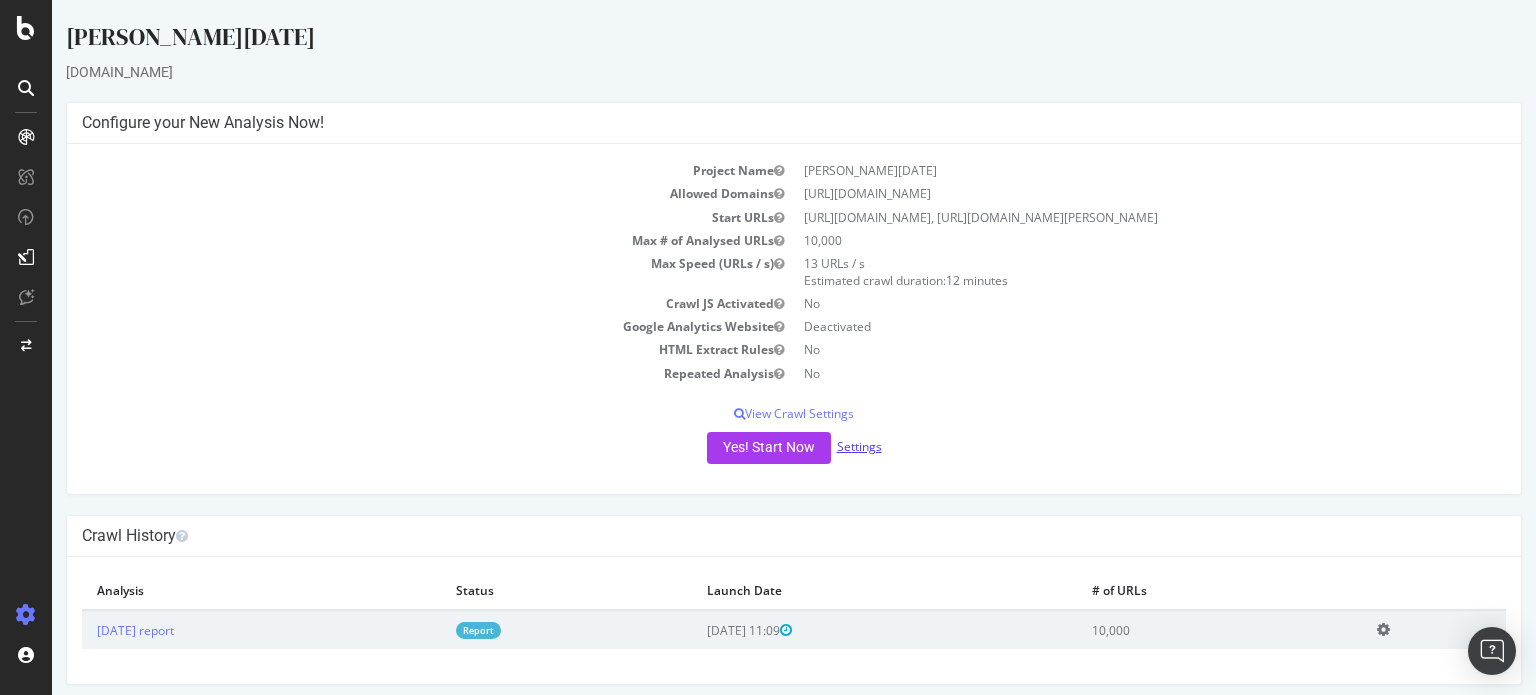 click on "Settings" at bounding box center (859, 446) 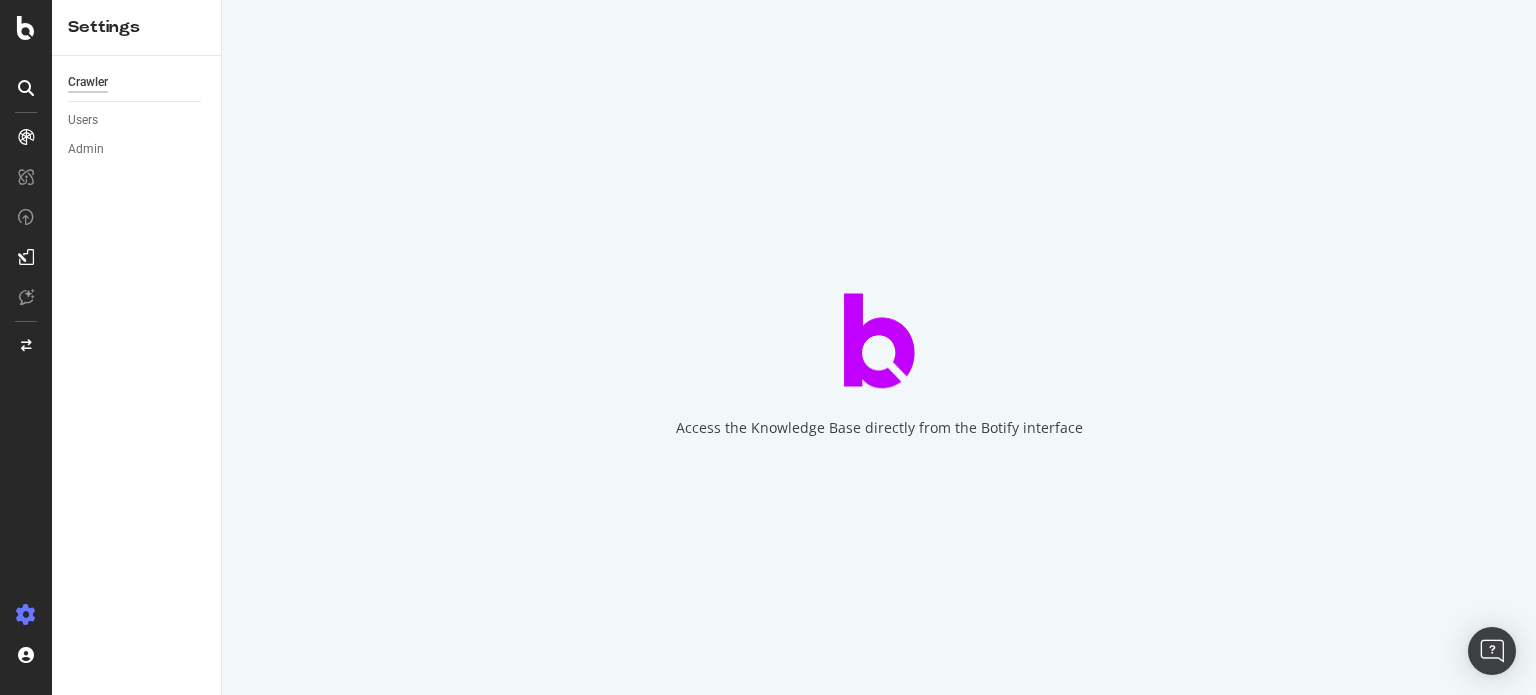 scroll, scrollTop: 0, scrollLeft: 0, axis: both 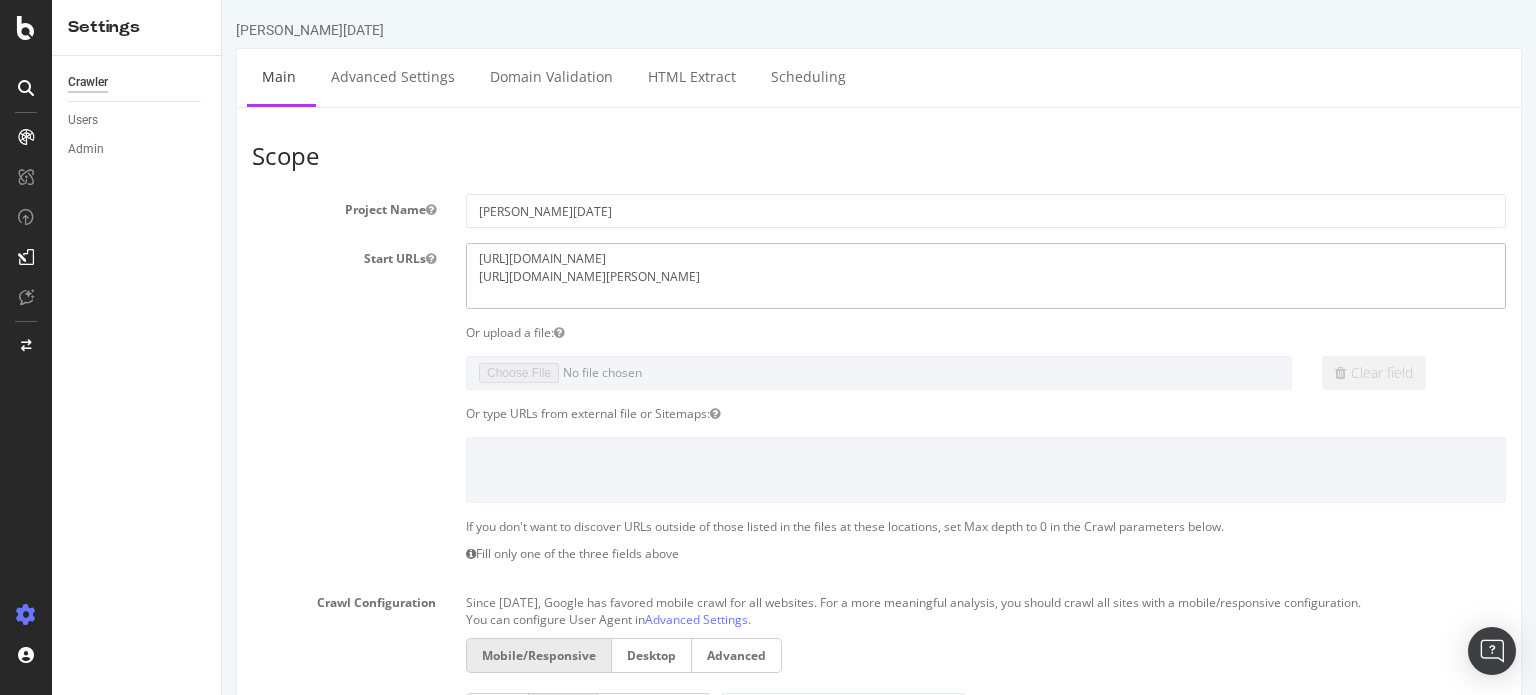click on "https://www.cultura.com/idees-cadeaux/
https://www.cultura.com/les-evenements/noel" at bounding box center (986, 275) 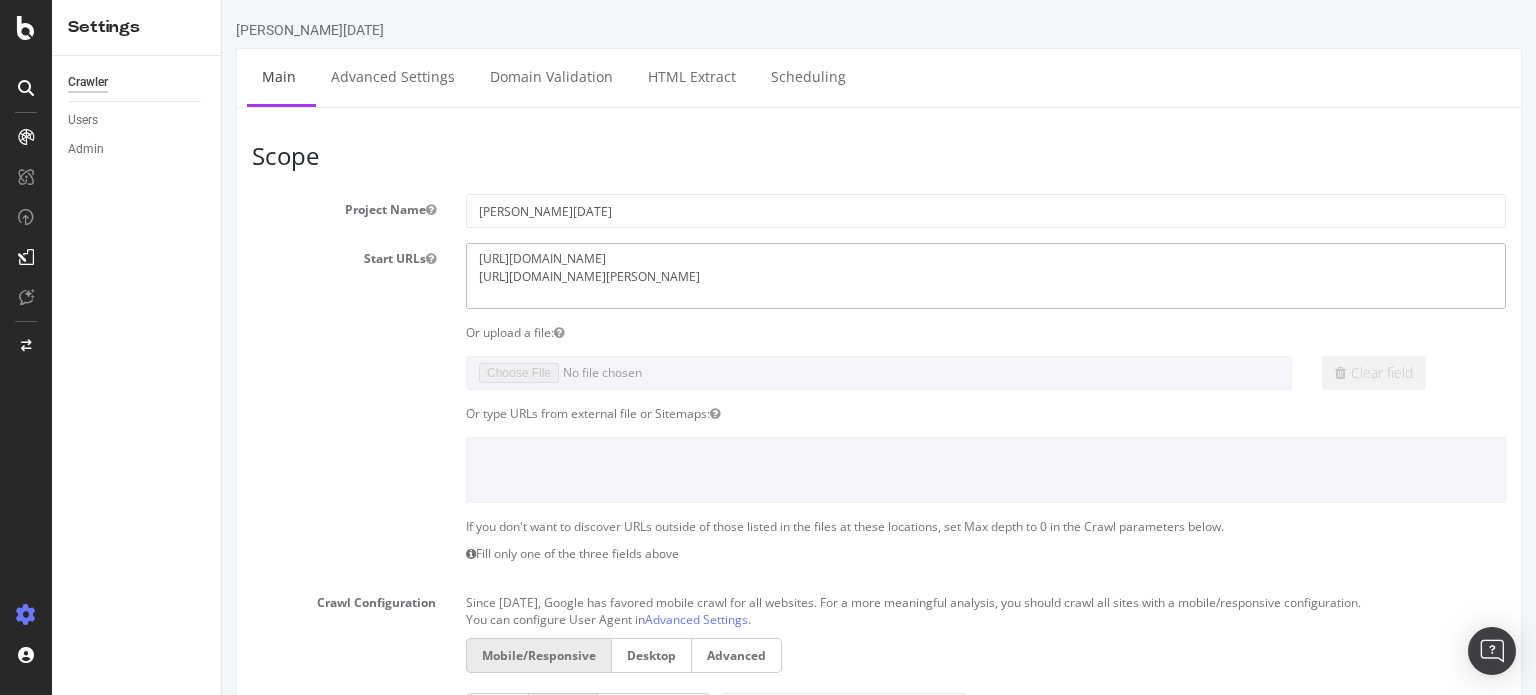 drag, startPoint x: 752, startPoint y: 279, endPoint x: 450, endPoint y: 279, distance: 302 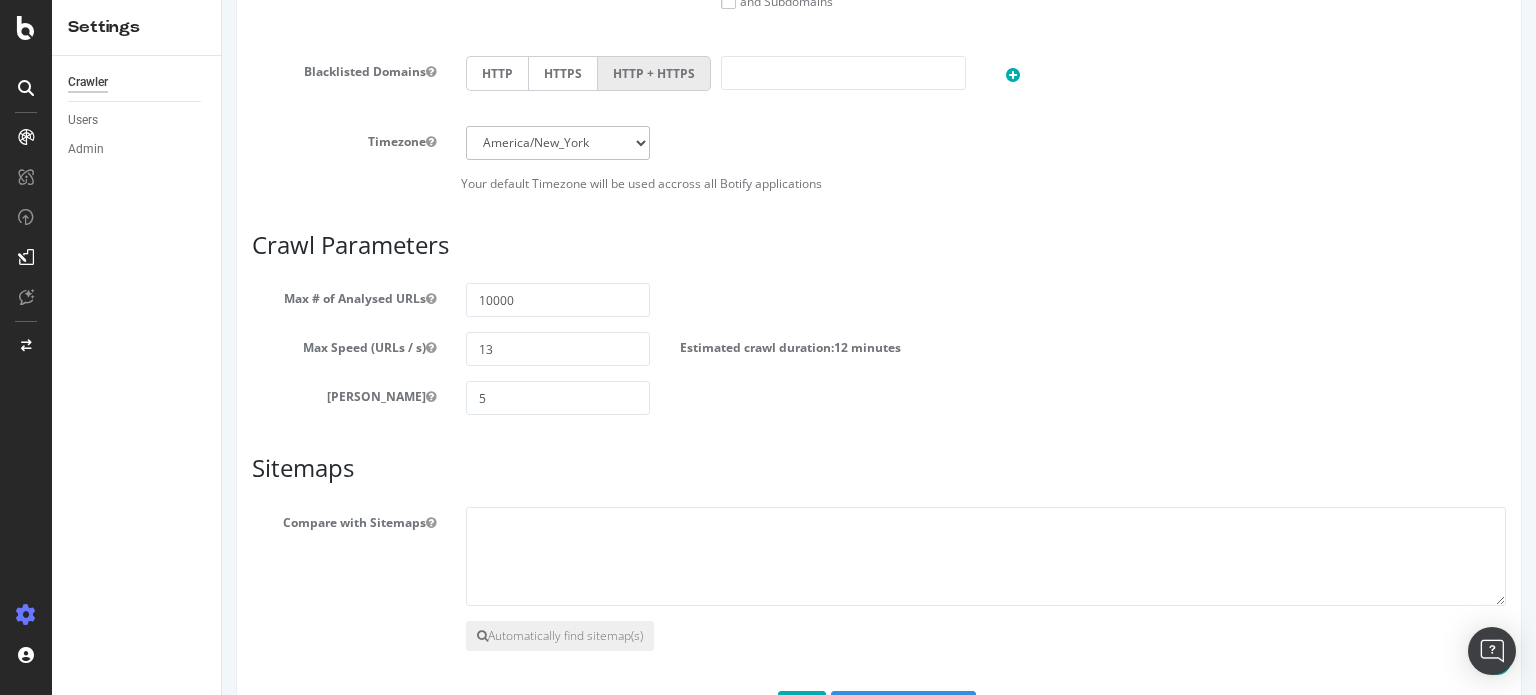 scroll, scrollTop: 898, scrollLeft: 0, axis: vertical 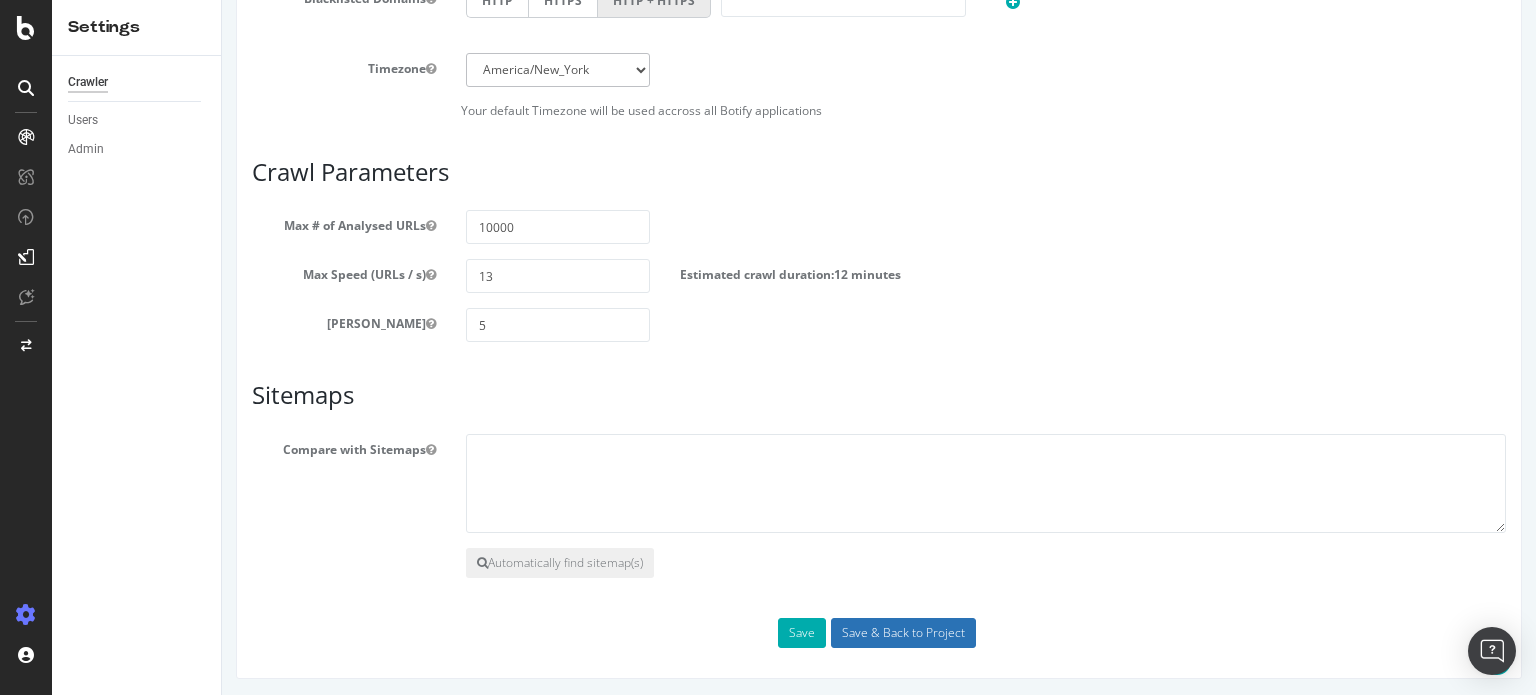 type on "https://www.cultura.com/idees-cadeaux" 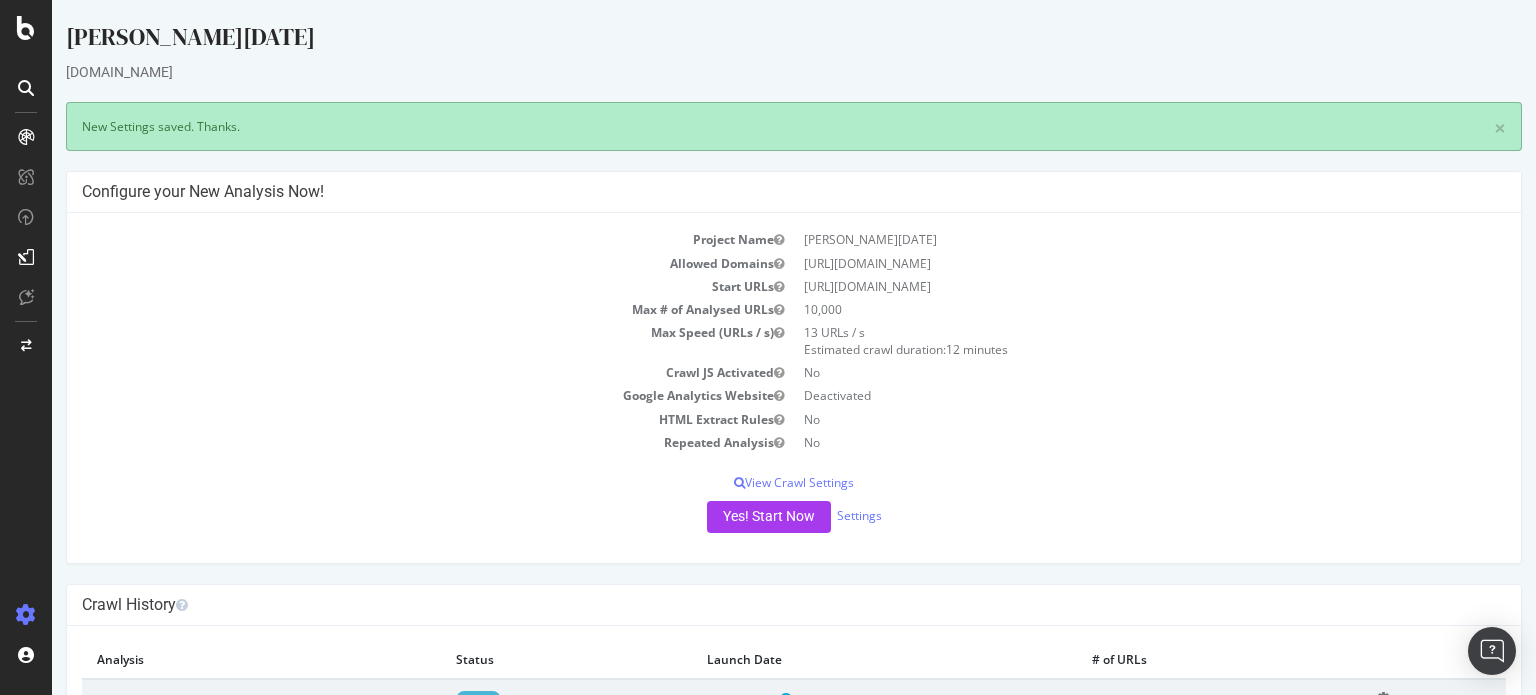 scroll, scrollTop: 0, scrollLeft: 0, axis: both 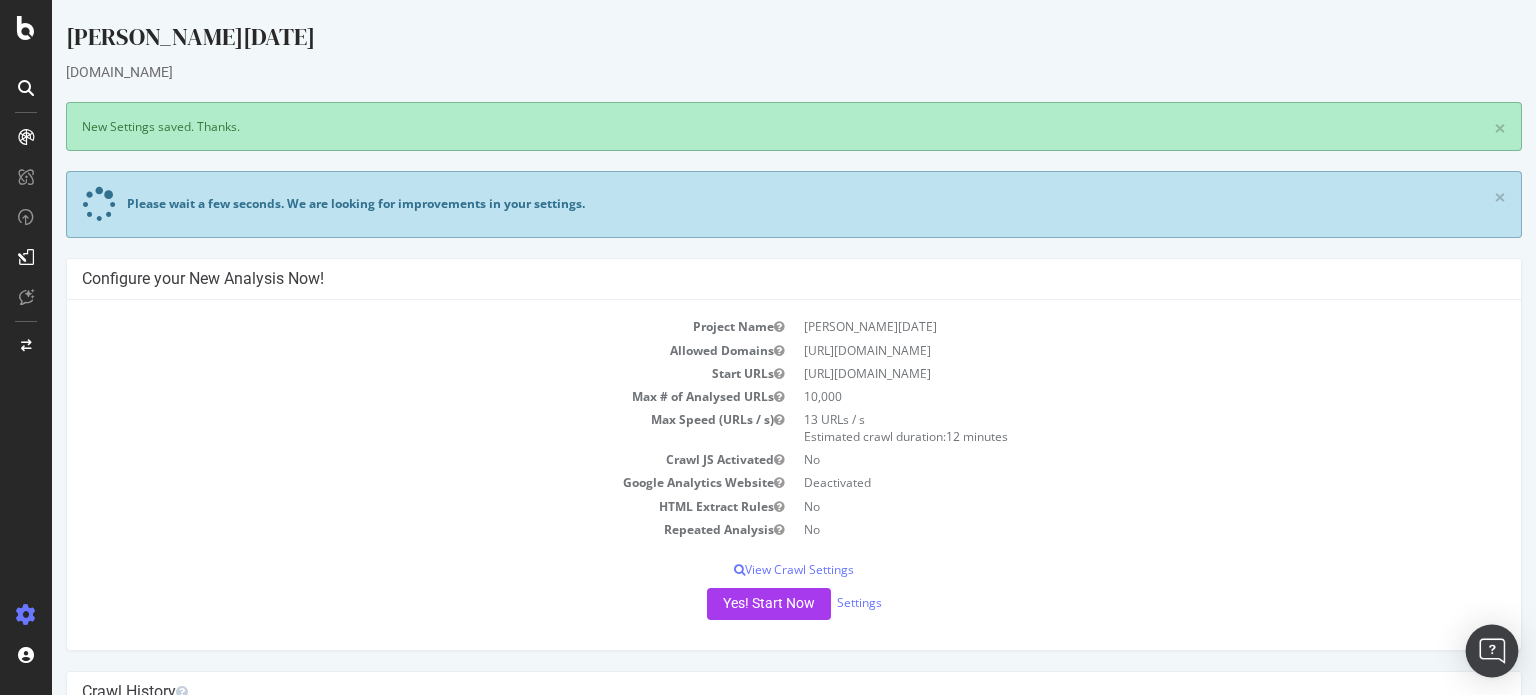 click at bounding box center (1492, 651) 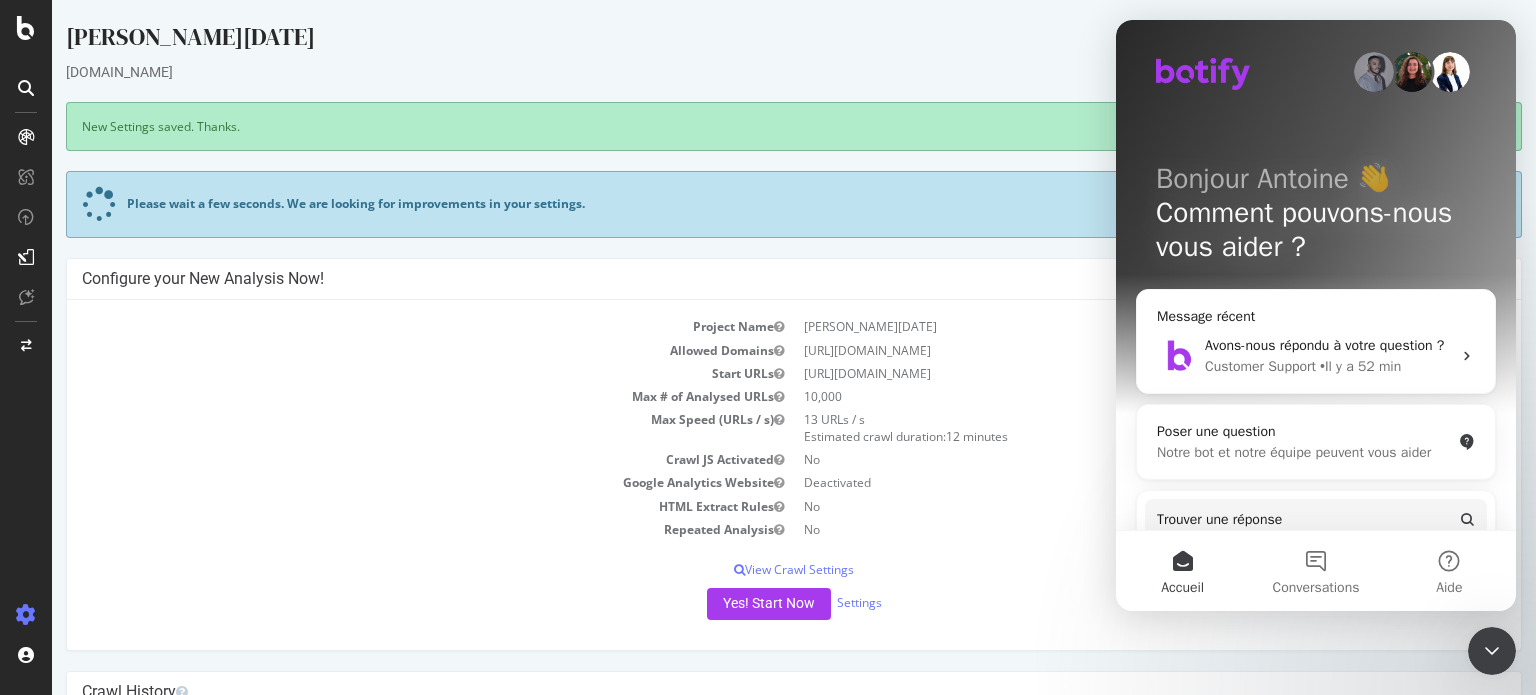 scroll, scrollTop: 0, scrollLeft: 0, axis: both 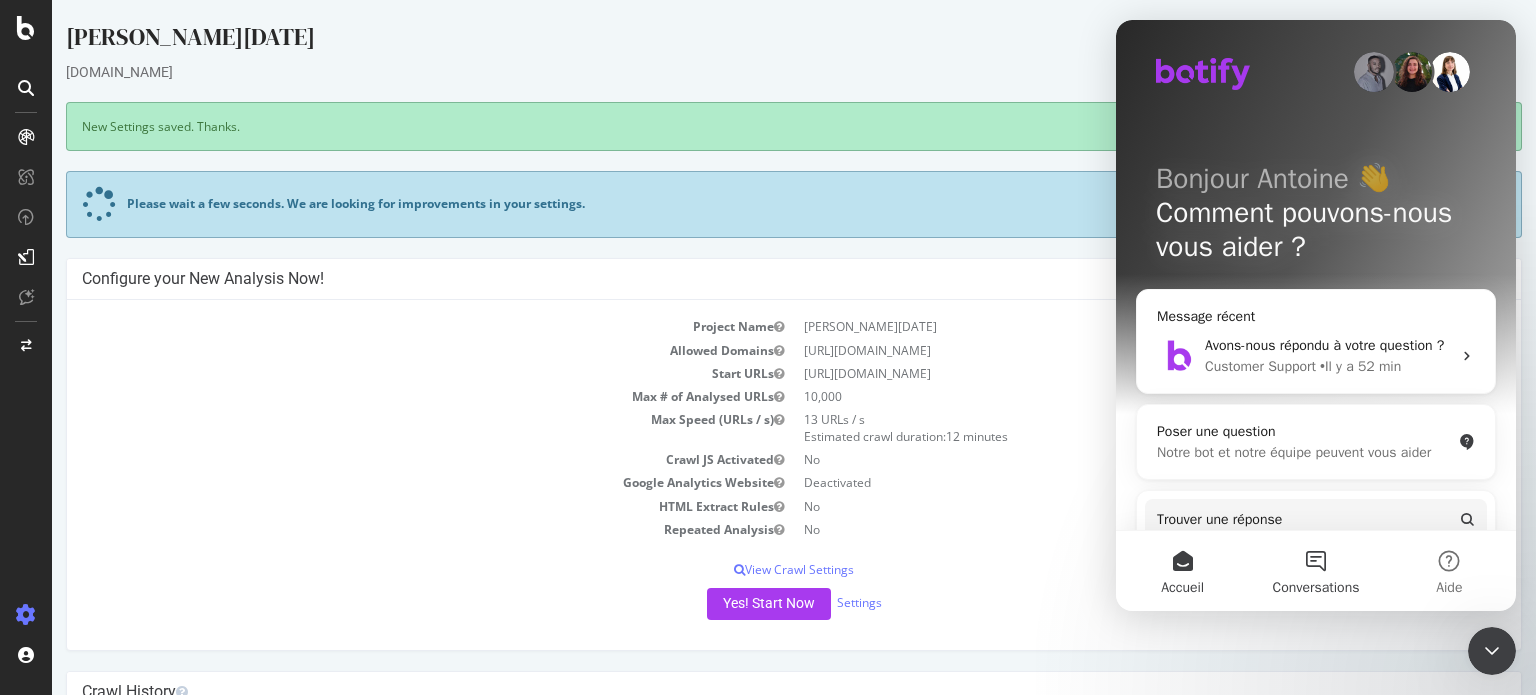 click on "Conversations" at bounding box center [1315, 571] 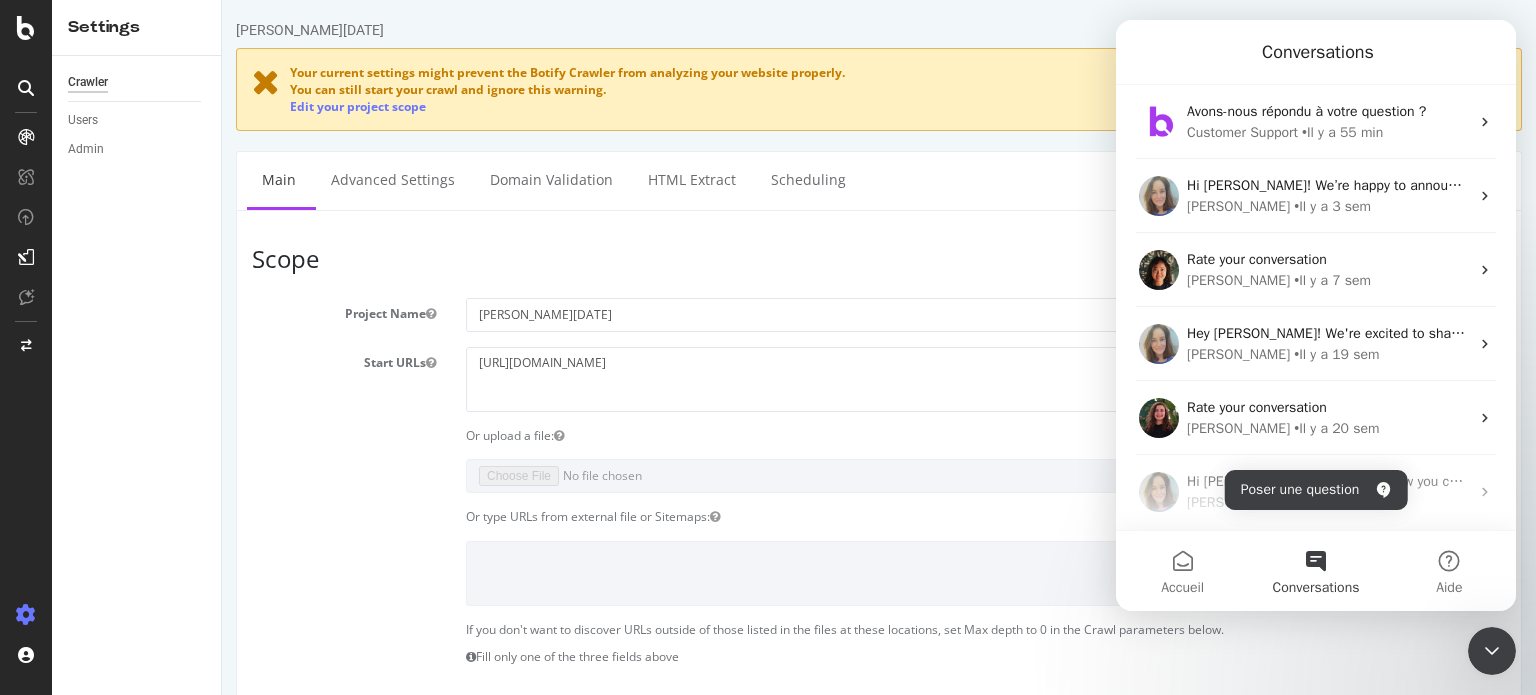 scroll, scrollTop: 0, scrollLeft: 0, axis: both 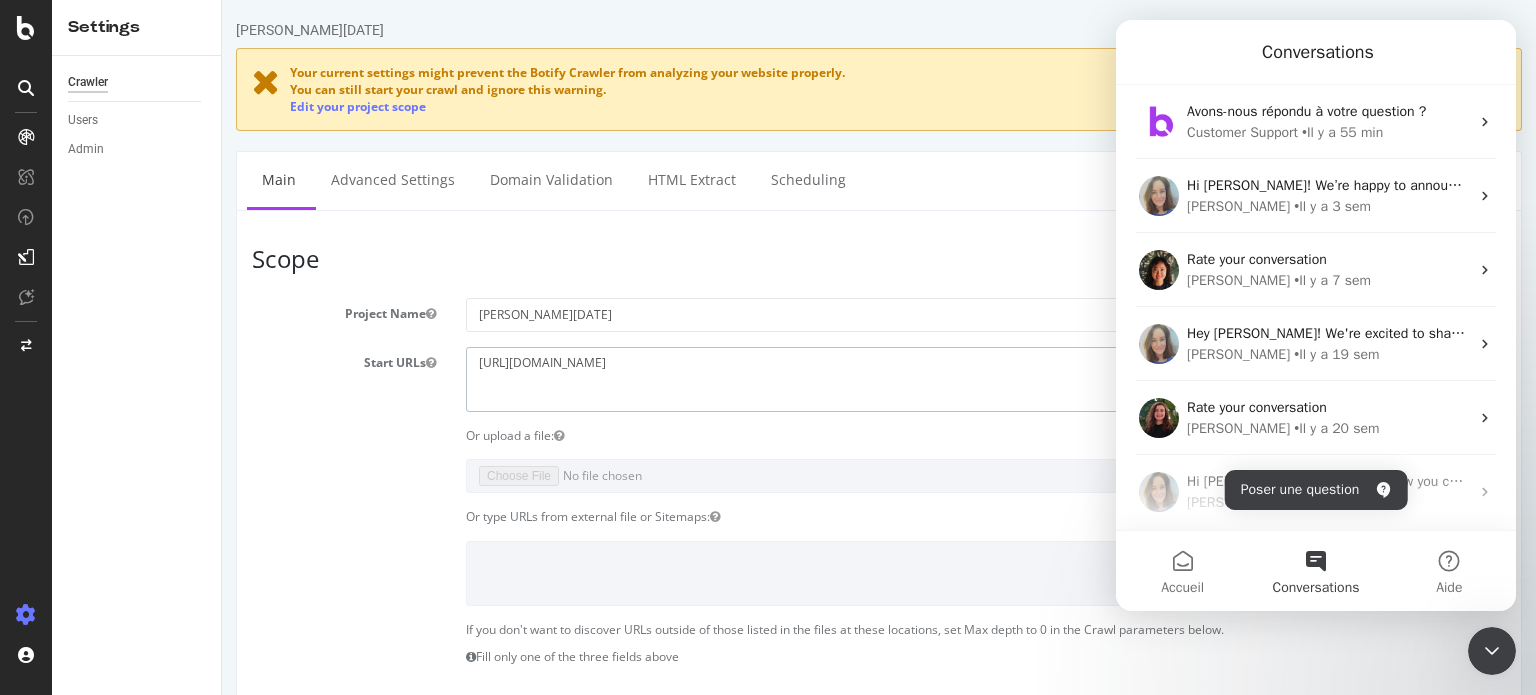 click on "https://www.cultura.com/idees-cadeaux" at bounding box center (986, 379) 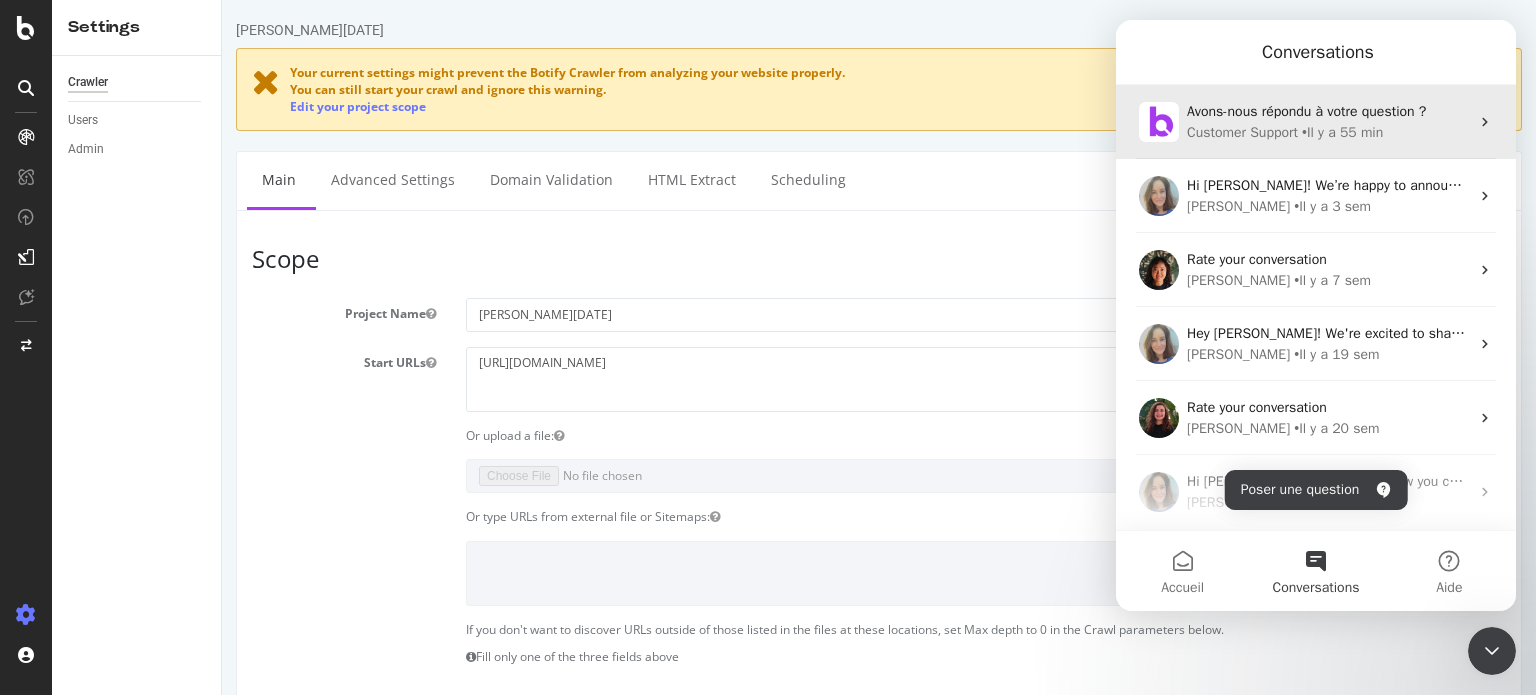 click on "•  Il y a 55 min" at bounding box center [1342, 132] 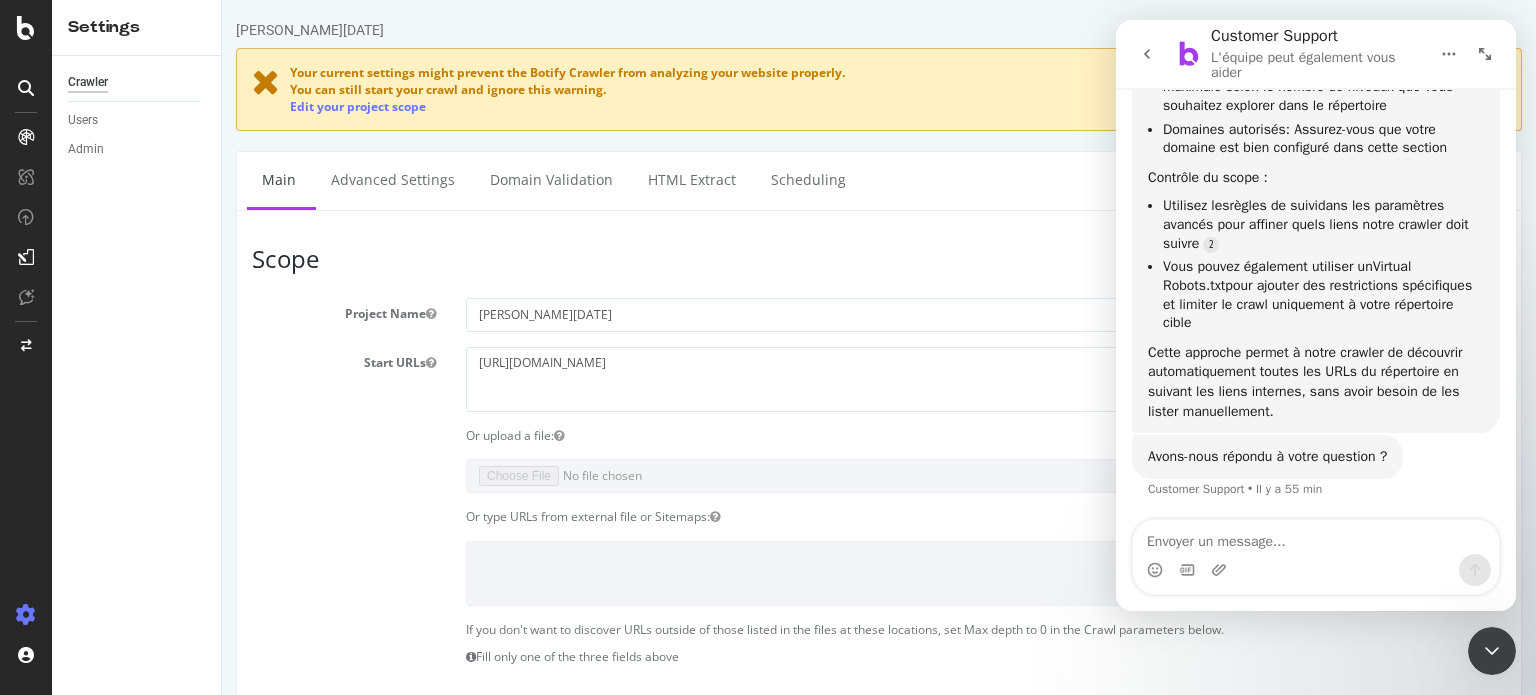 scroll, scrollTop: 1292, scrollLeft: 0, axis: vertical 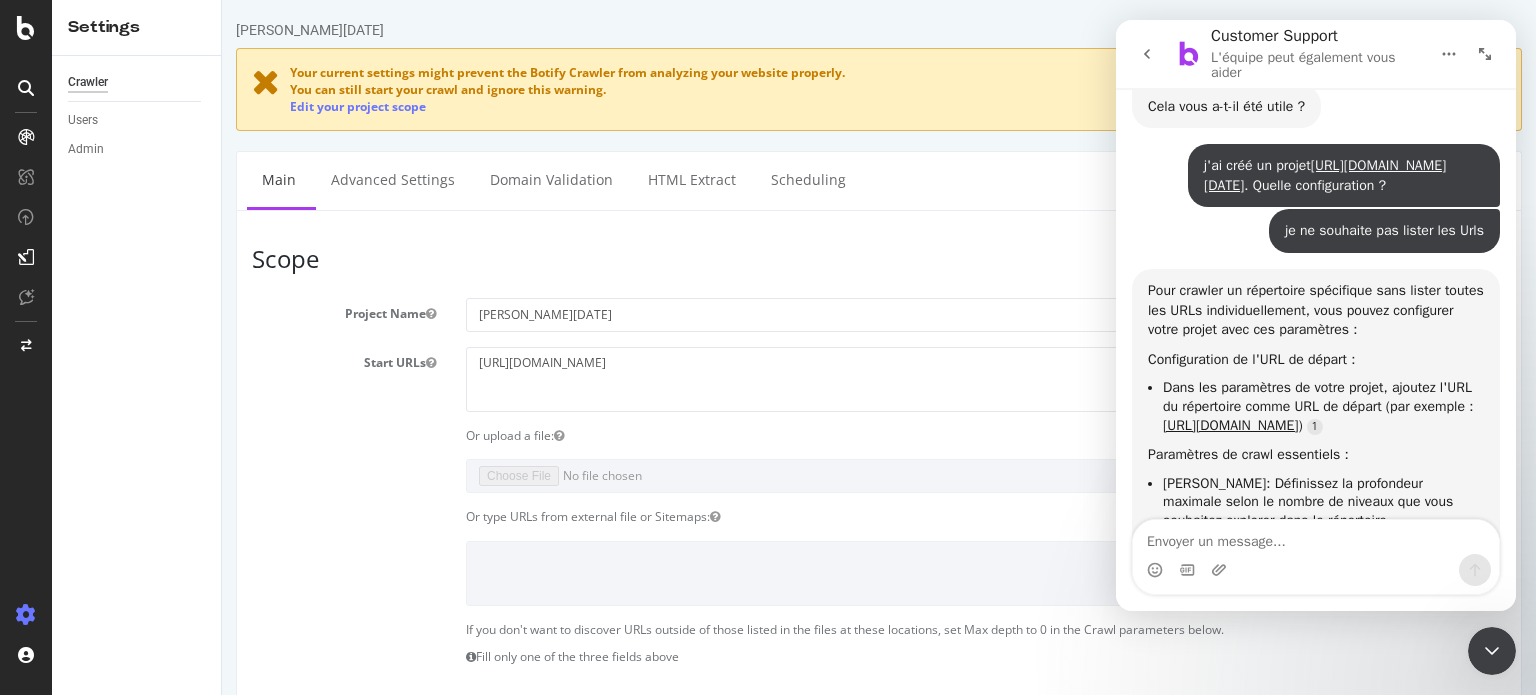drag, startPoint x: 1506, startPoint y: 489, endPoint x: 1895, endPoint y: 395, distance: 400.1962 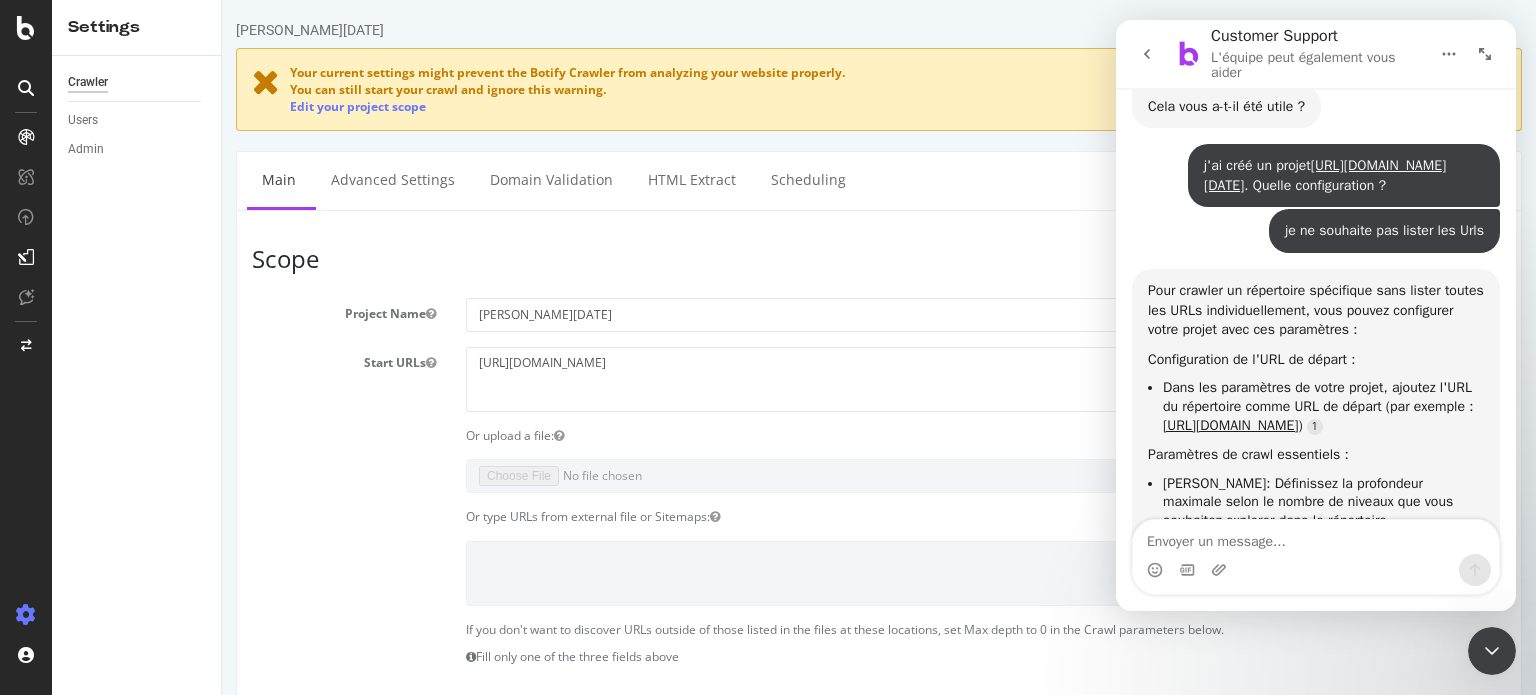 click on "https://www.cultura.com/idees-cadeaux" at bounding box center (986, 379) 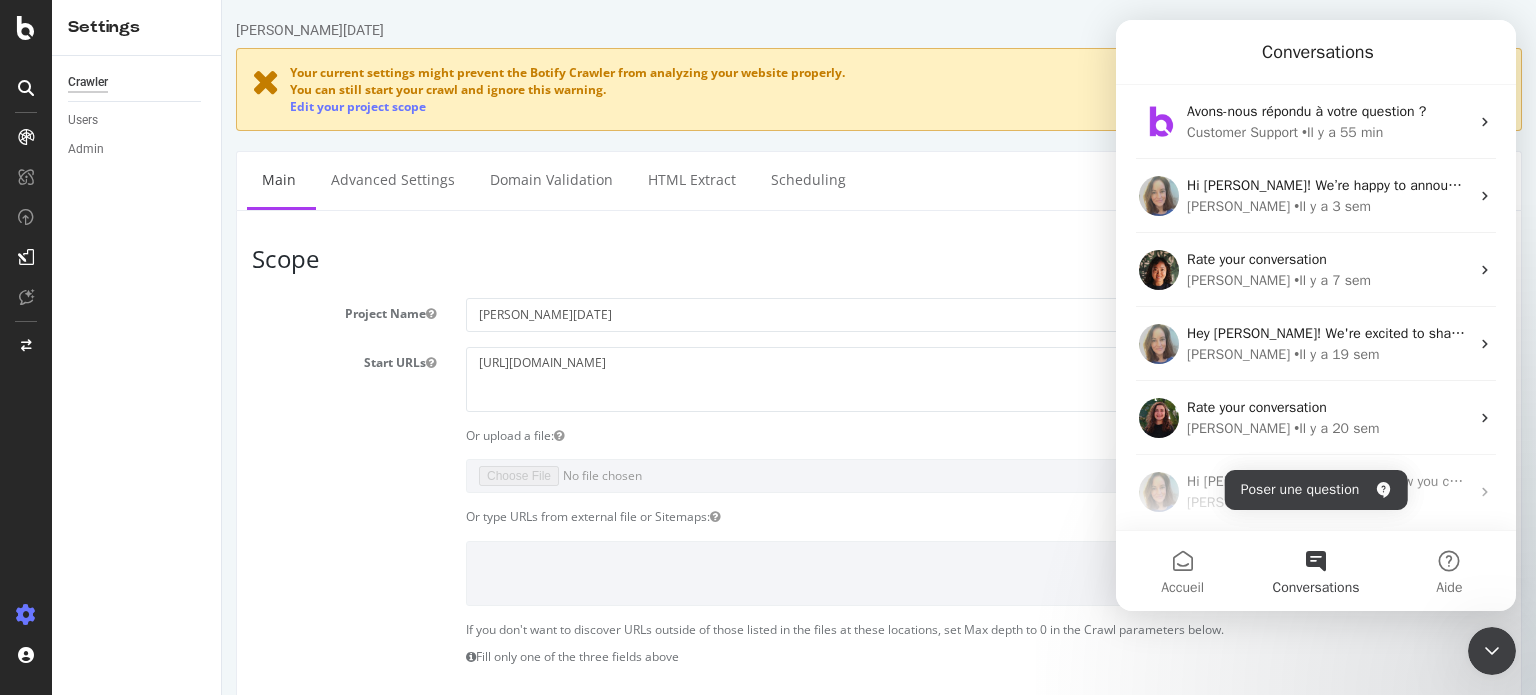 click on "Conversations" at bounding box center (1316, 52) 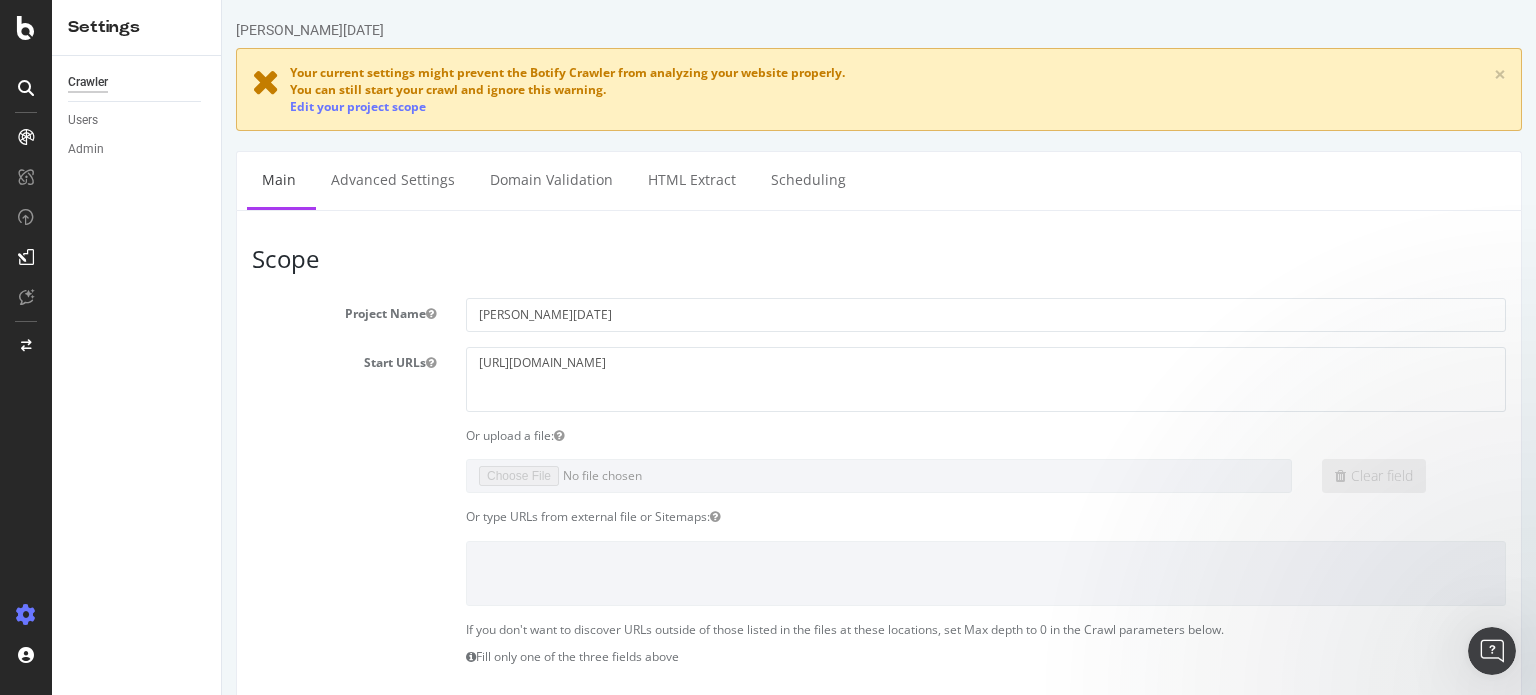 scroll, scrollTop: 0, scrollLeft: 0, axis: both 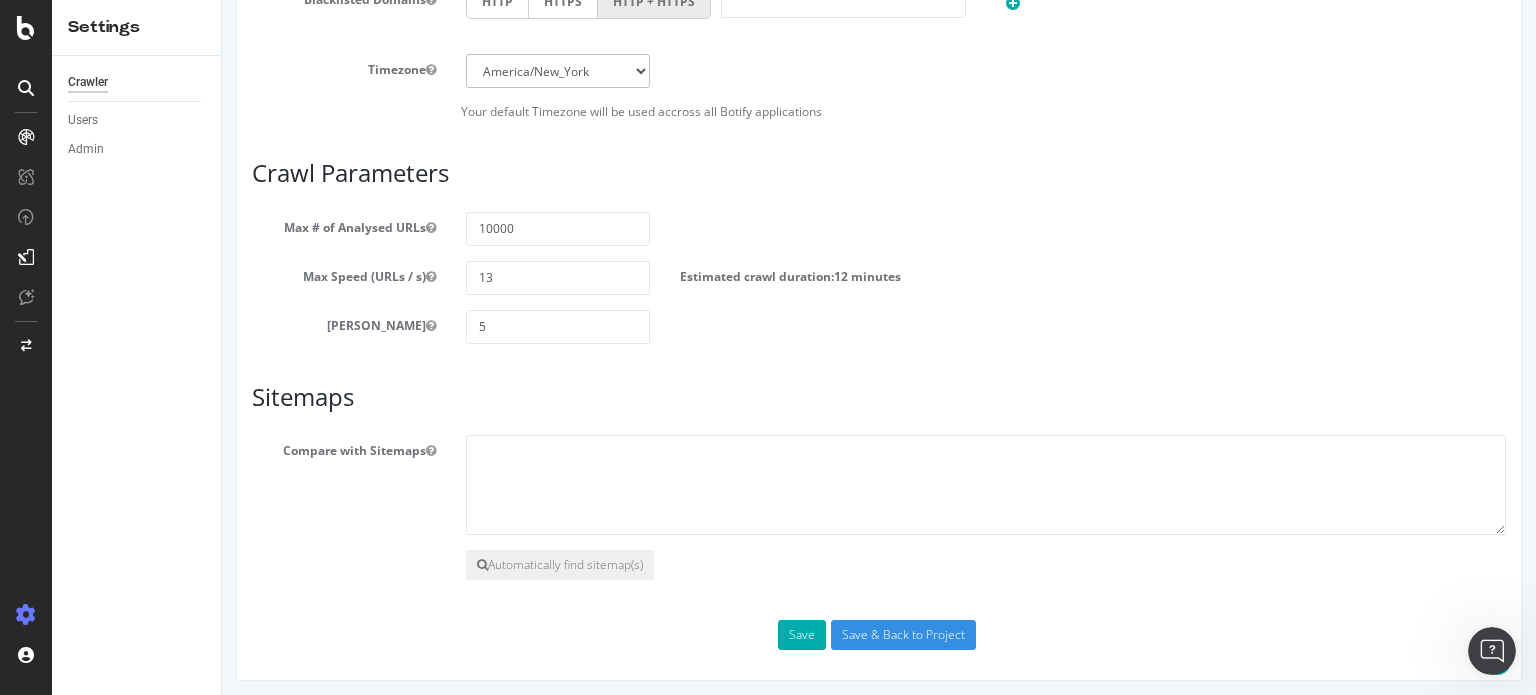 drag, startPoint x: 1529, startPoint y: 258, endPoint x: 251, endPoint y: 25, distance: 1299.0662 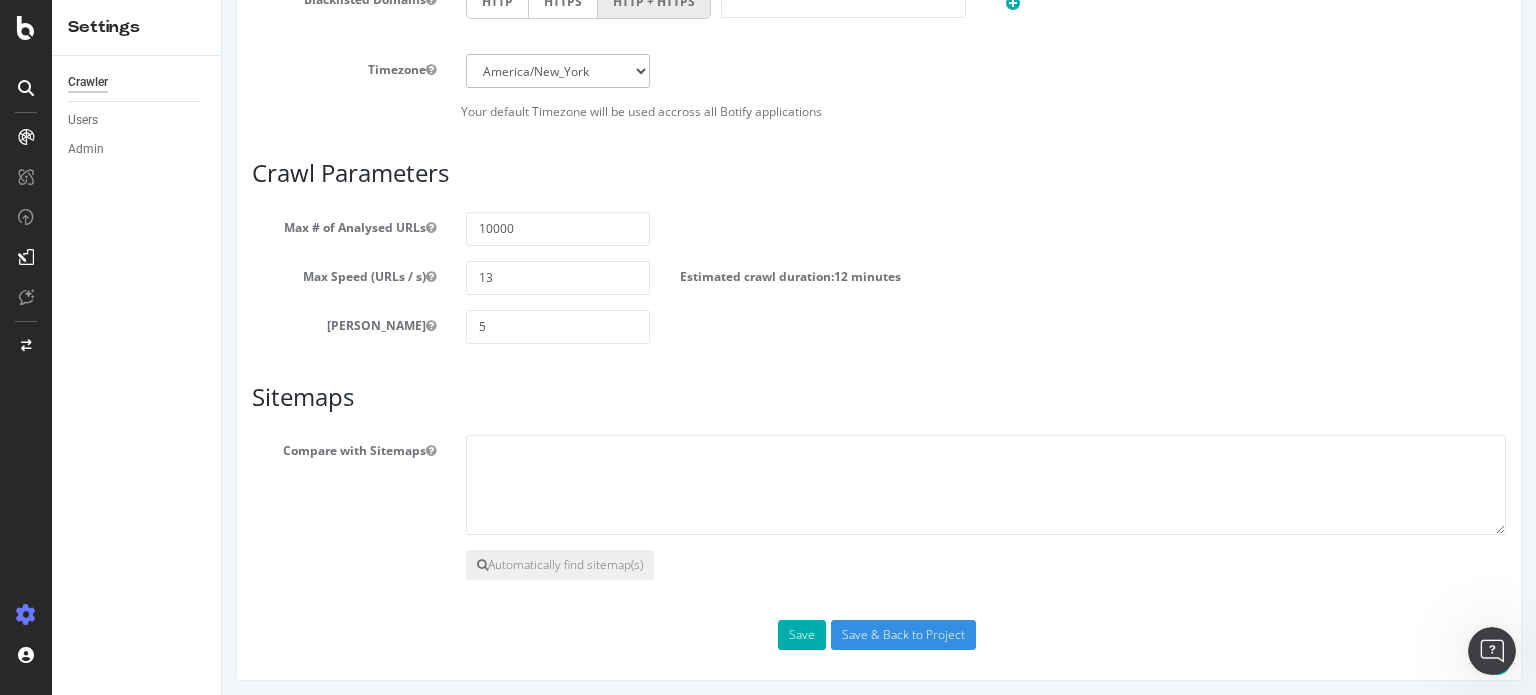 drag, startPoint x: 498, startPoint y: 331, endPoint x: 146, endPoint y: 243, distance: 362.83328 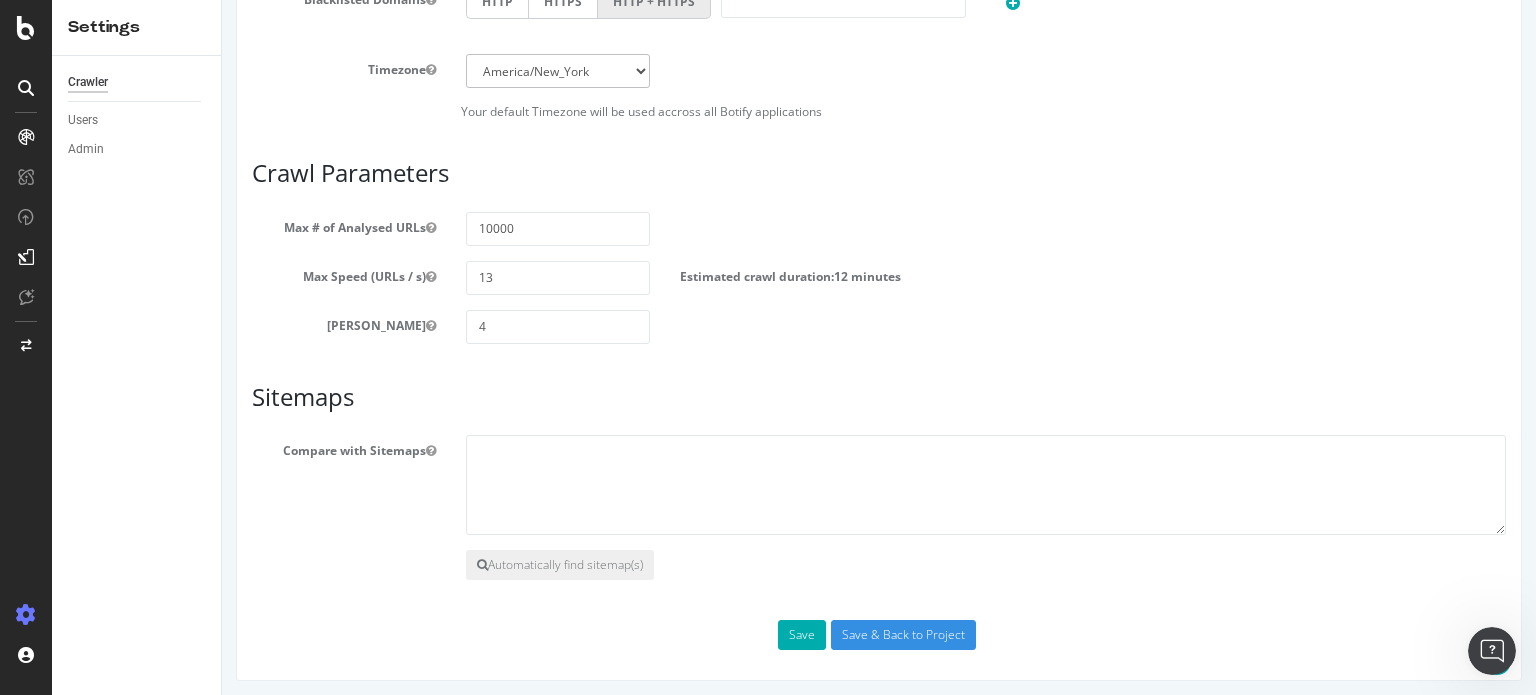 type on "4" 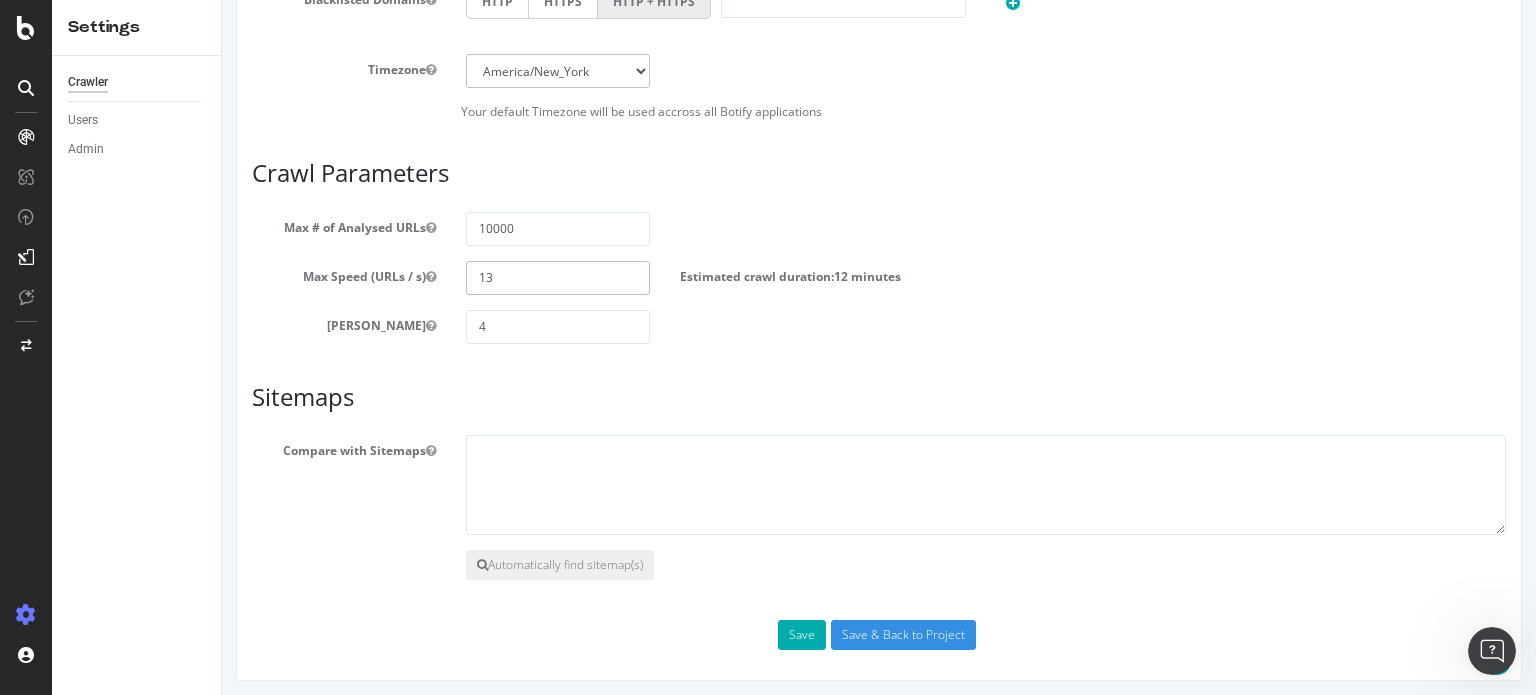 drag, startPoint x: 493, startPoint y: 263, endPoint x: 317, endPoint y: 268, distance: 176.07101 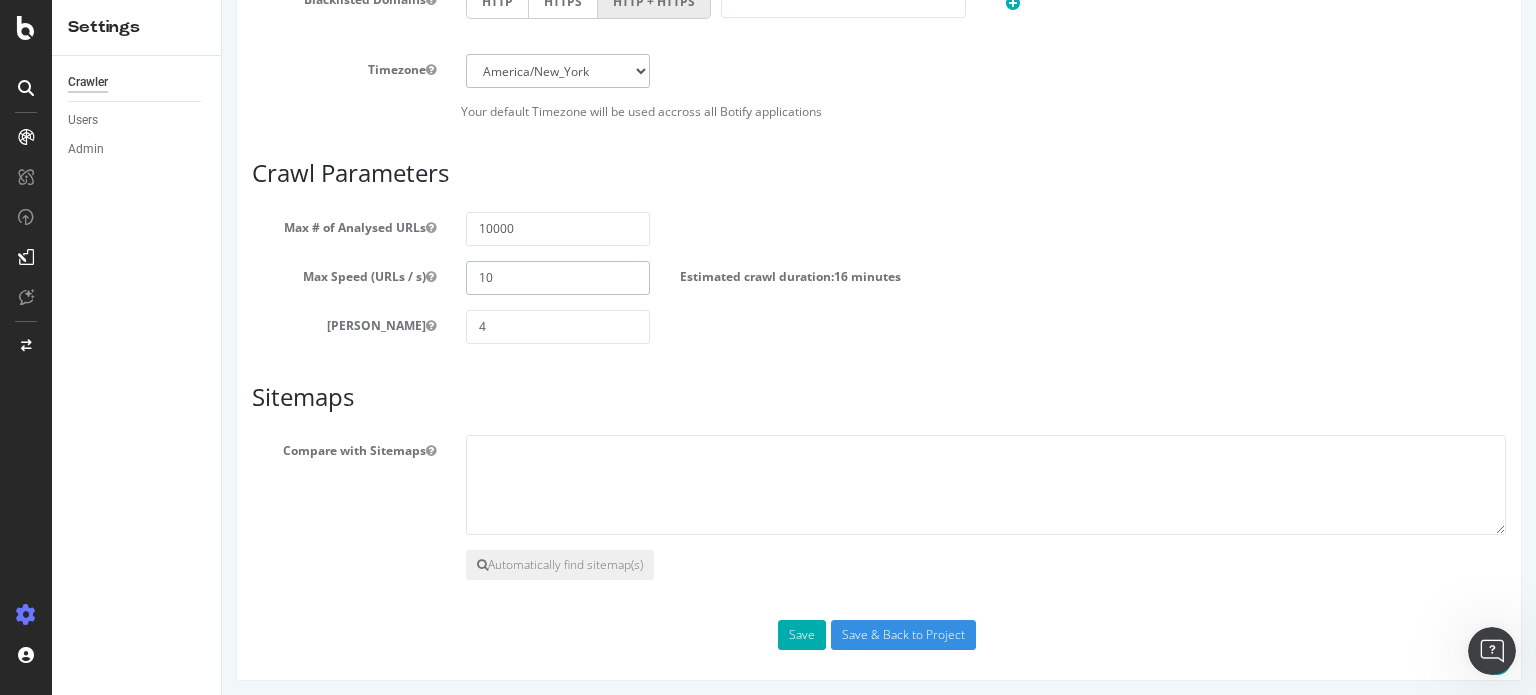 type on "10" 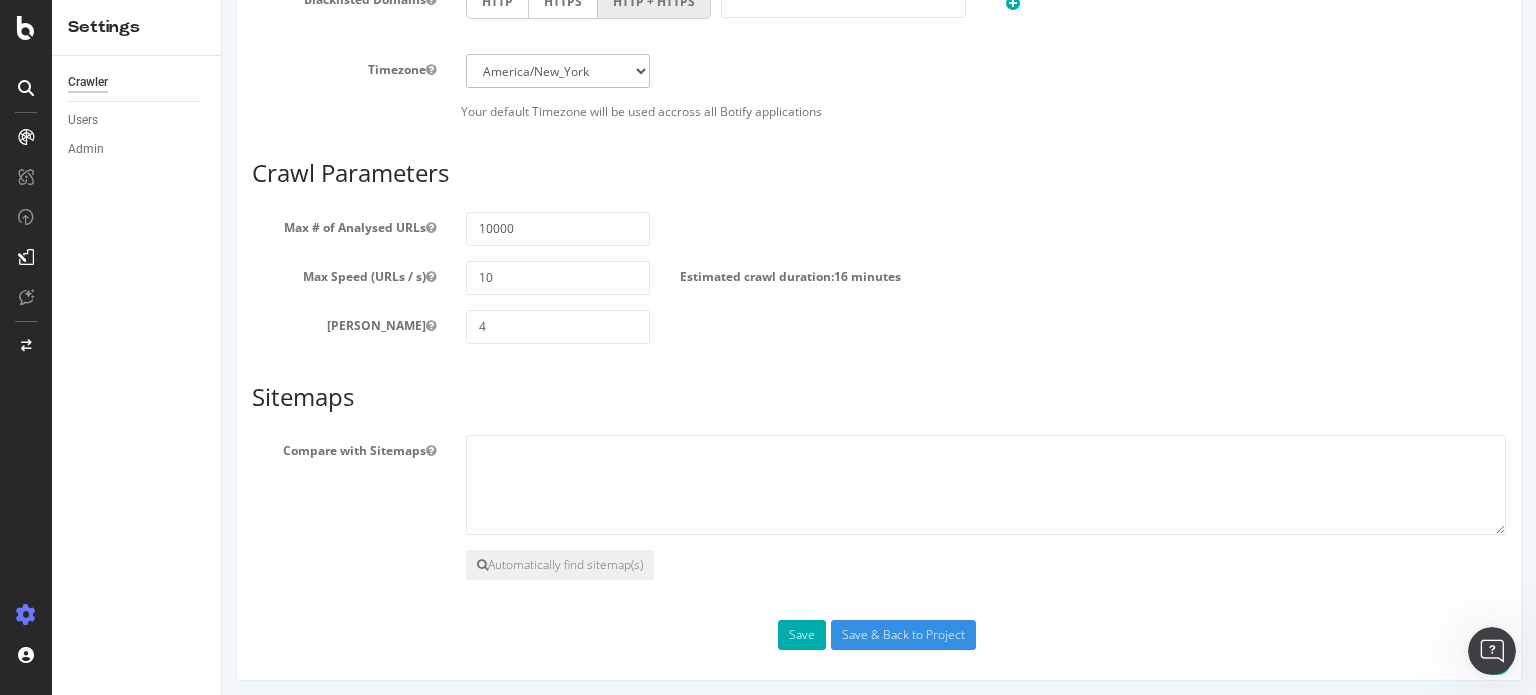 click on "Scope Project Name
Cadeaux - Noel Start URLs
https://www.cultura.com/idees-cadeaux Or upload a file:
Clear field
Or type URLs from external file or Sitemaps:
If you don't want to discover URLs outside of those listed in the files at these locations, set Max depth to 0 in the Crawl parameters below.
Fill only one of the three fields above
Crawl Configuration  Since September 2020, Google has favored mobile crawl for all websites. For a more meaningful analysis, you should crawl all sites with a mobile/responsive configuration.
You can configure User Agent in  Advanced Settings .
Mobile/Responsive Desktop Advanced Allowed Domains
HTTP HTTPS Mobile HTTP" at bounding box center (879, -53) 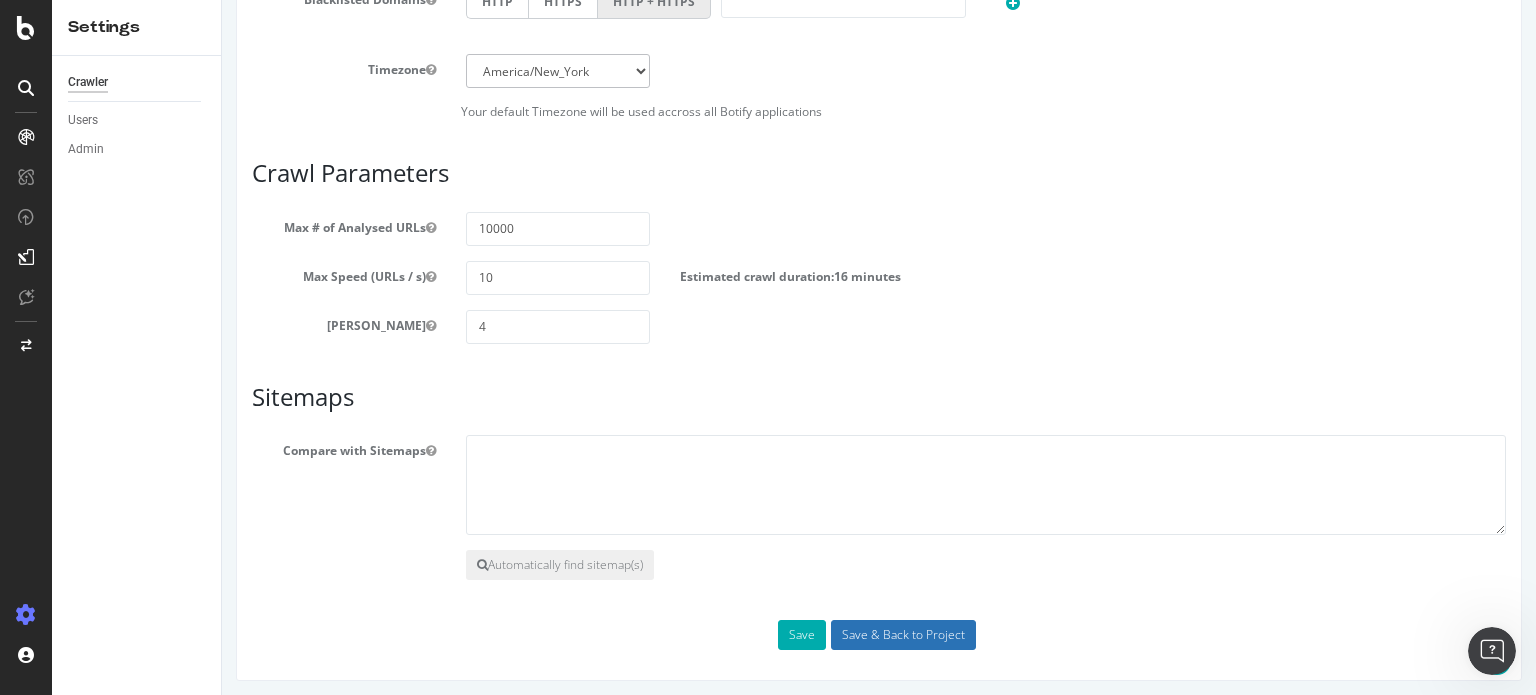 click on "Save & Back to Project" at bounding box center [903, 635] 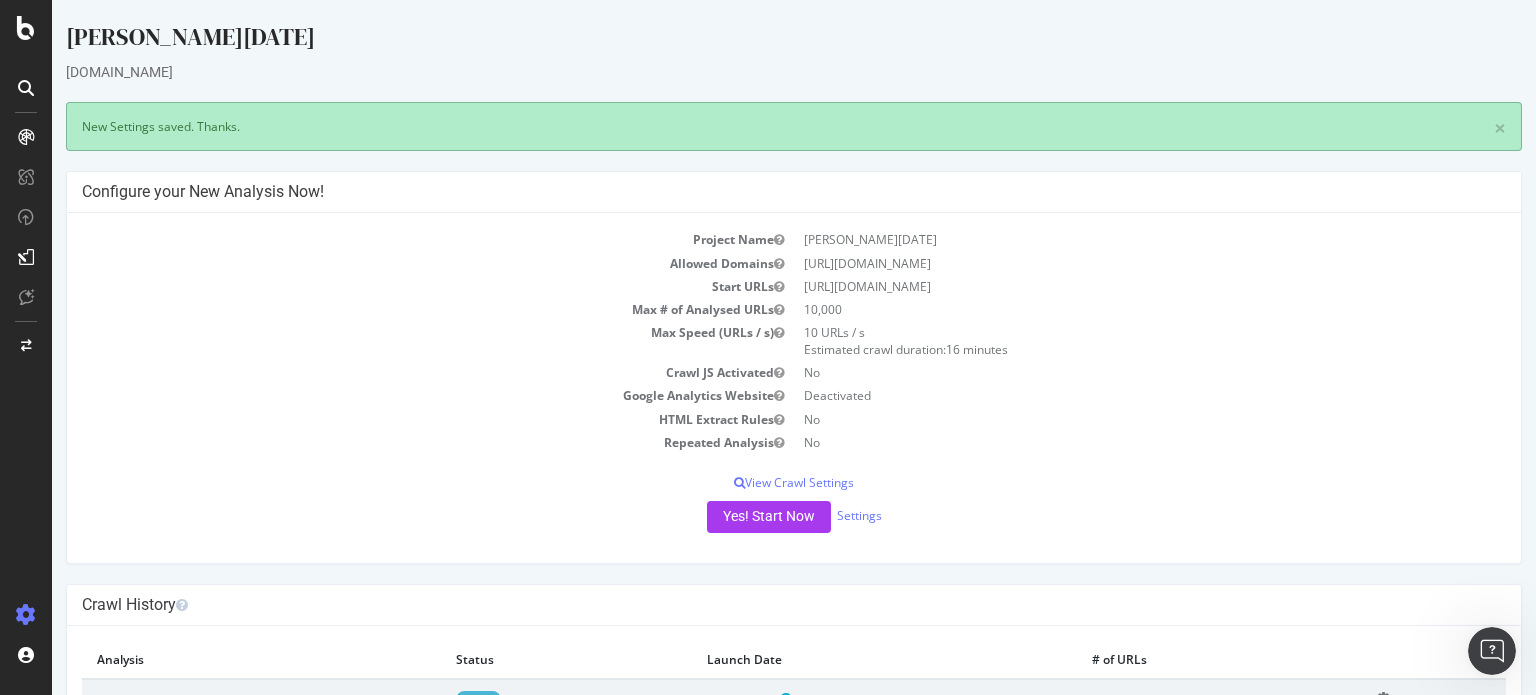 scroll, scrollTop: 0, scrollLeft: 0, axis: both 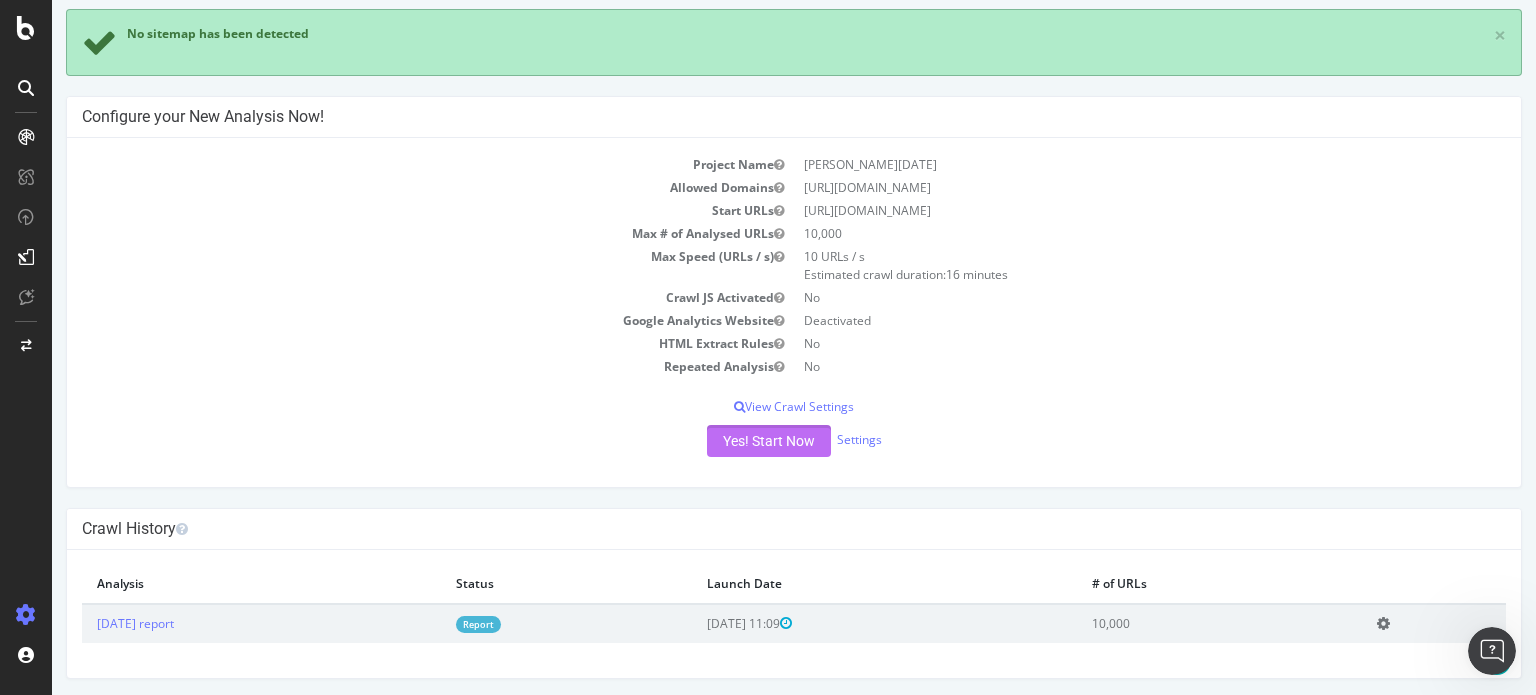 click on "Yes! Start Now" at bounding box center (769, 441) 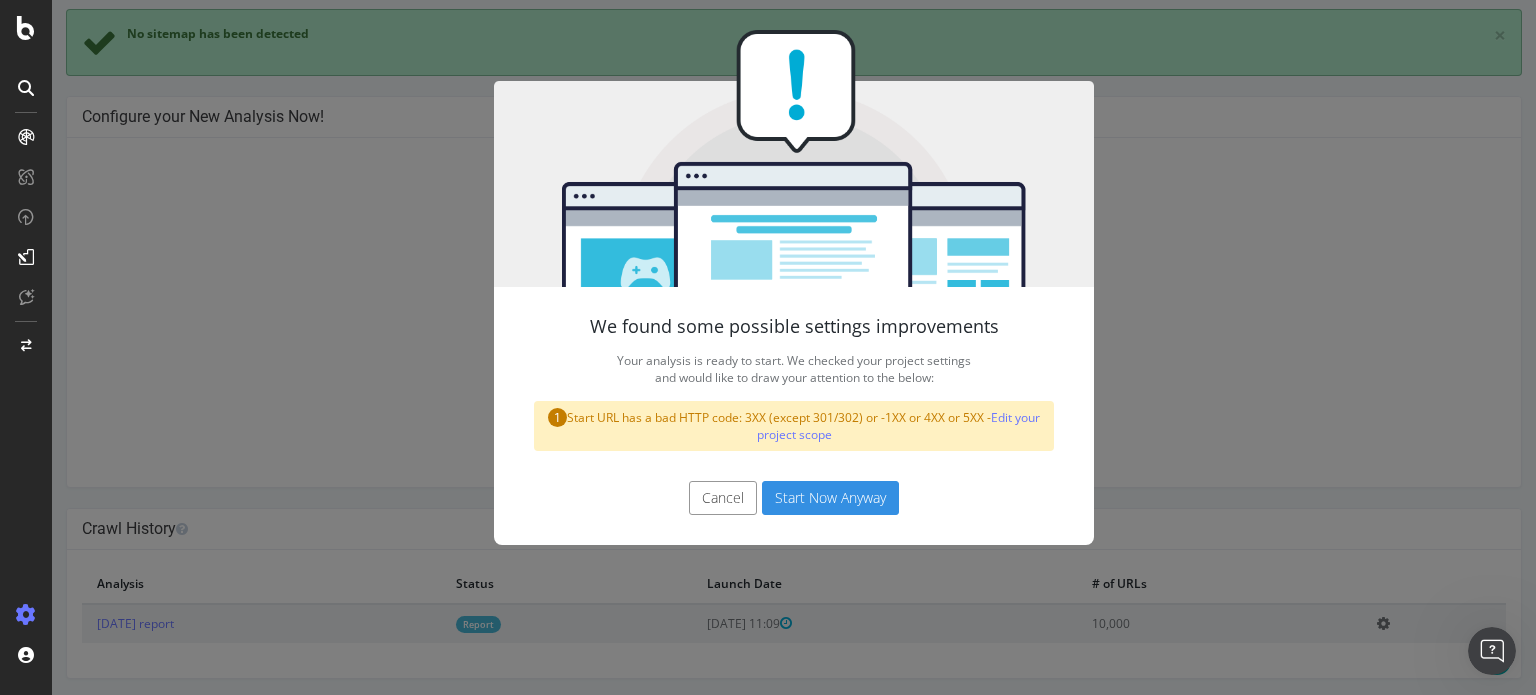 click on "Cancel" at bounding box center [723, 498] 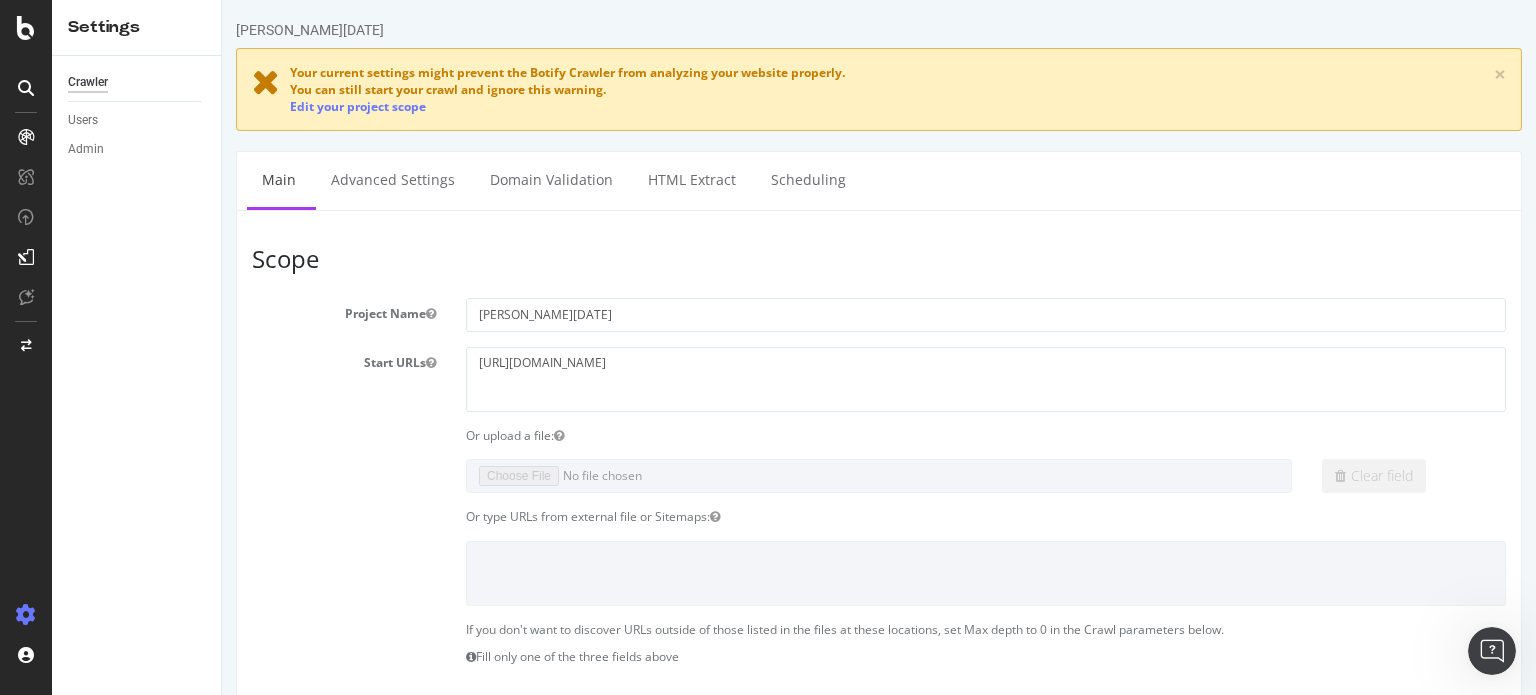 scroll, scrollTop: 0, scrollLeft: 0, axis: both 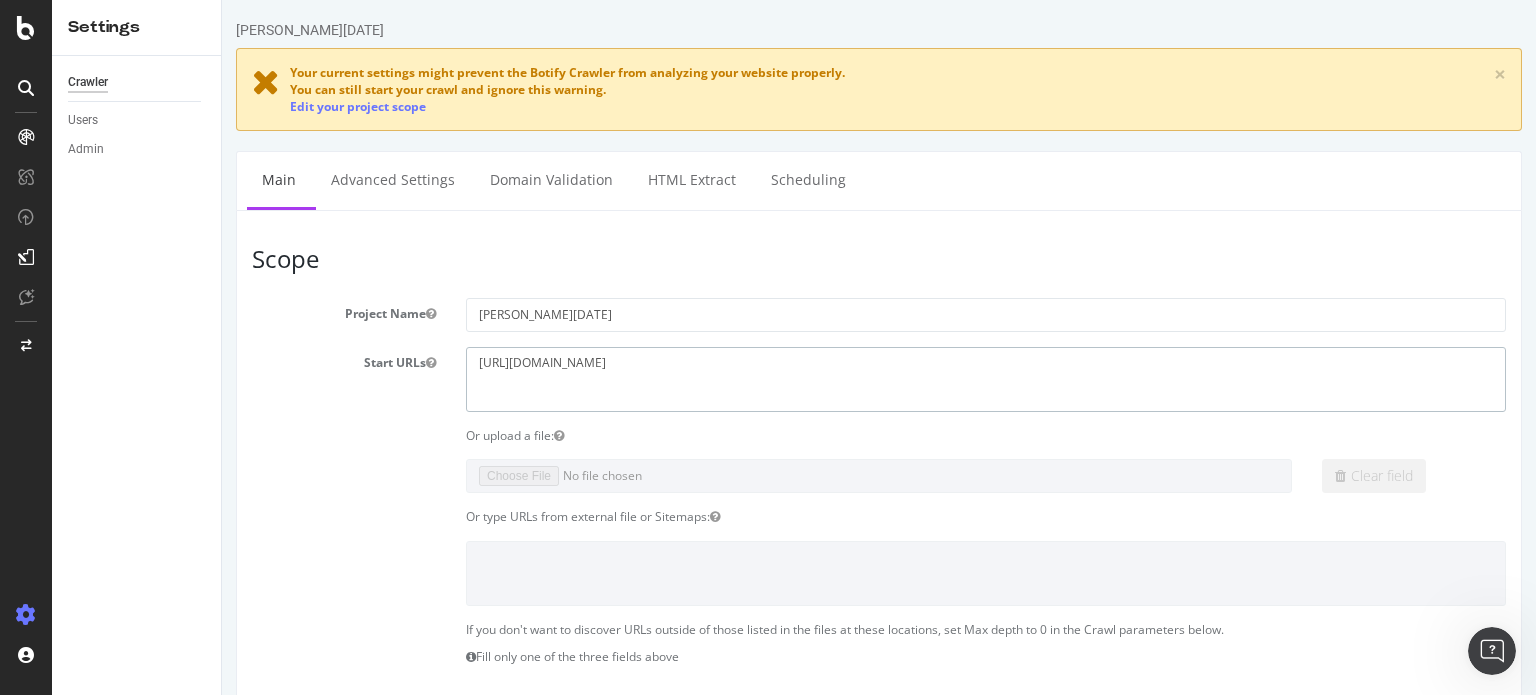 click on "https://www.cultura.com/idees-cadeaux/" at bounding box center [986, 379] 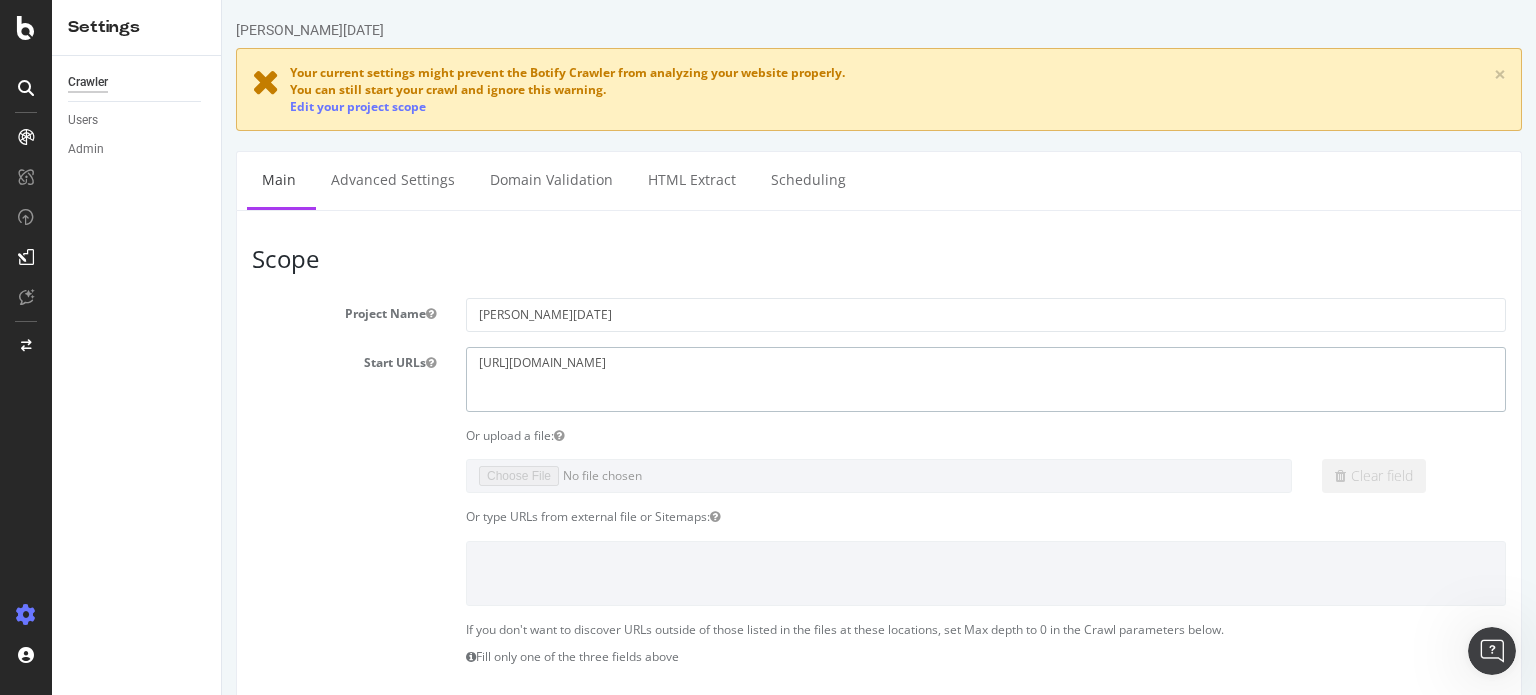 scroll, scrollTop: 1000, scrollLeft: 0, axis: vertical 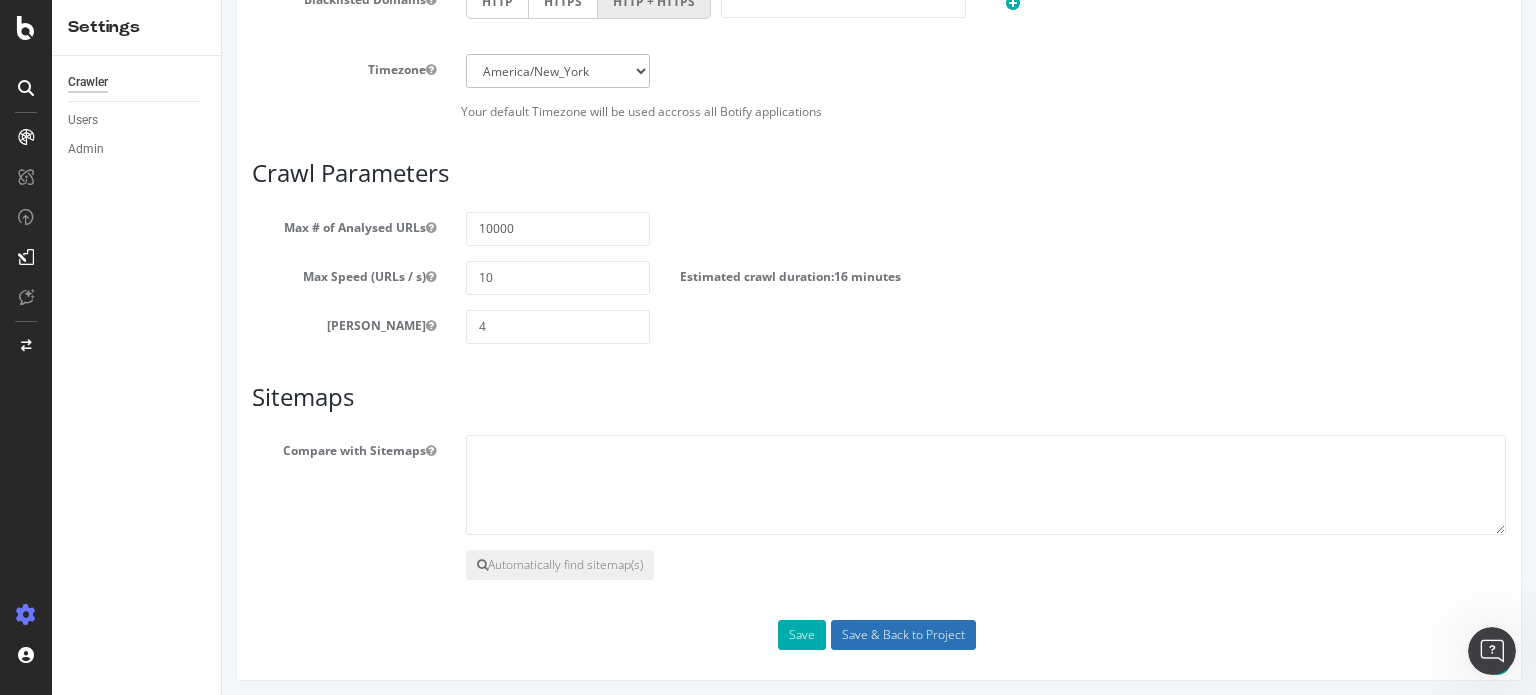 type on "https://www.cultura.com/idees-cadeaux.html" 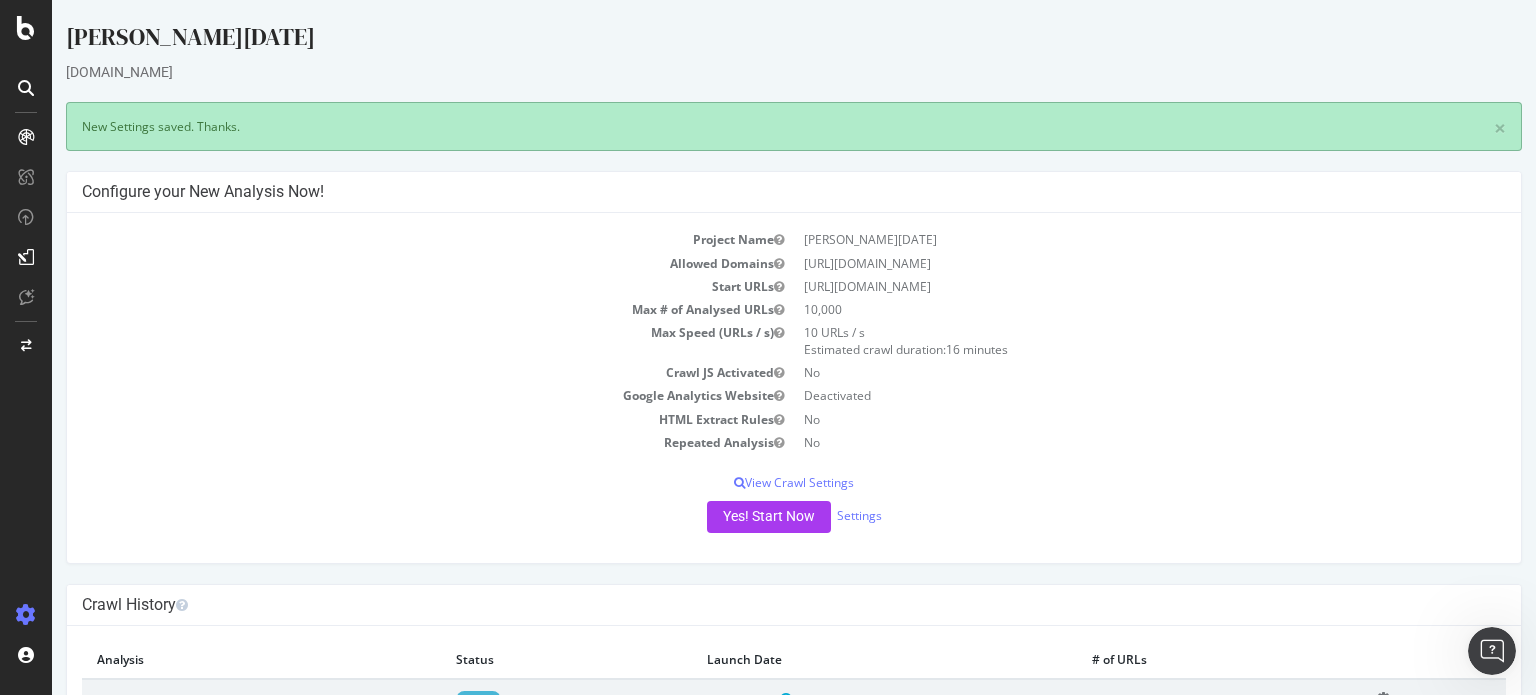 scroll, scrollTop: 0, scrollLeft: 0, axis: both 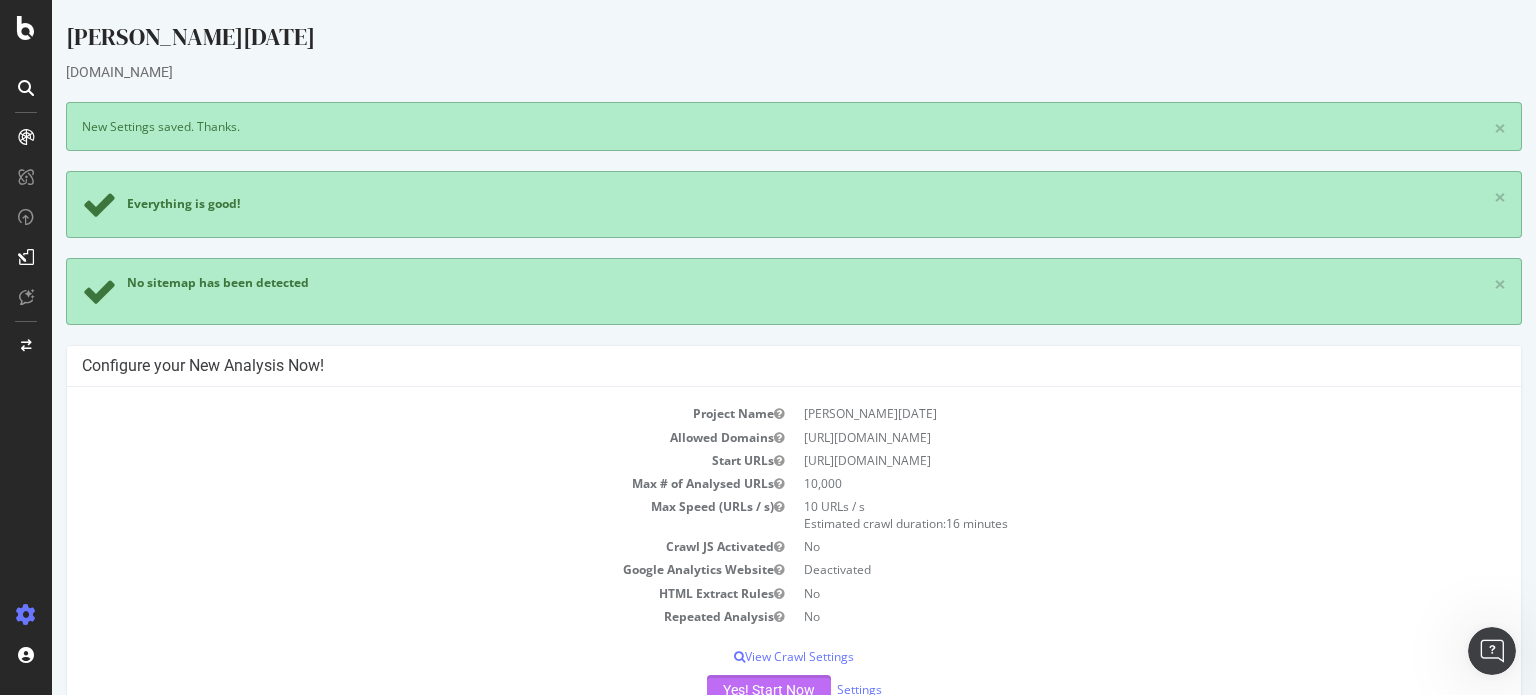 click on "Yes! Start Now" at bounding box center [769, 691] 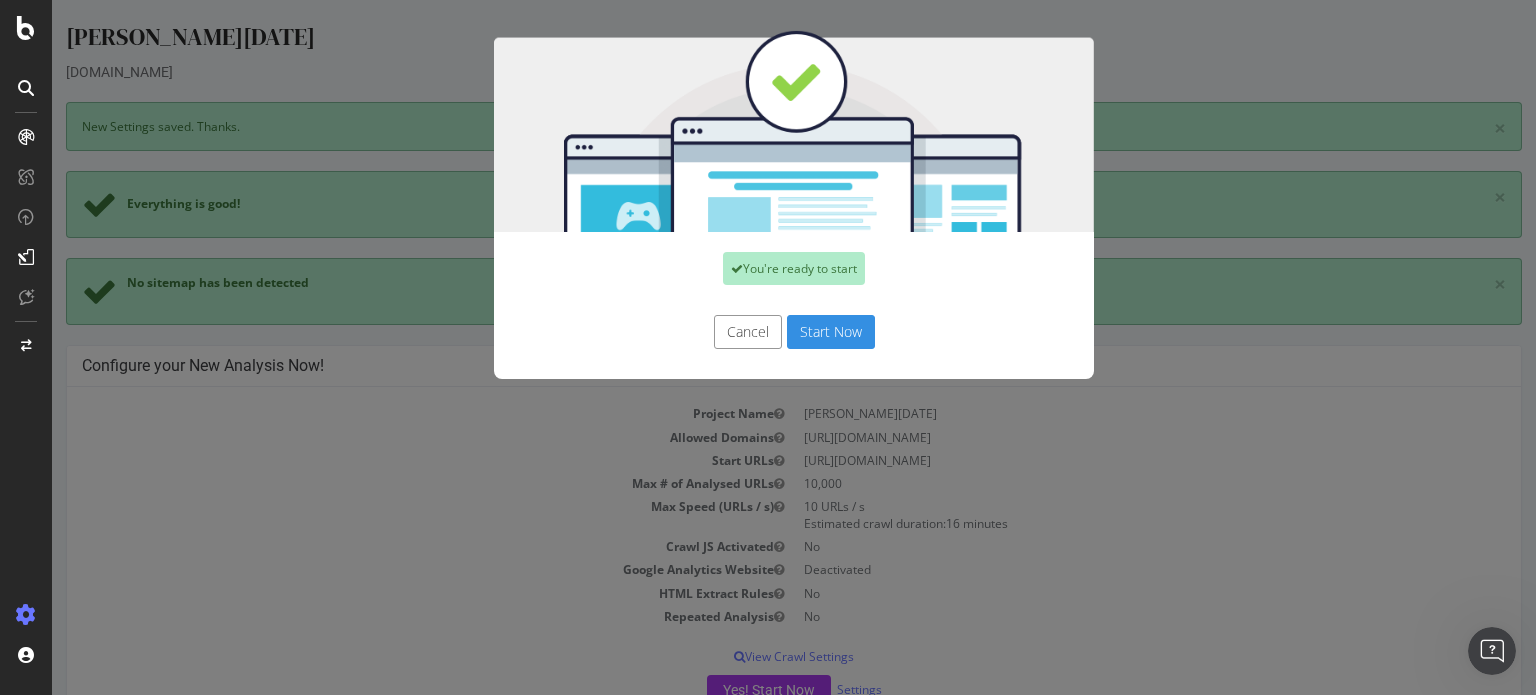 click on "Start Now" at bounding box center (831, 332) 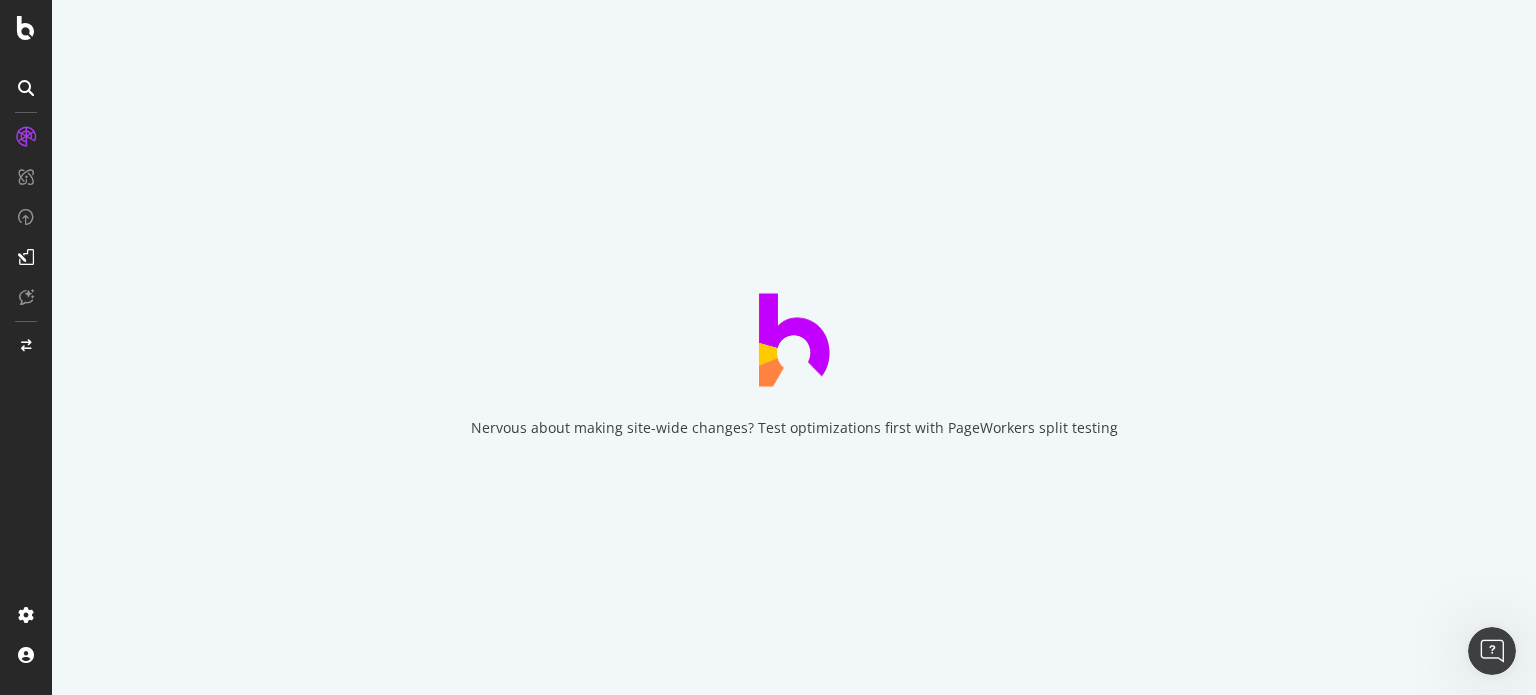 click on "Nervous about making site-wide changes? Test optimizations first with PageWorkers split testing" at bounding box center (794, 347) 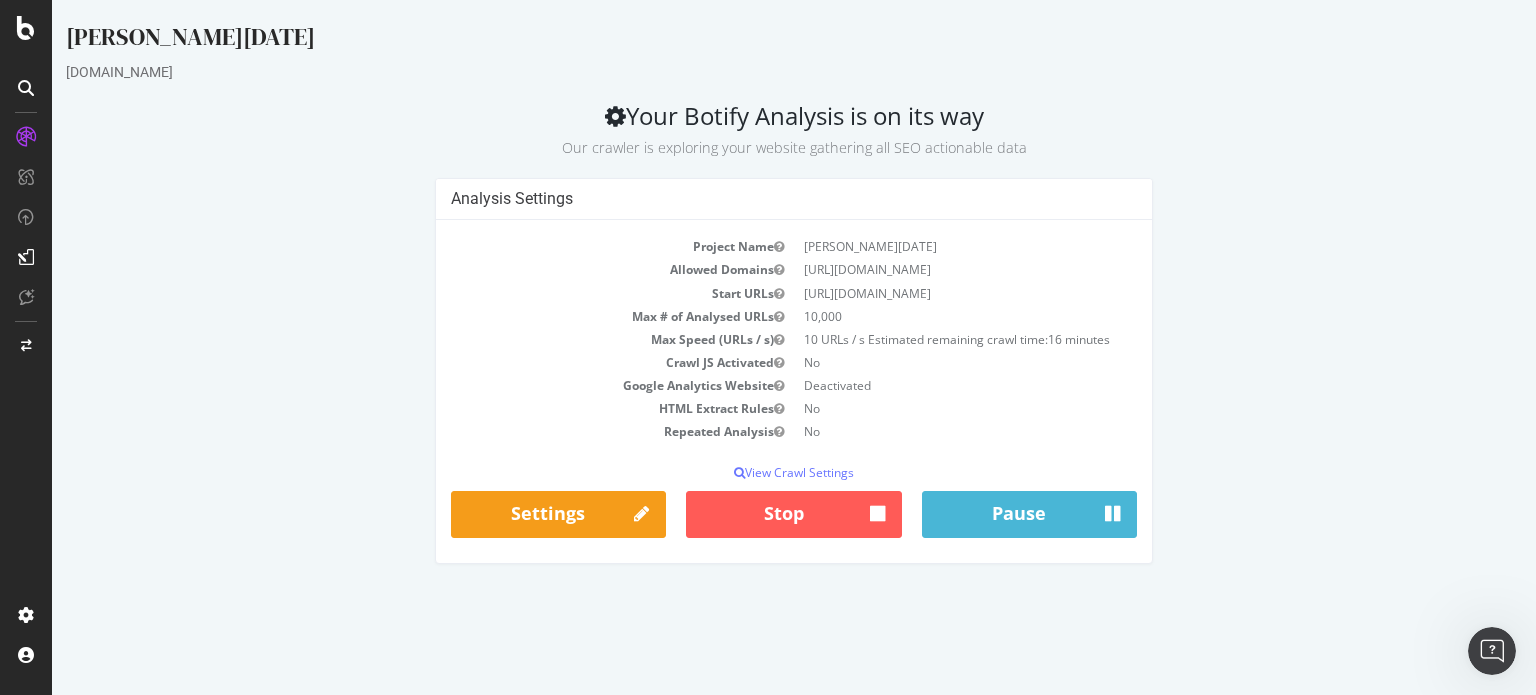 scroll, scrollTop: 0, scrollLeft: 0, axis: both 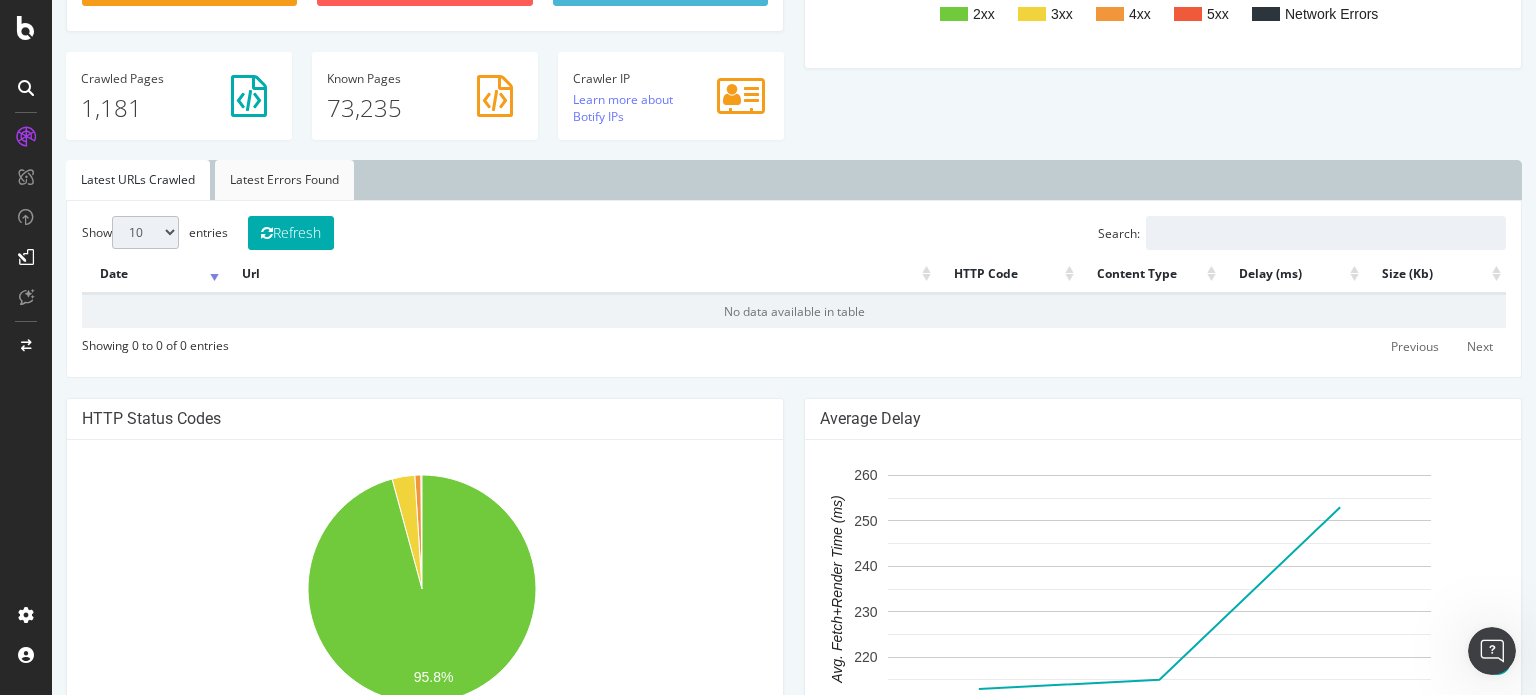 click on "Latest Errors Found" at bounding box center [284, 180] 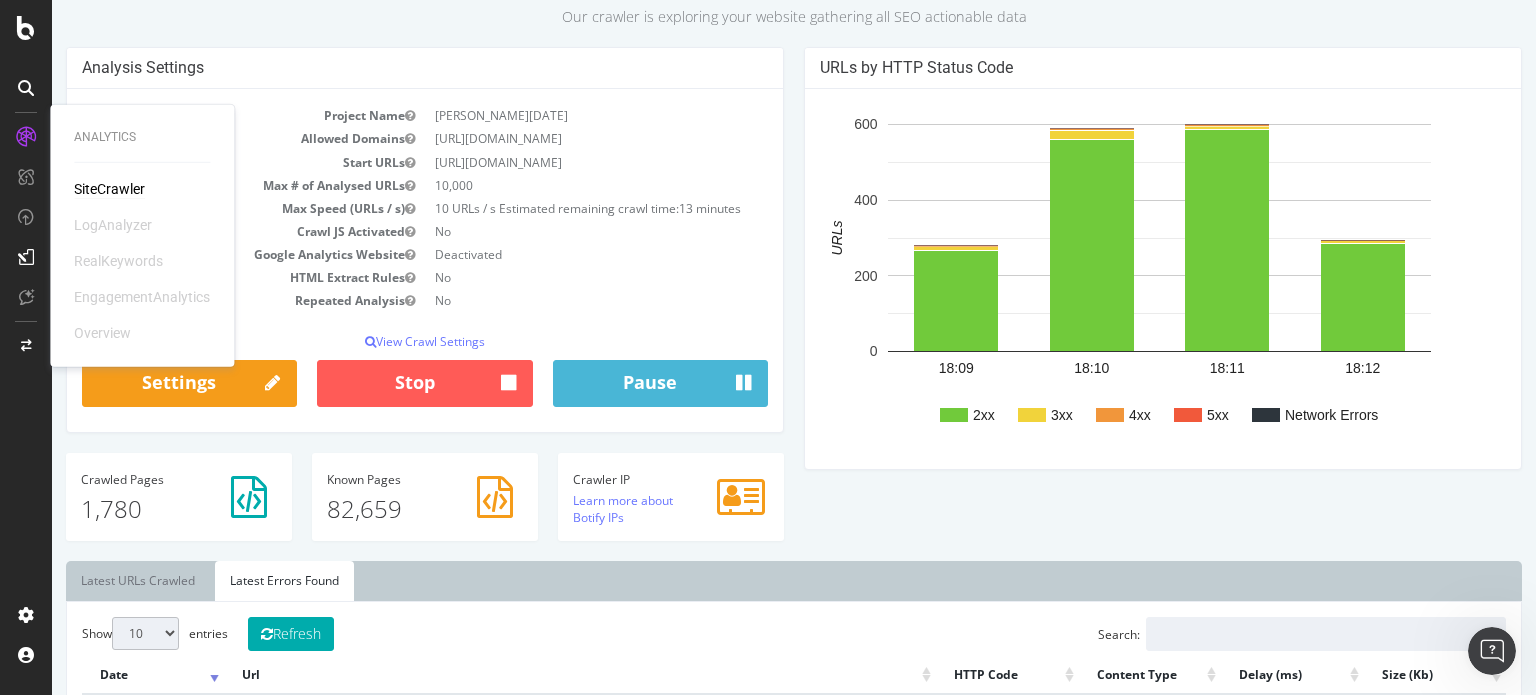 scroll, scrollTop: 168, scrollLeft: 0, axis: vertical 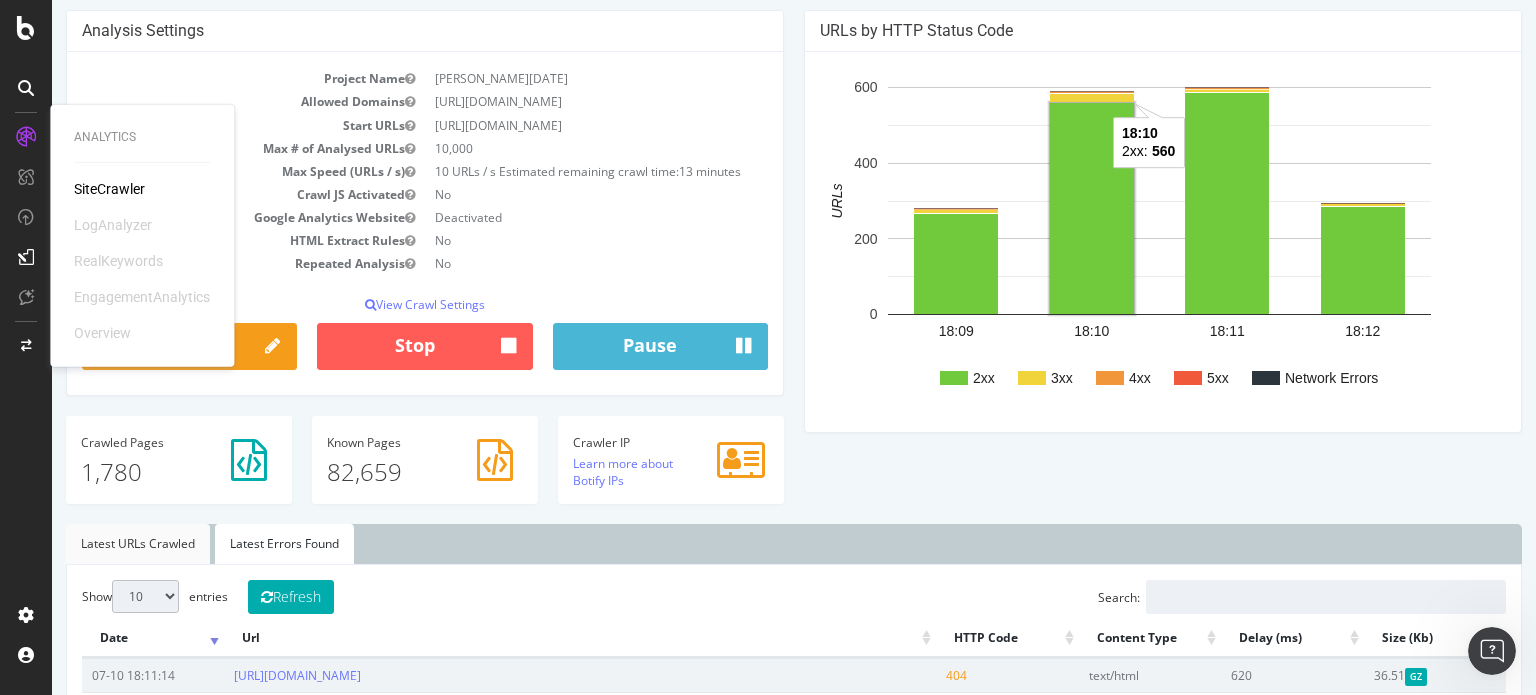 click on "Latest URLs Crawled" at bounding box center (138, 544) 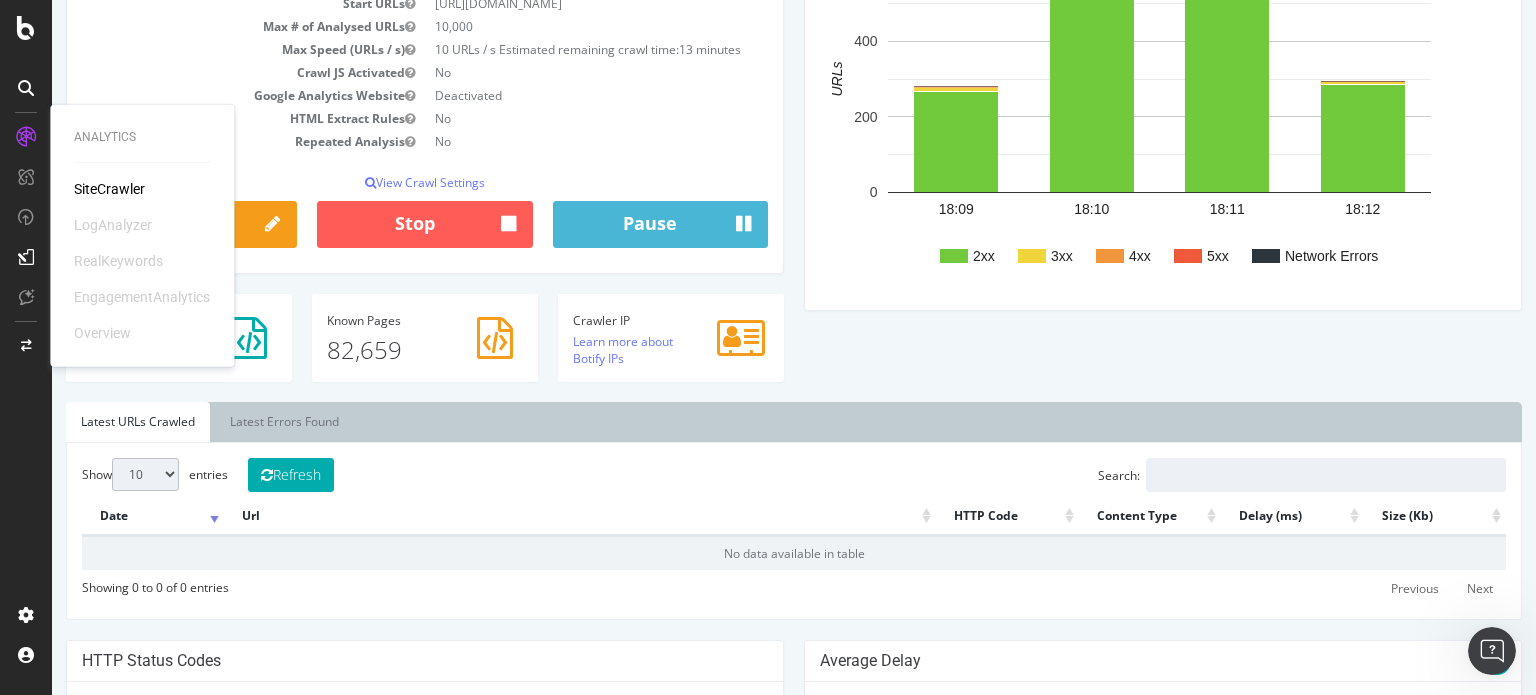 scroll, scrollTop: 284, scrollLeft: 0, axis: vertical 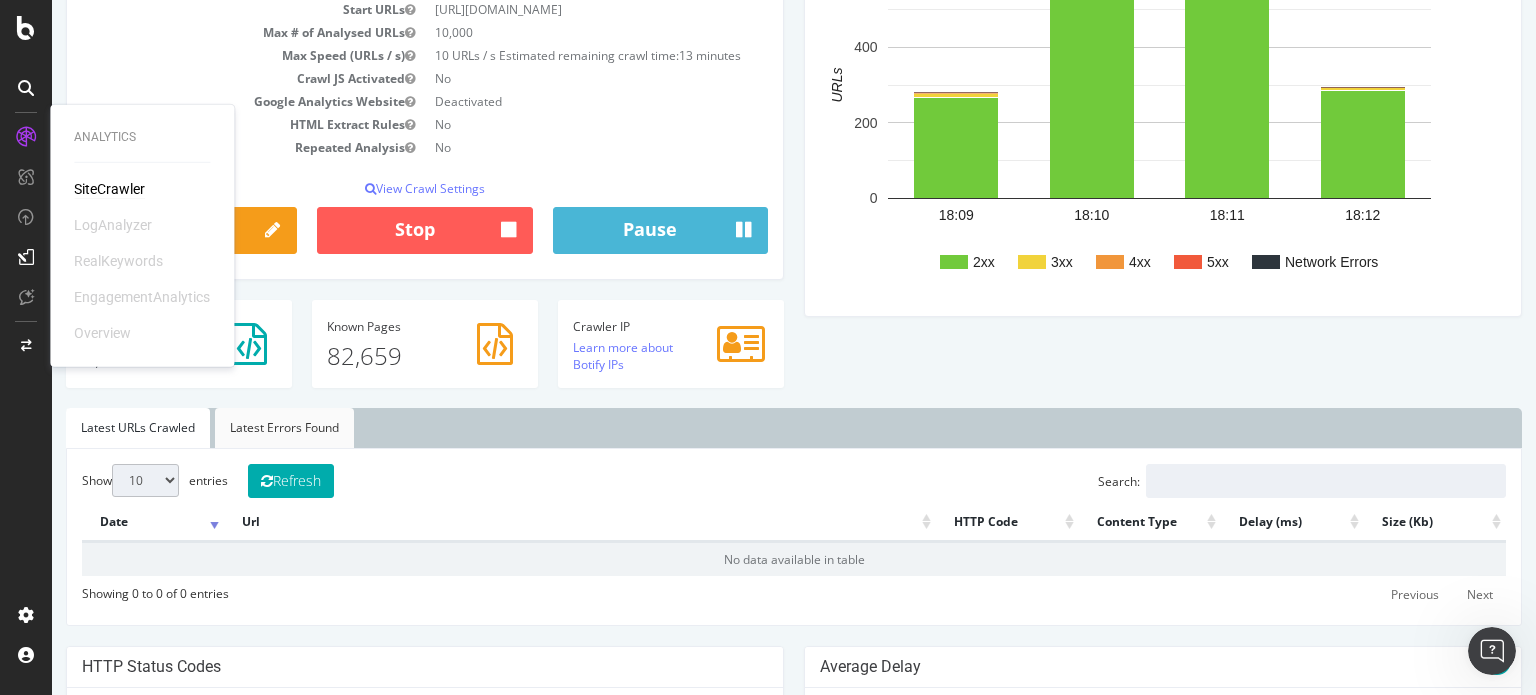 click on "Latest Errors Found" at bounding box center (284, 428) 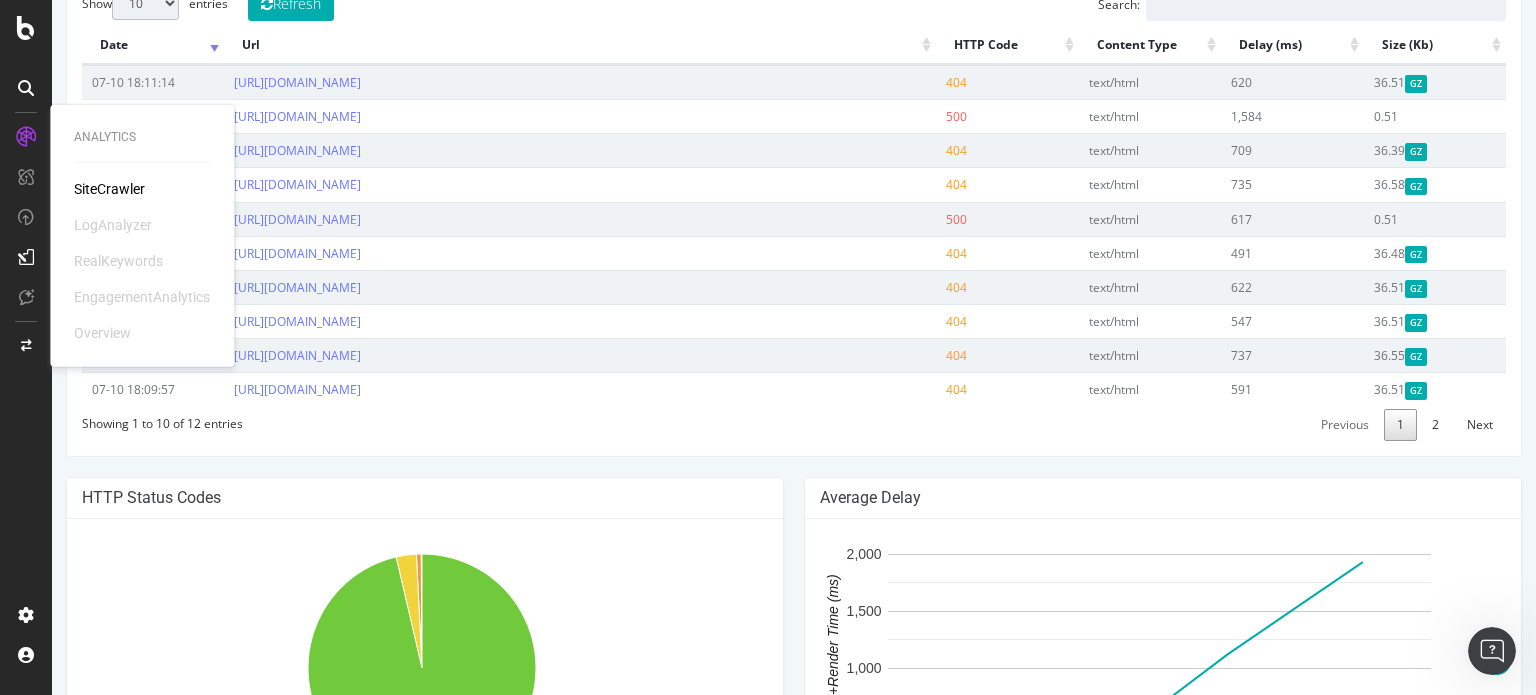 scroll, scrollTop: 828, scrollLeft: 0, axis: vertical 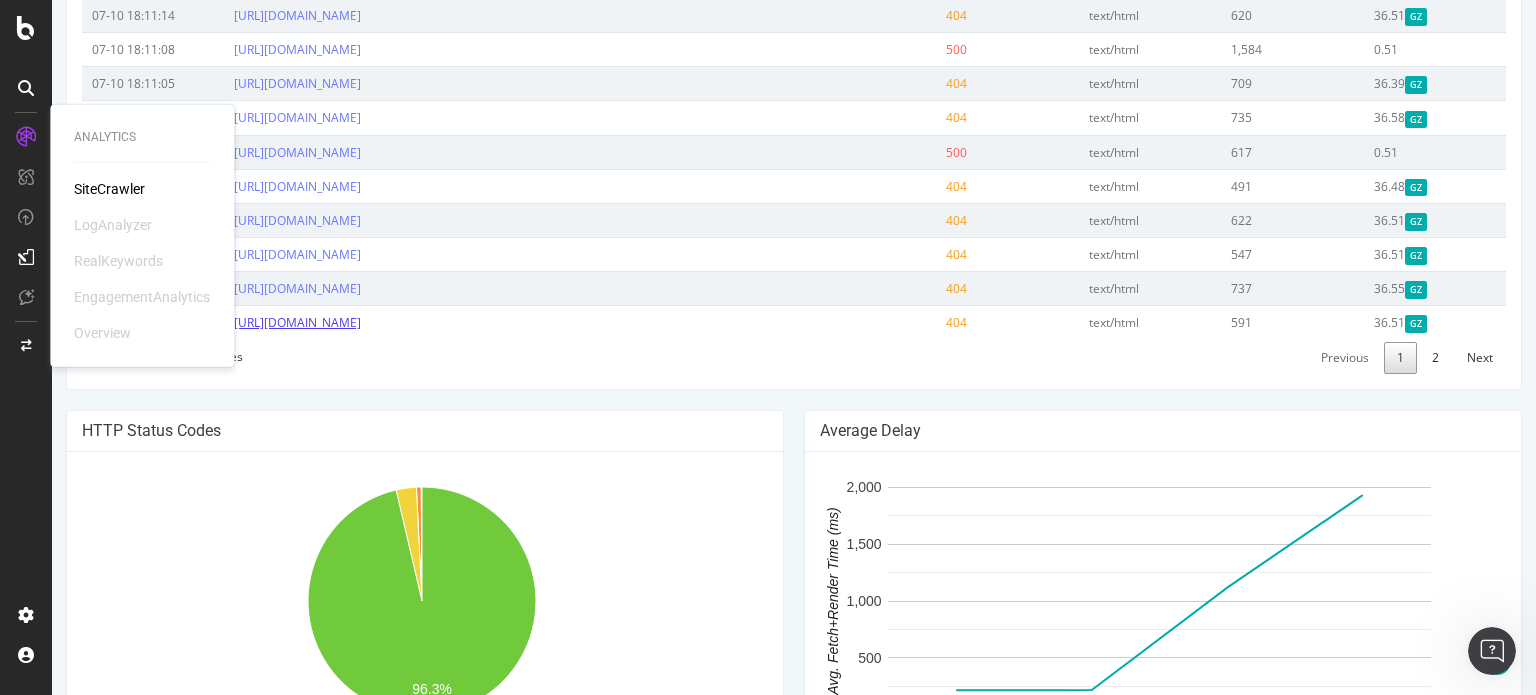 click on "https://www.cultura.com/idees-cadeaux/kits-coffrets-cadeaux-a-faire-soi-meme/kits-coffrets-patisserie.html" at bounding box center (297, 322) 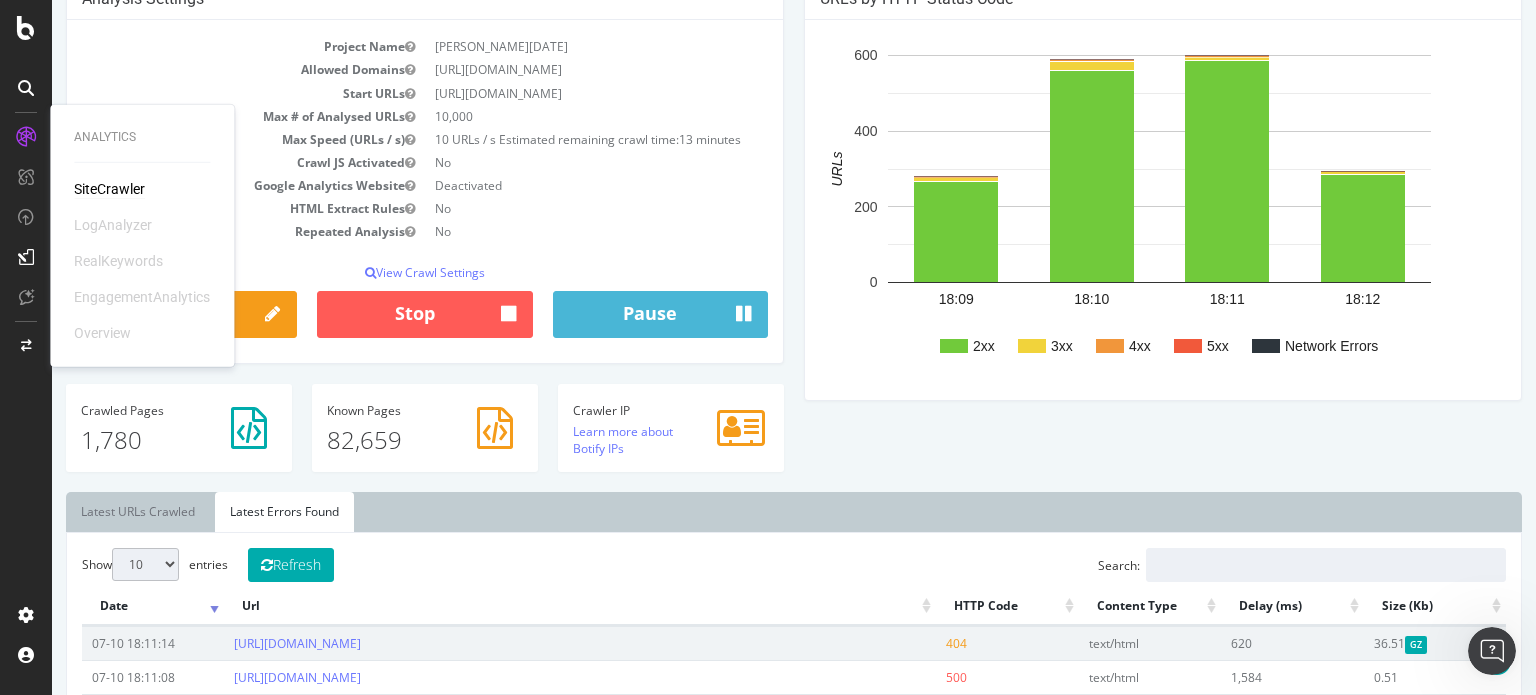 scroll, scrollTop: 176, scrollLeft: 0, axis: vertical 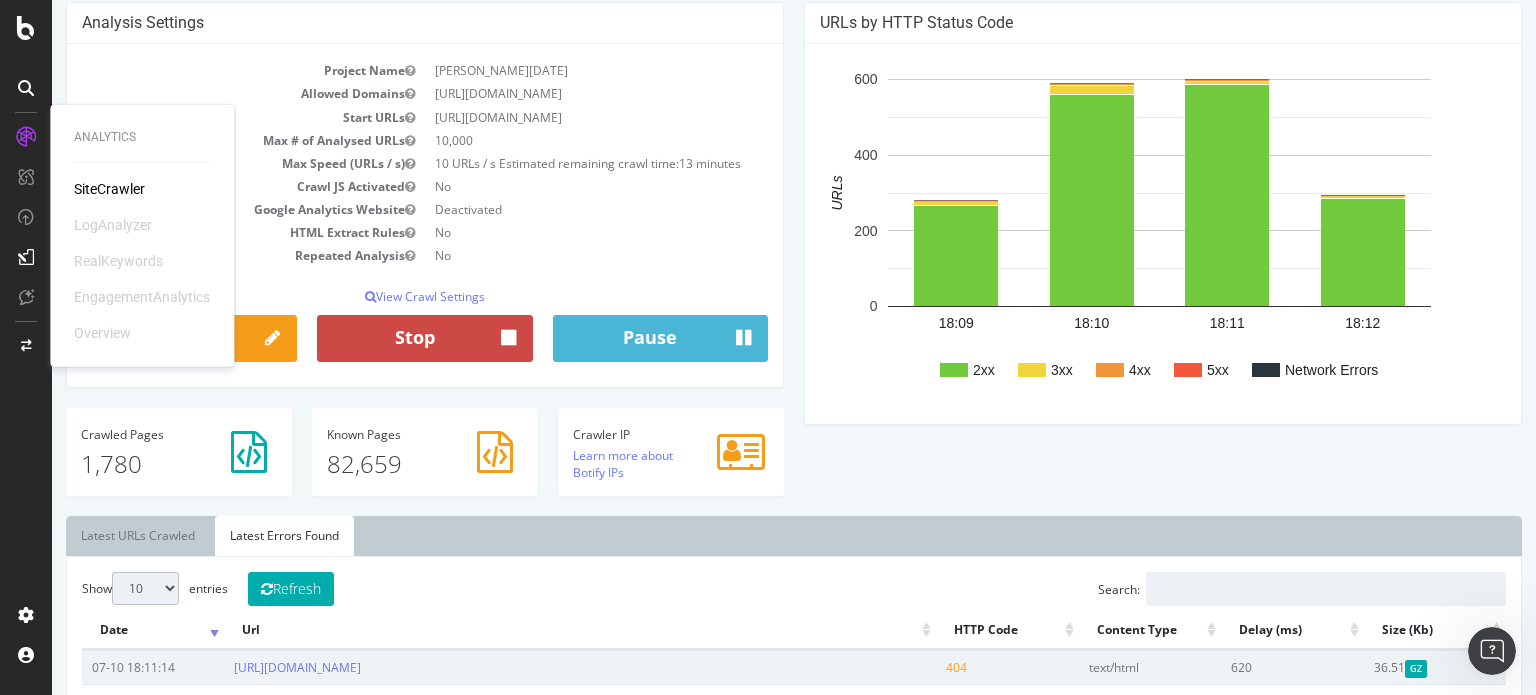 click on "Stop" at bounding box center (424, 339) 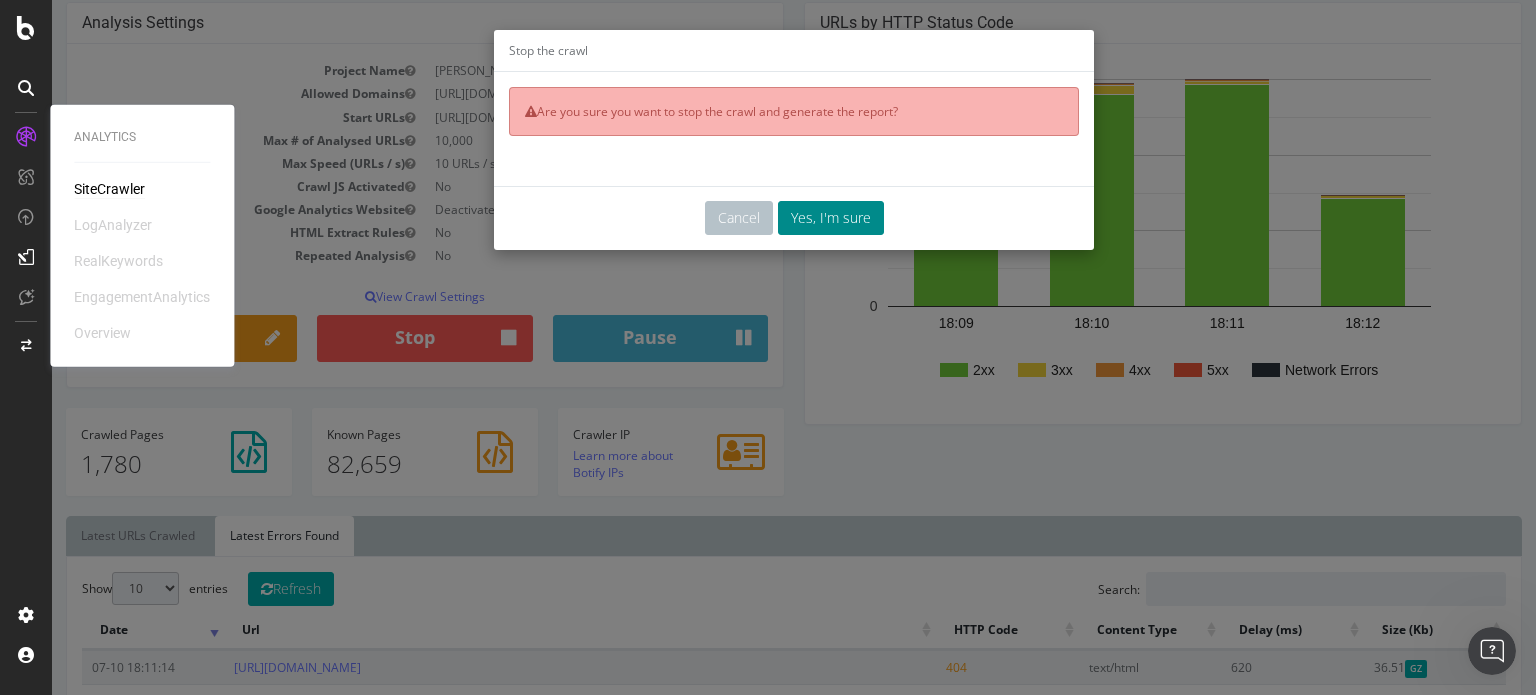 click on "Yes, I'm sure" at bounding box center [831, 218] 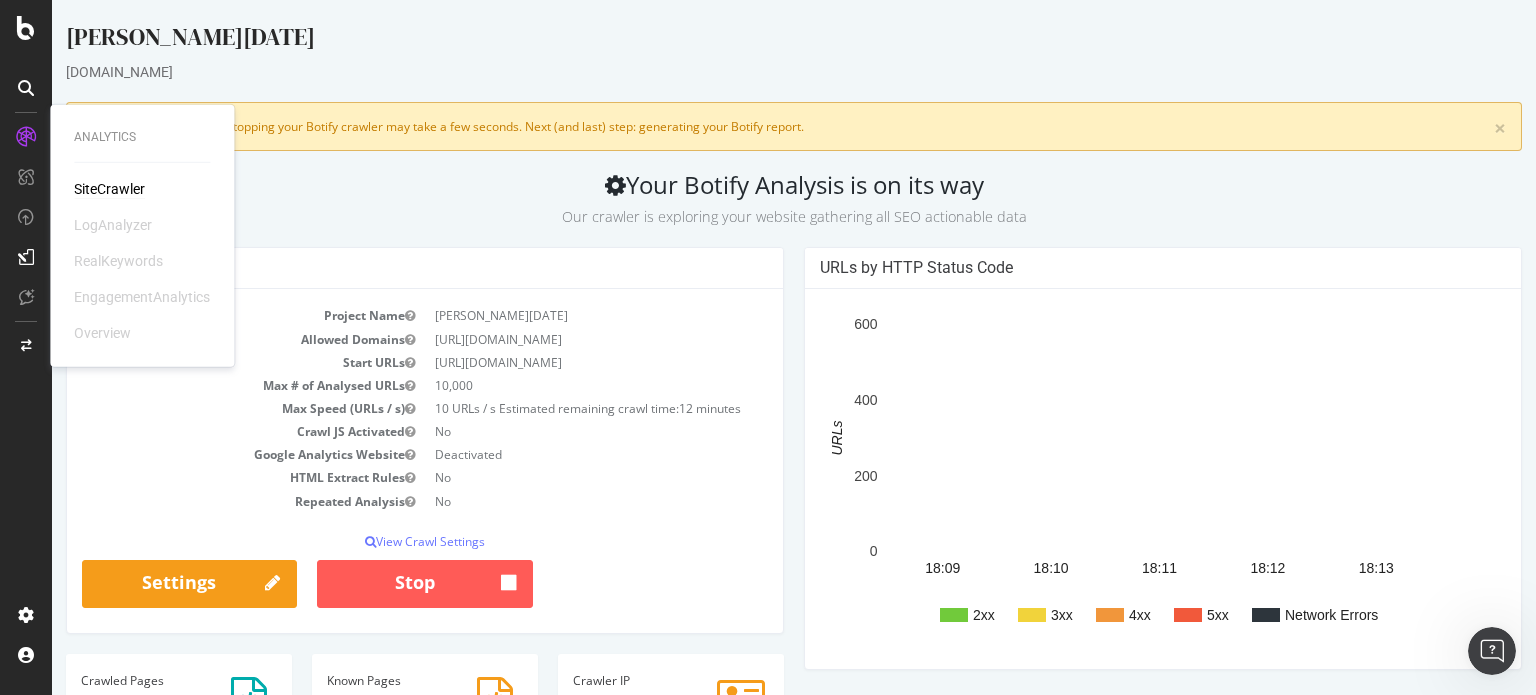 scroll, scrollTop: 0, scrollLeft: 0, axis: both 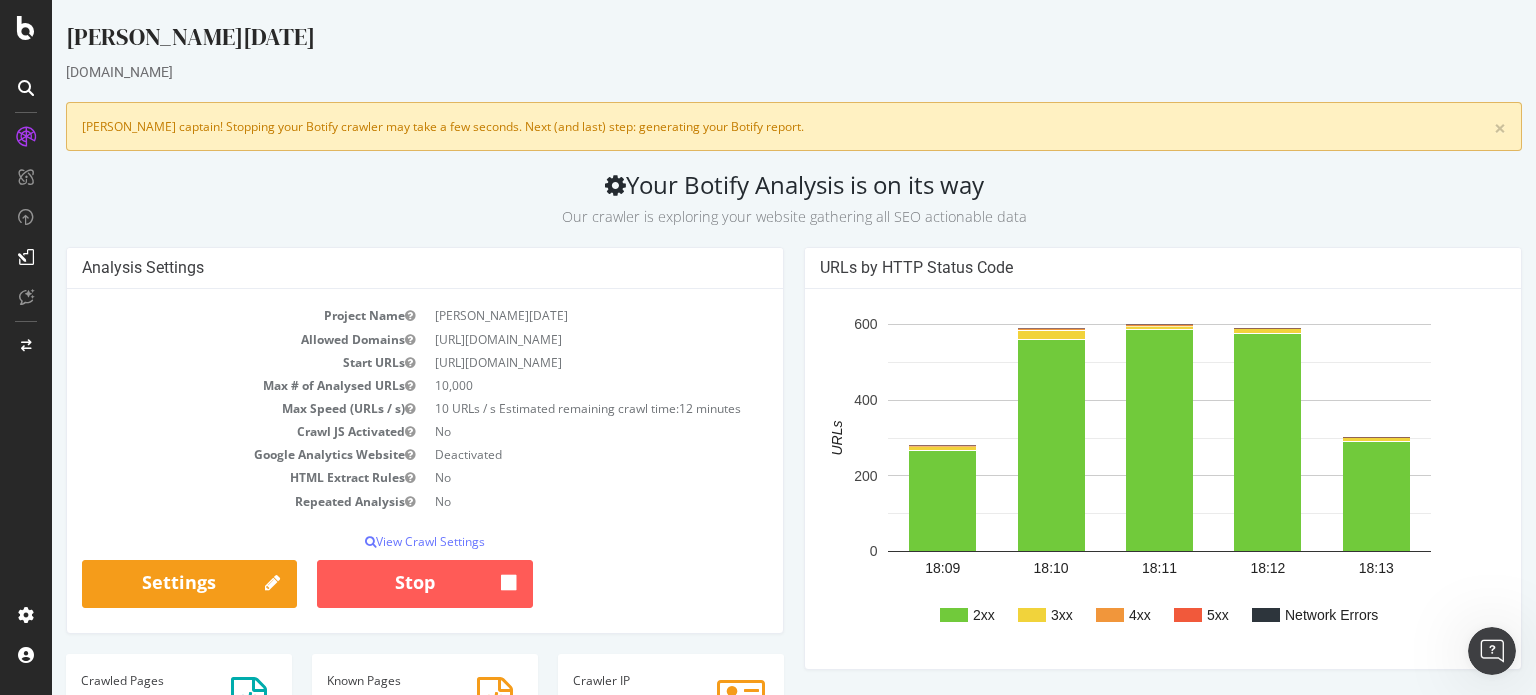 click at bounding box center [26, 347] 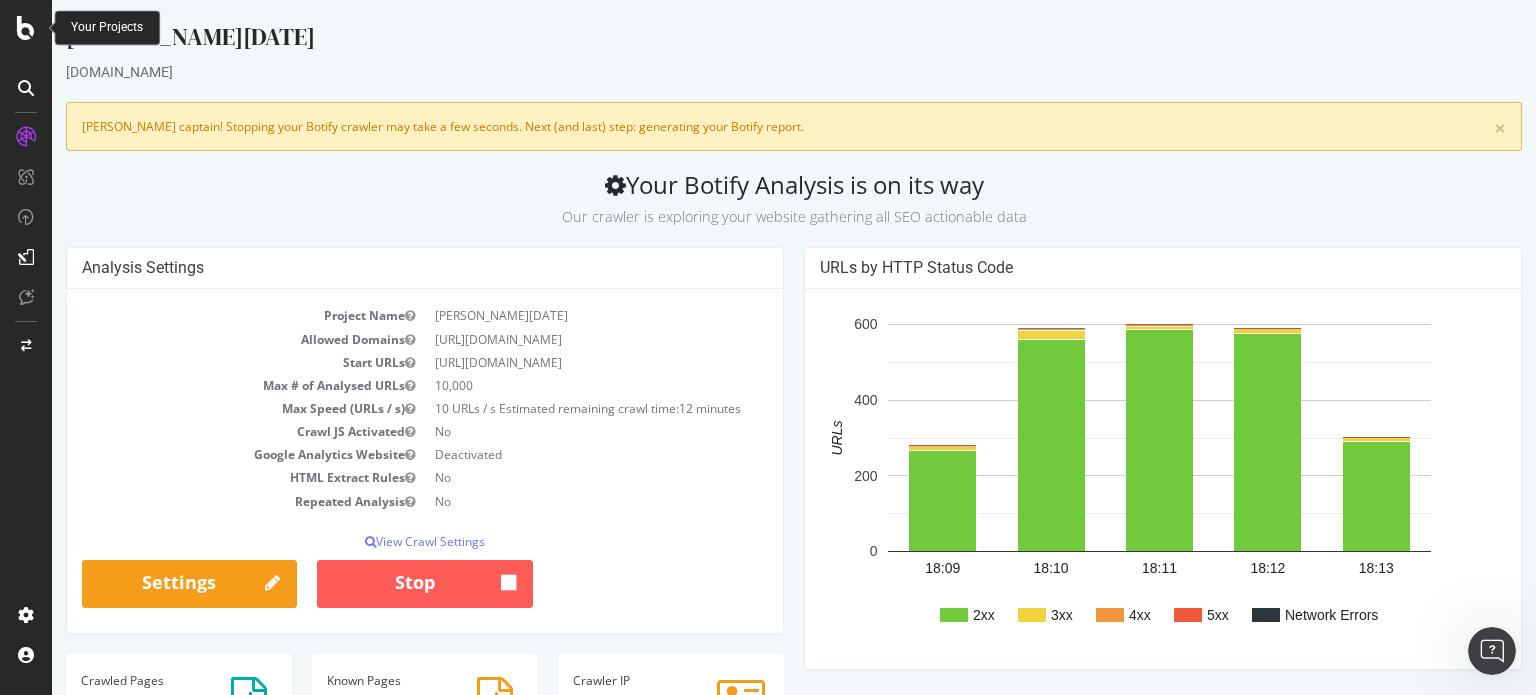 click at bounding box center (26, 28) 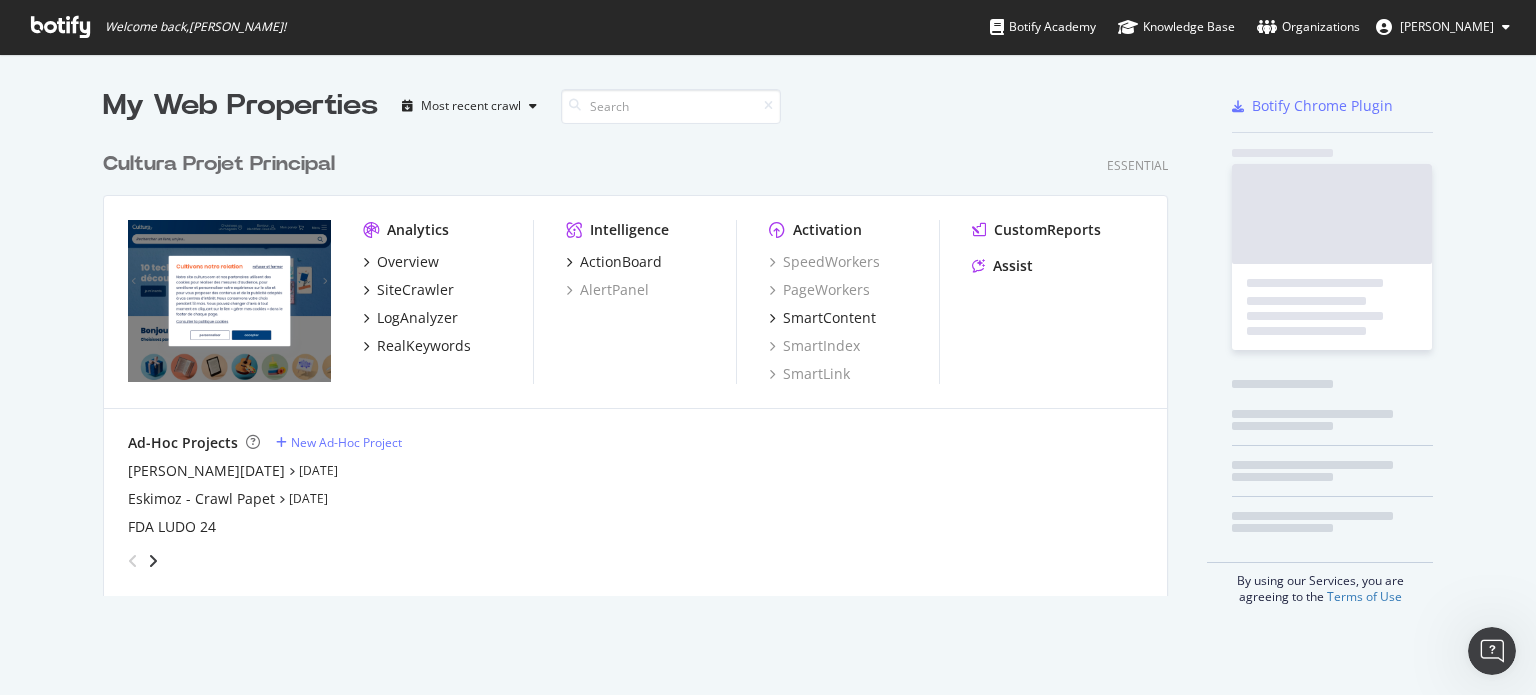 scroll, scrollTop: 16, scrollLeft: 16, axis: both 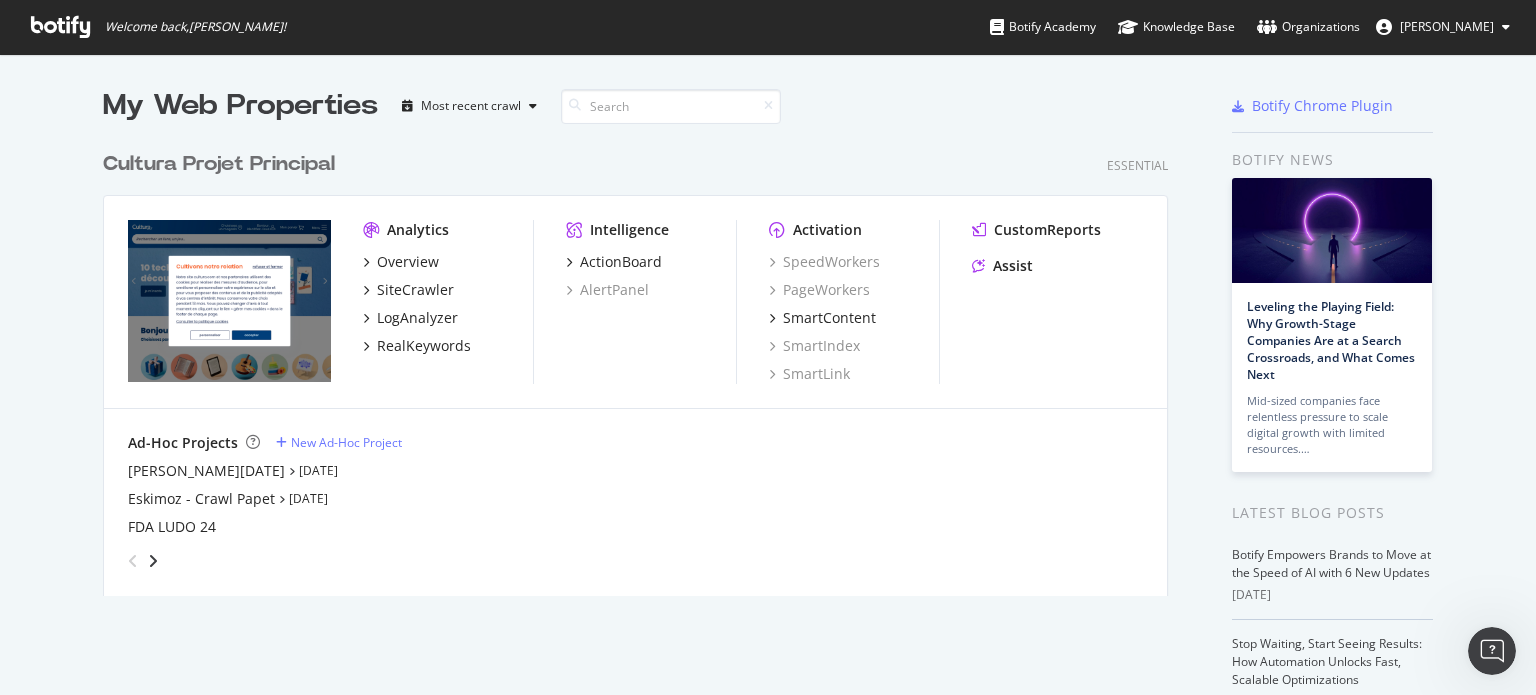 click on "Ad-Hoc Projects" at bounding box center [183, 443] 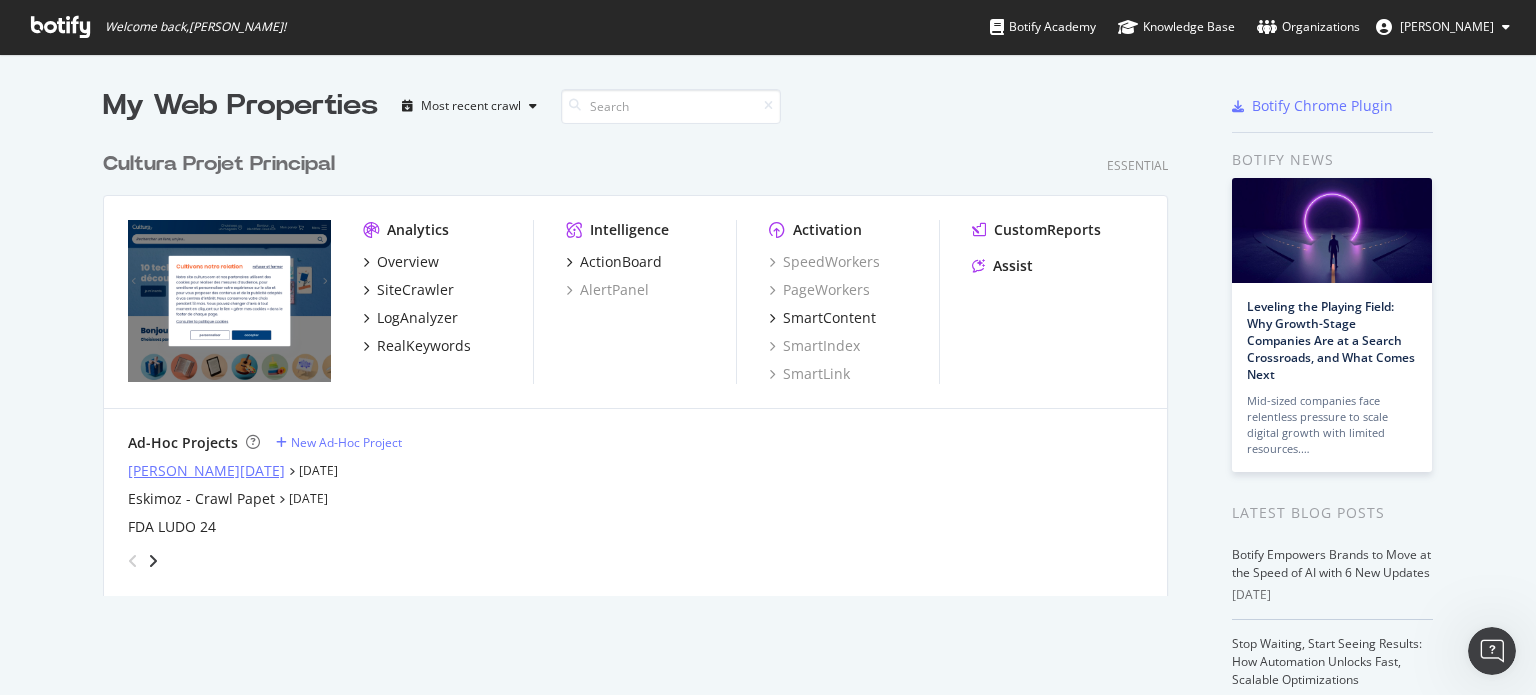 click on "Cadeaux - Noel" at bounding box center [206, 471] 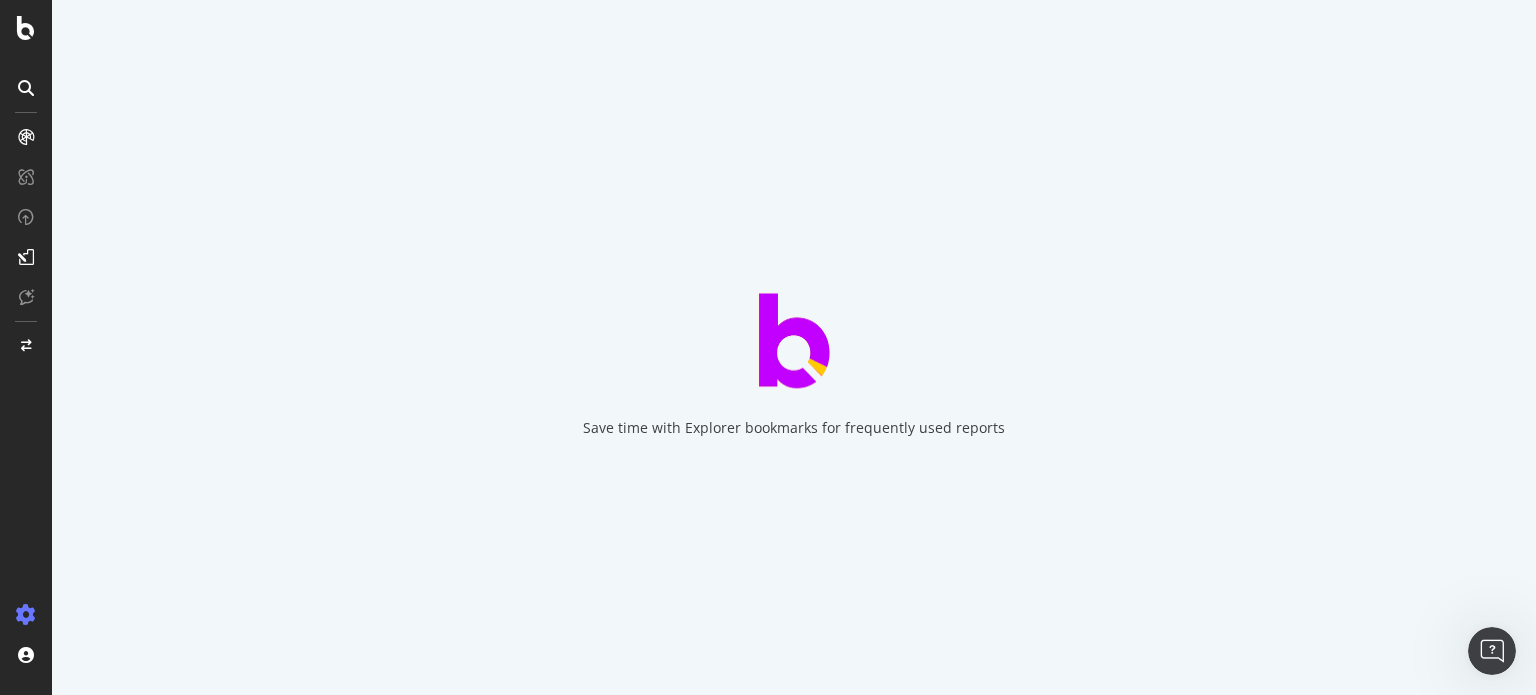 scroll, scrollTop: 0, scrollLeft: 0, axis: both 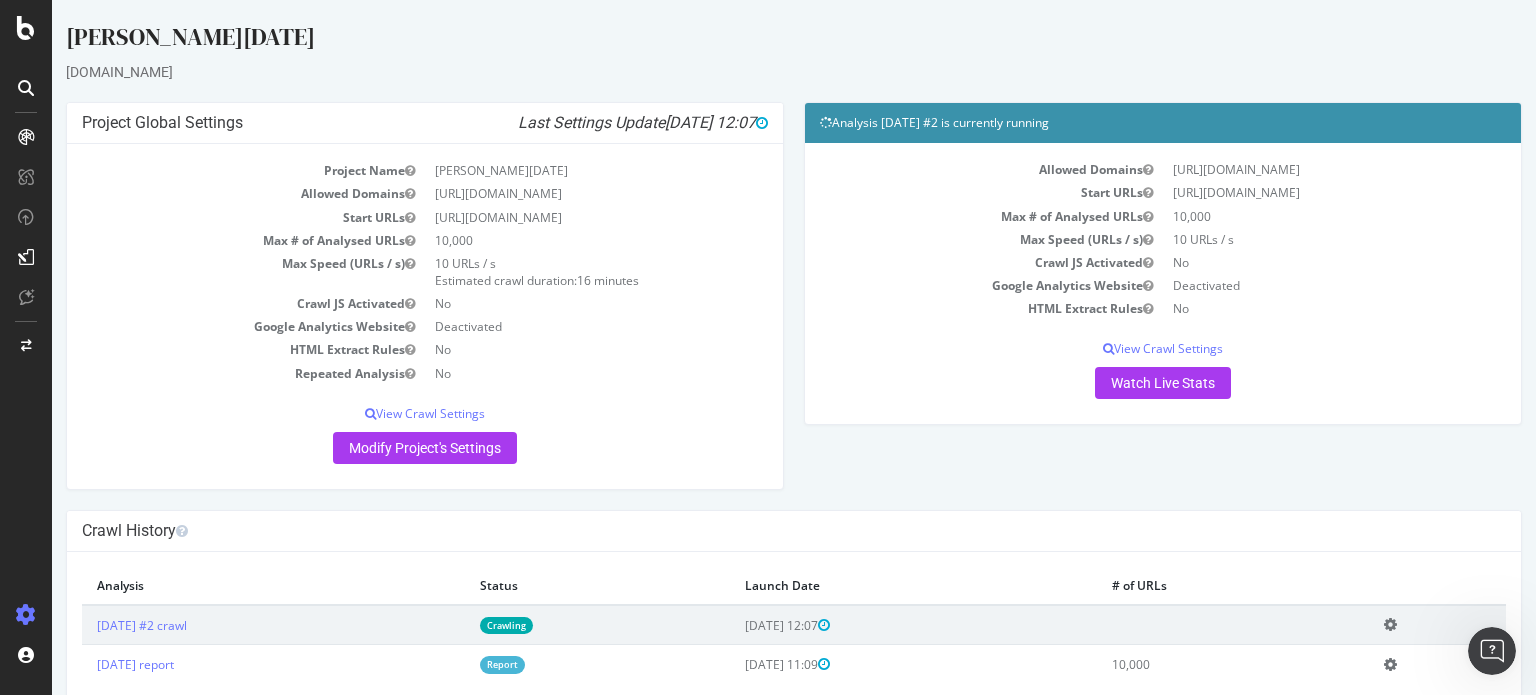 click on "Add name
Delete analysis" at bounding box center (1437, 625) 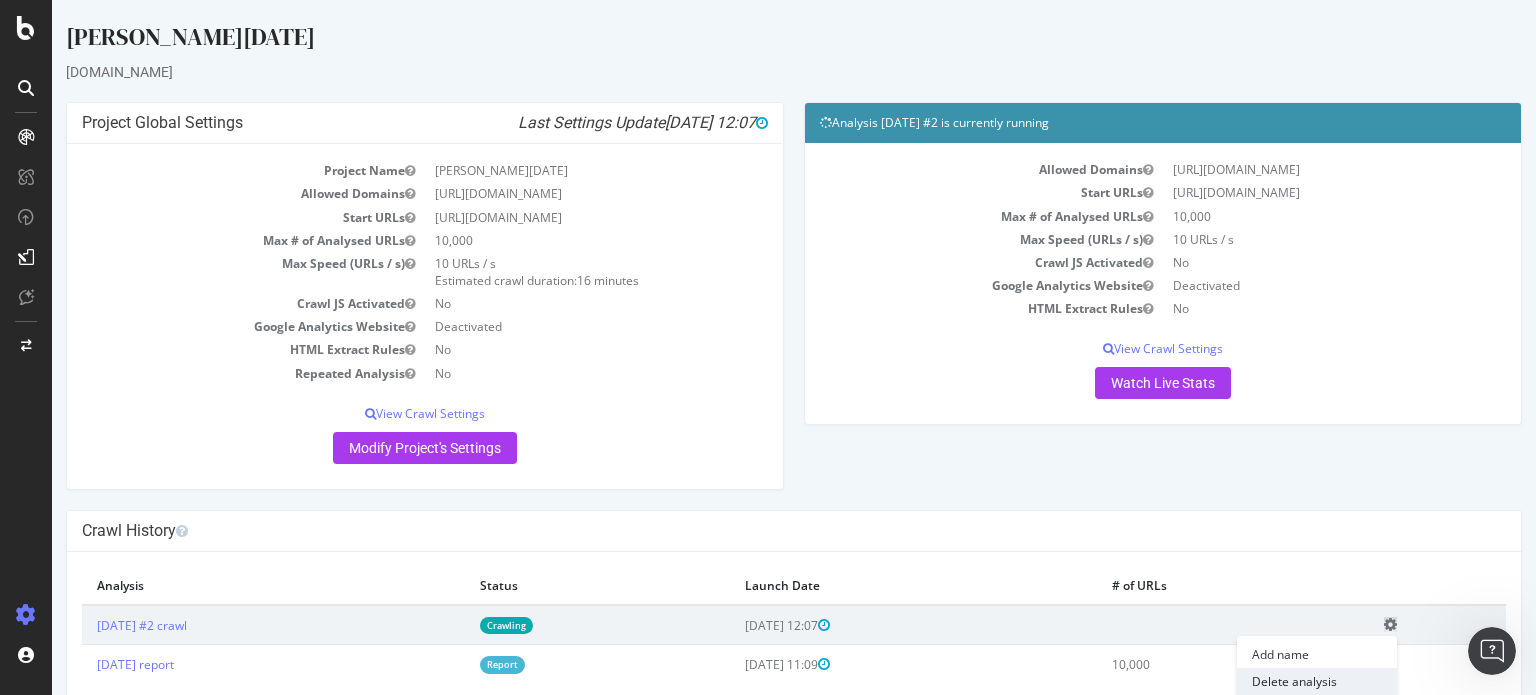 click on "Delete analysis" at bounding box center [1317, 681] 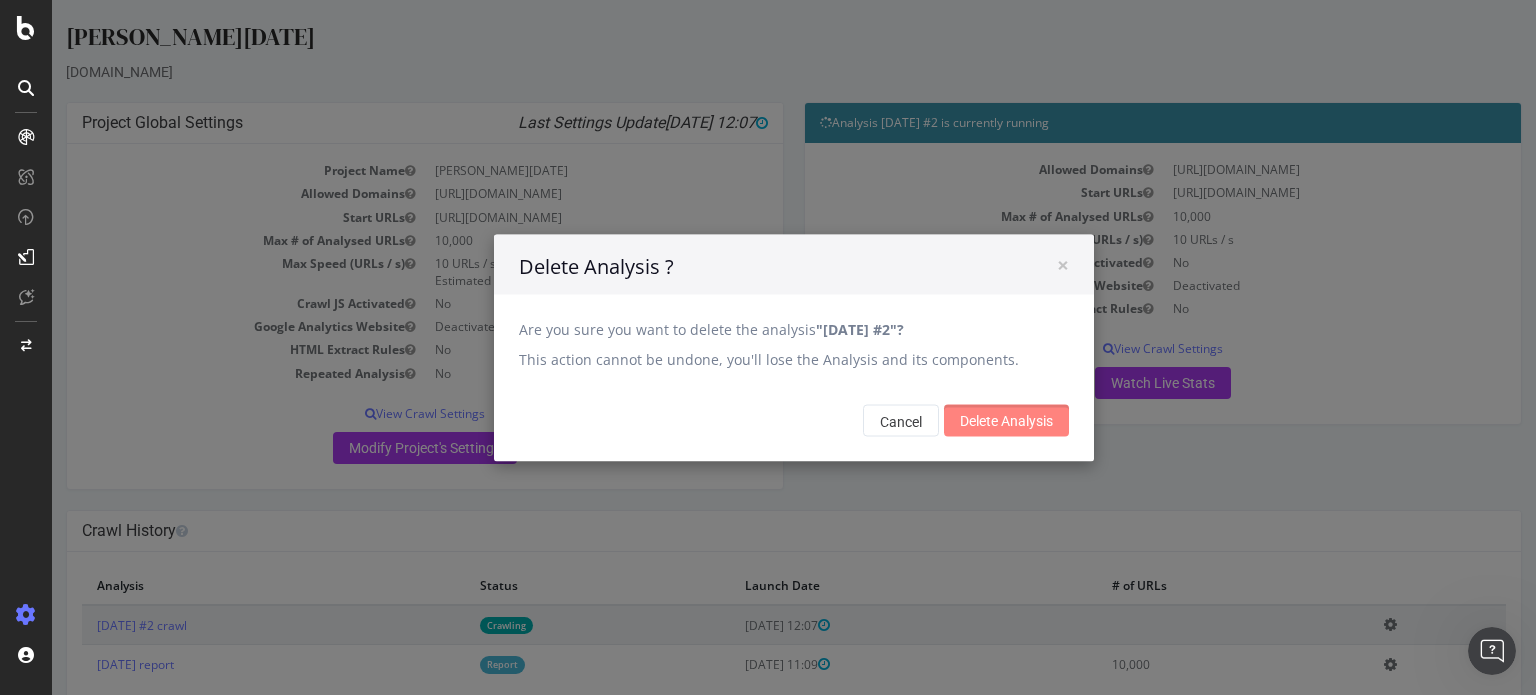 click on "Delete Analysis" at bounding box center (1006, 420) 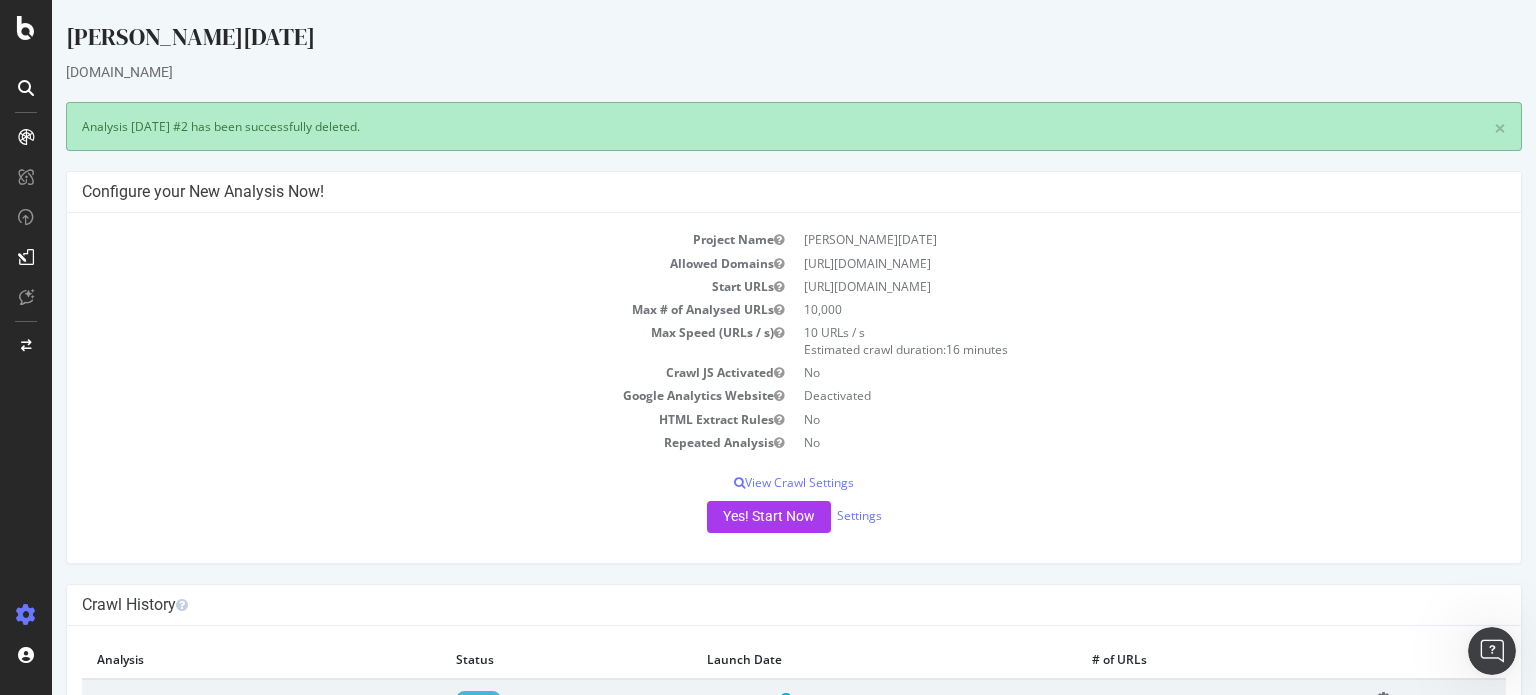 scroll, scrollTop: 0, scrollLeft: 0, axis: both 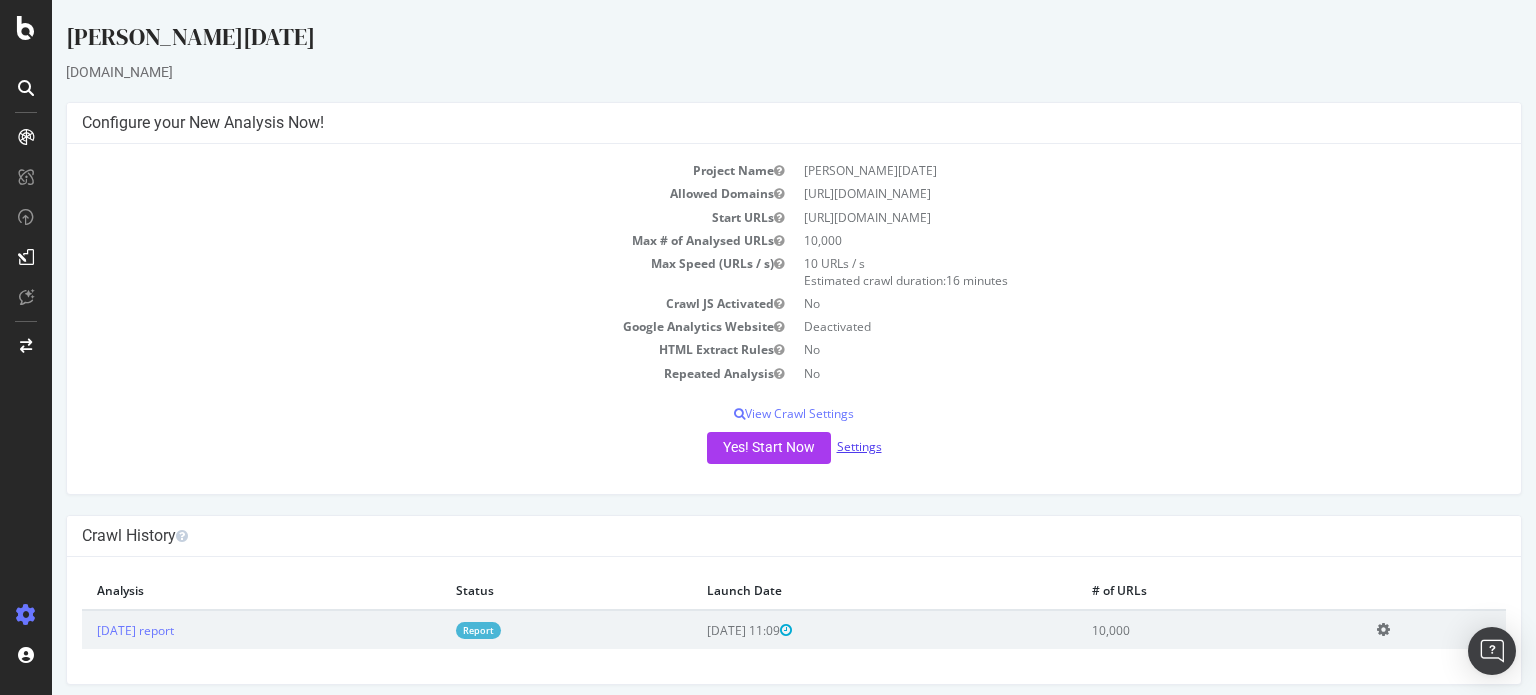 click on "Settings" at bounding box center [859, 446] 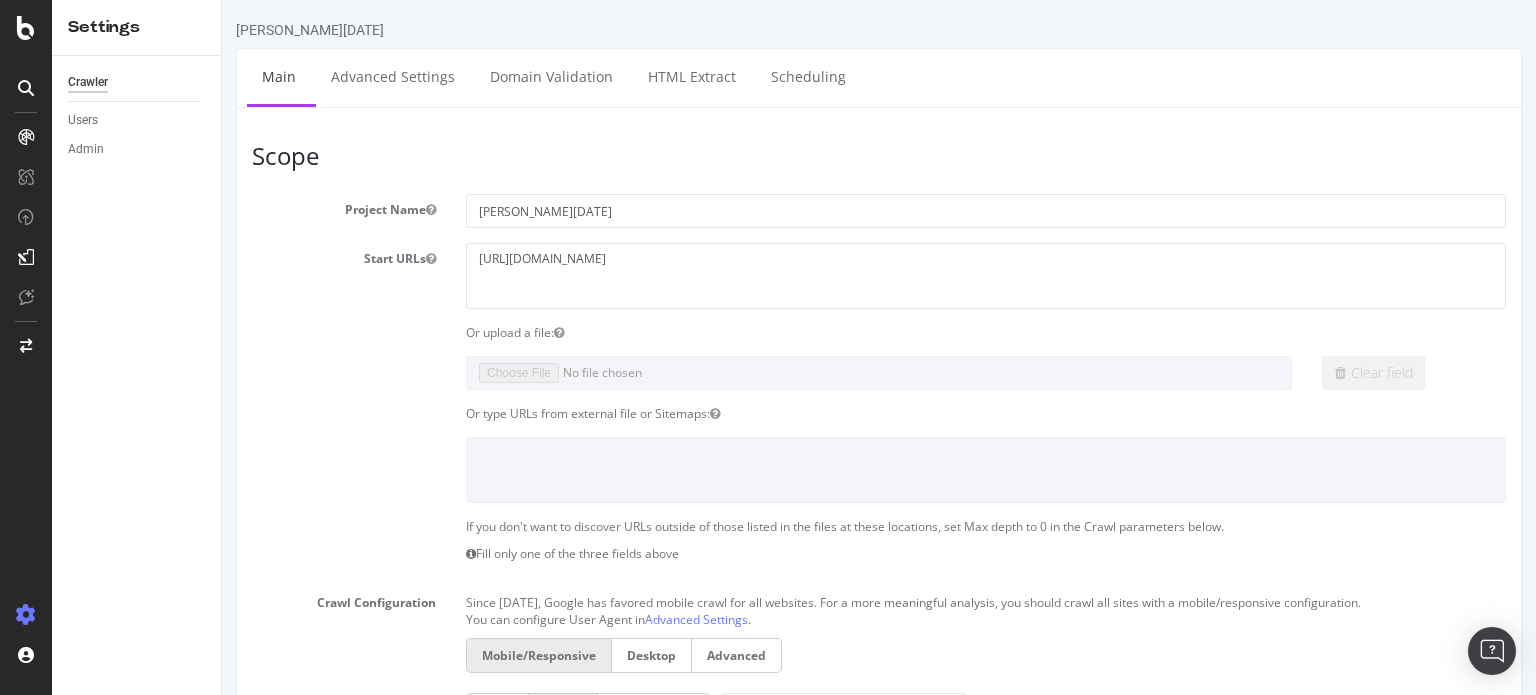 scroll, scrollTop: 0, scrollLeft: 0, axis: both 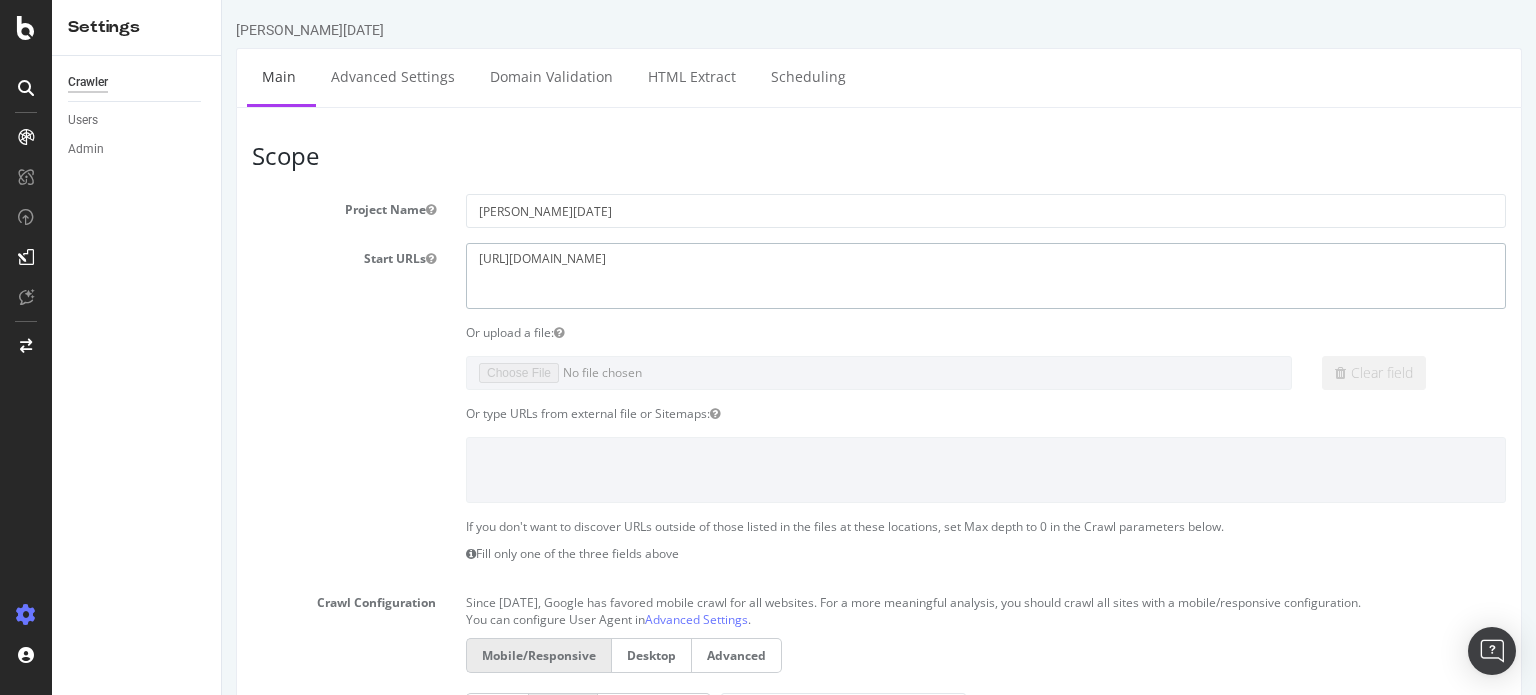 click on "https://www.cultura.com/idees-cadeaux.html" at bounding box center (986, 275) 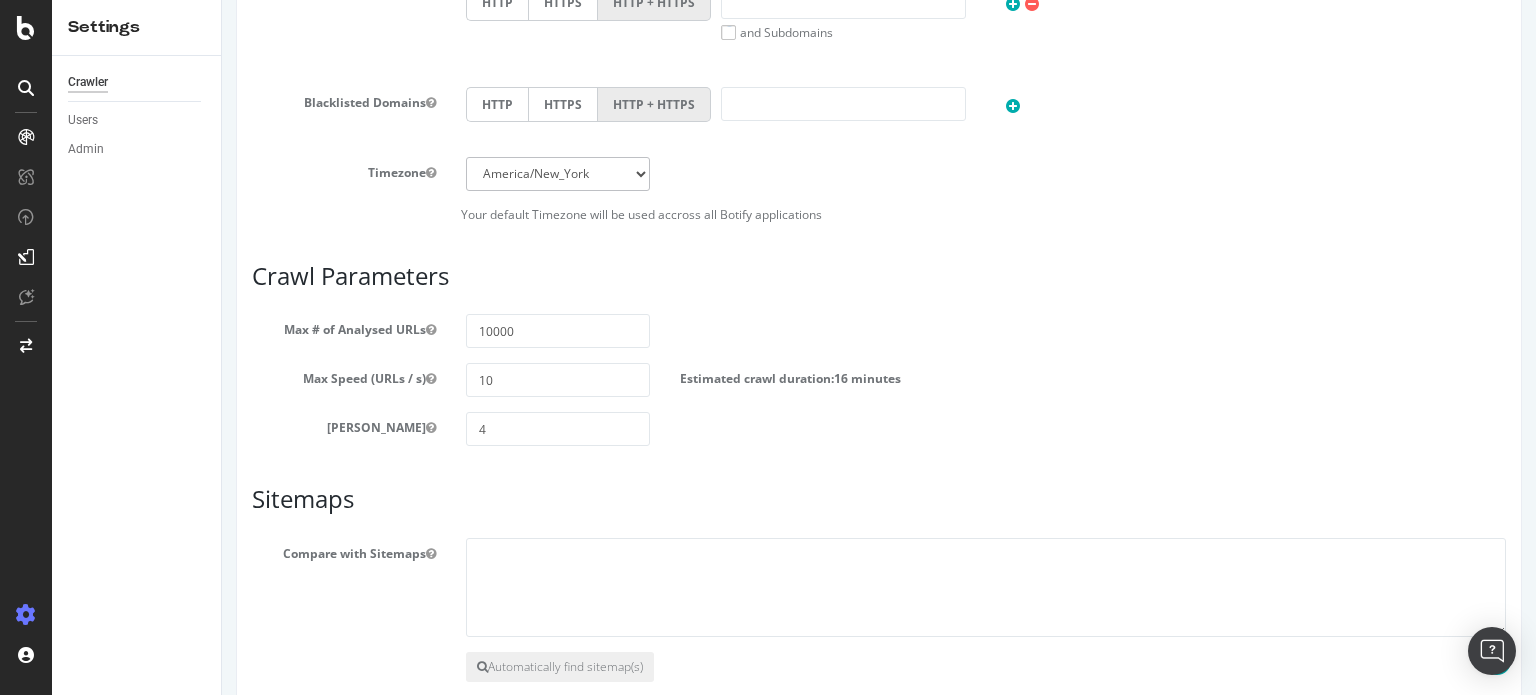 scroll, scrollTop: 798, scrollLeft: 0, axis: vertical 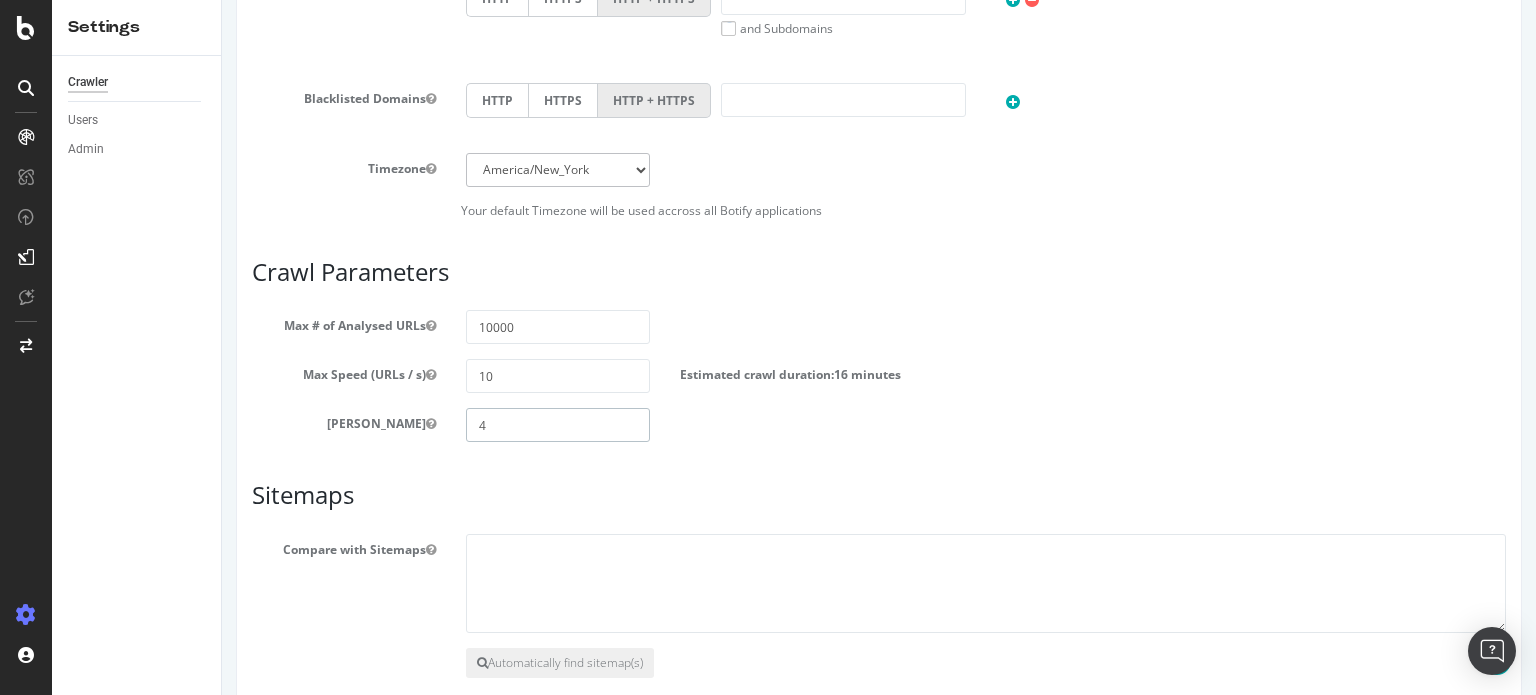 drag, startPoint x: 572, startPoint y: 408, endPoint x: 0, endPoint y: 333, distance: 576.896 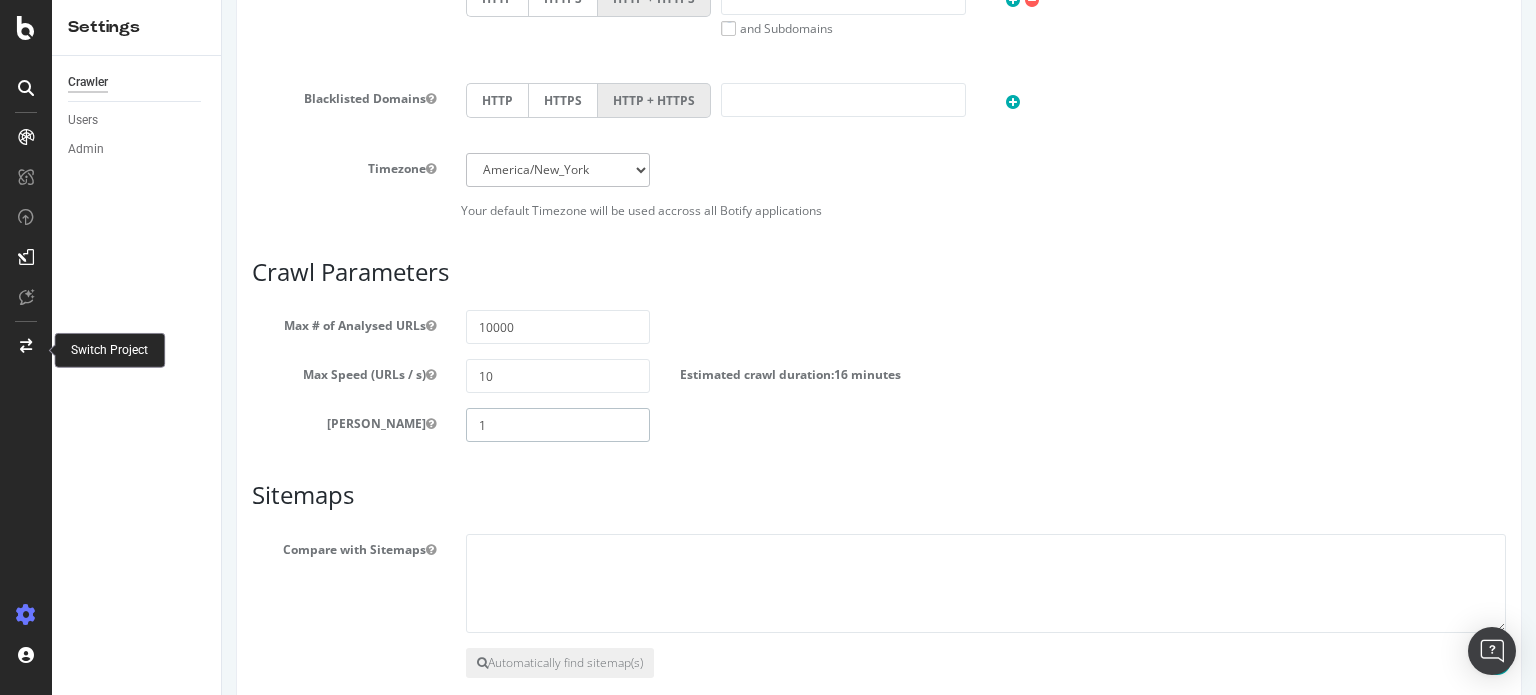 type on "1" 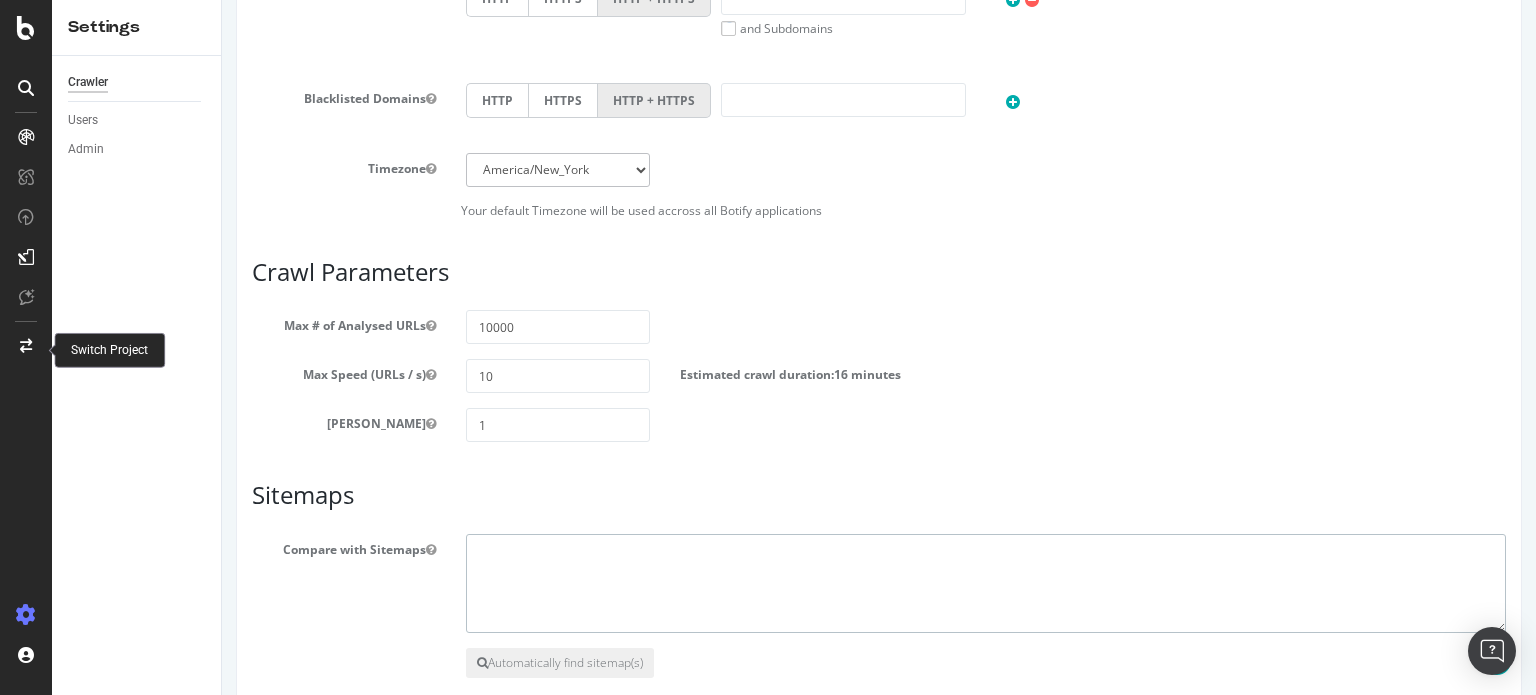 click at bounding box center [986, 584] 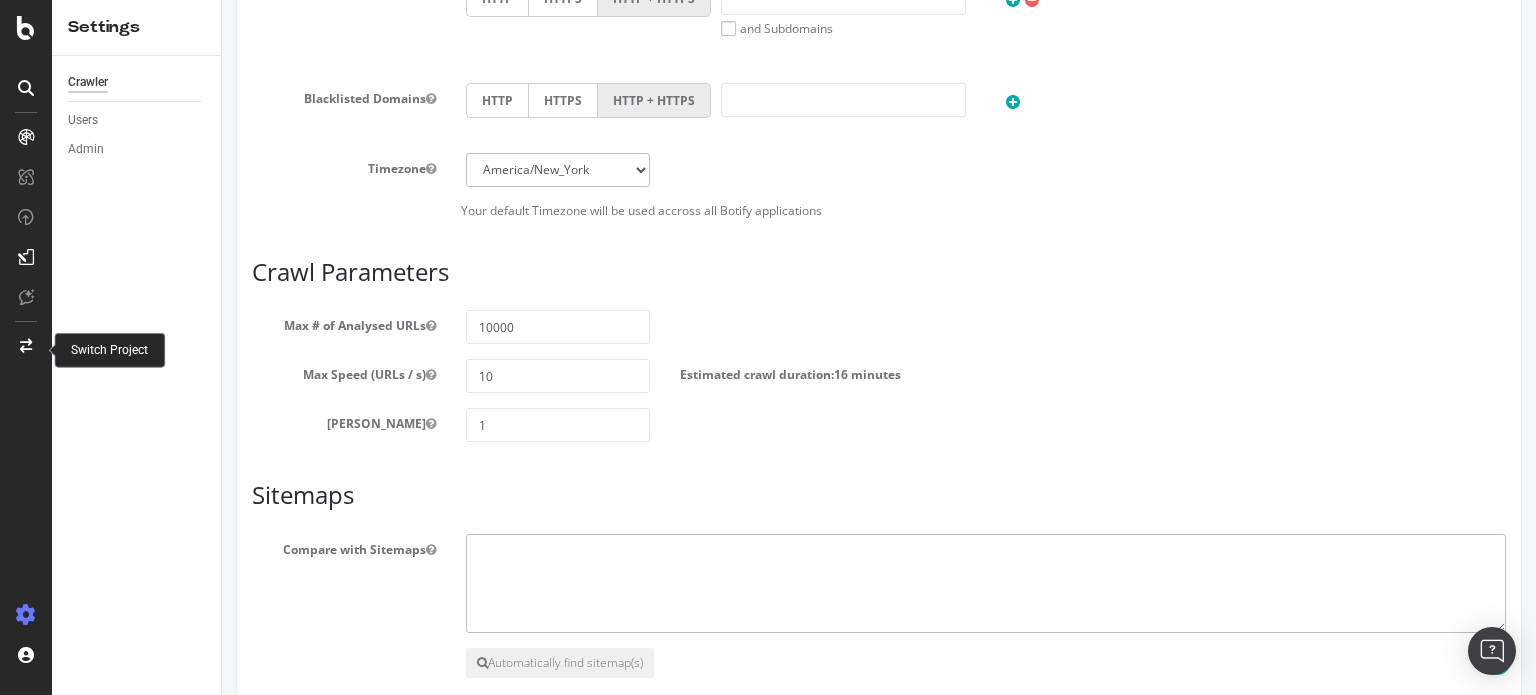 scroll, scrollTop: 898, scrollLeft: 0, axis: vertical 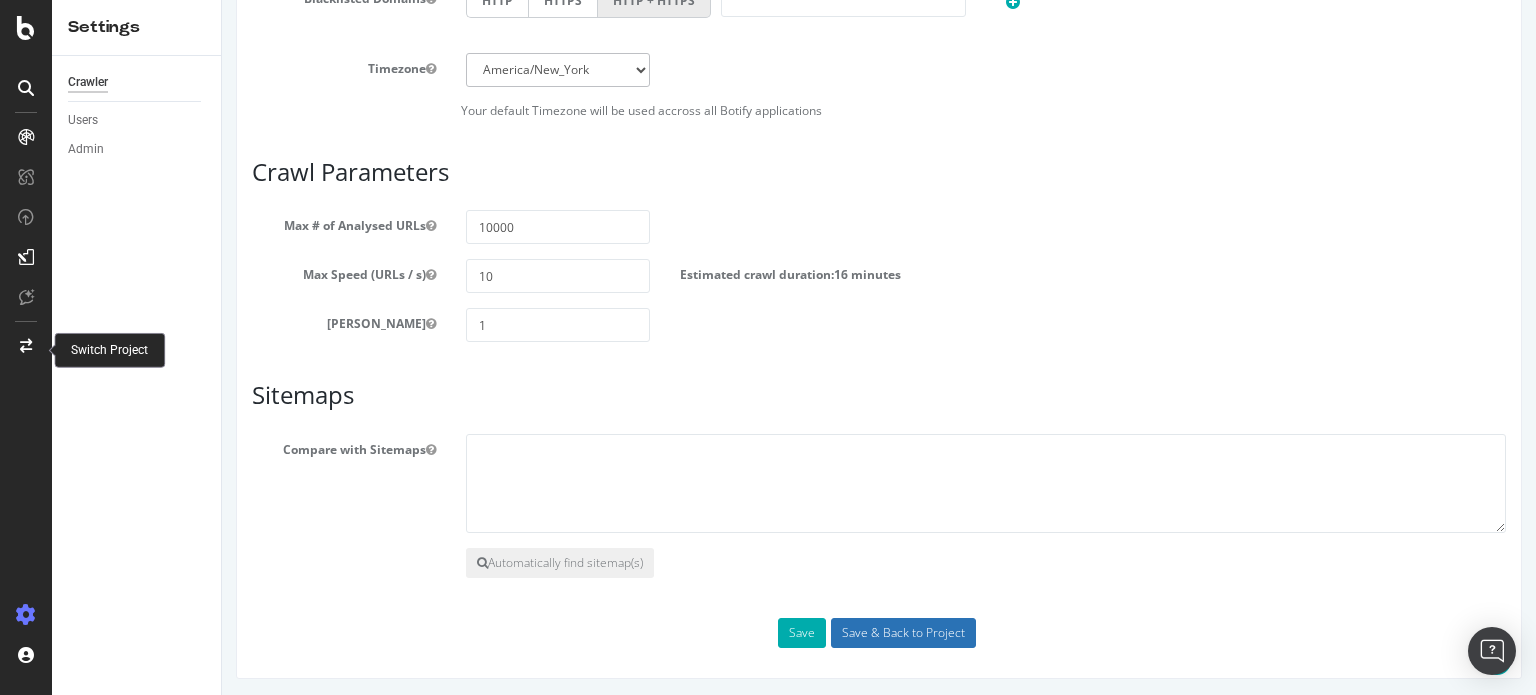 click on "Save & Back to Project" at bounding box center (903, 633) 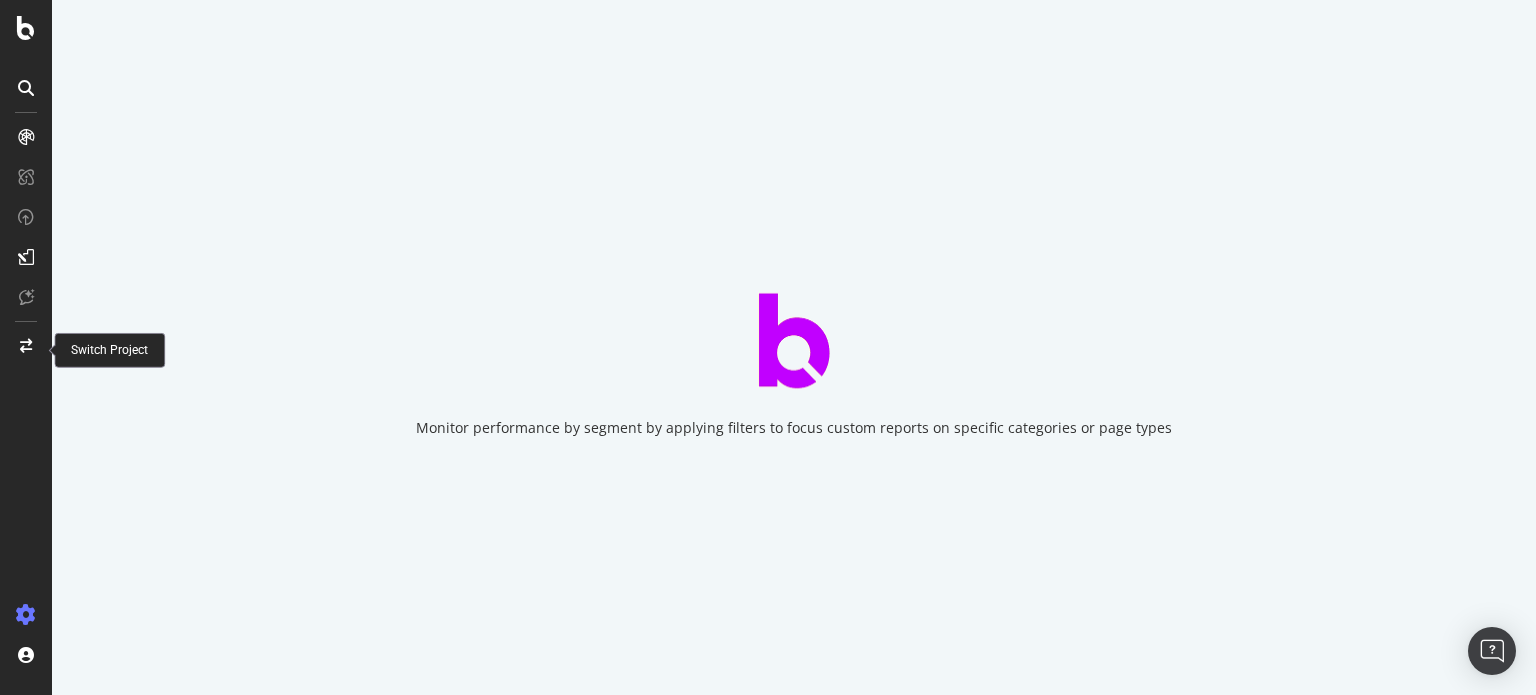 scroll, scrollTop: 0, scrollLeft: 0, axis: both 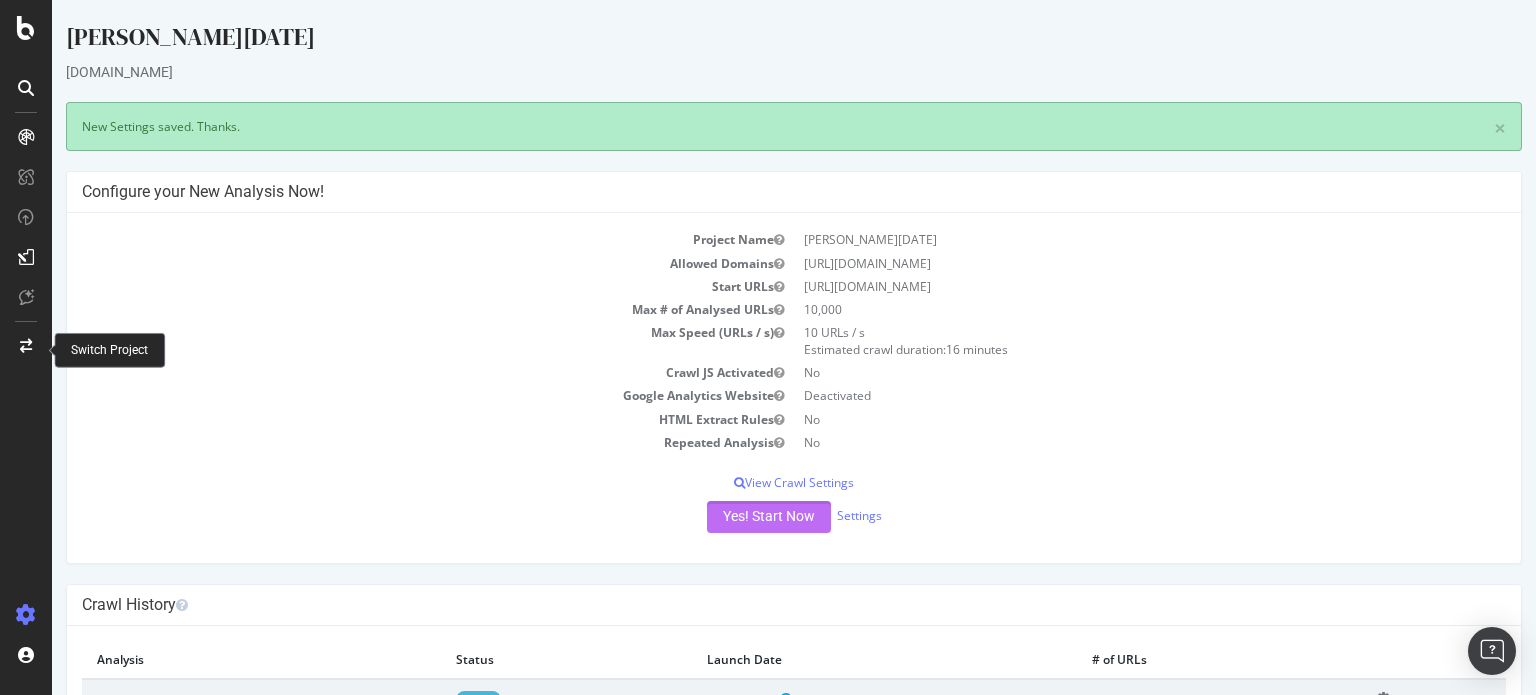 click on "Yes! Start Now" at bounding box center [769, 517] 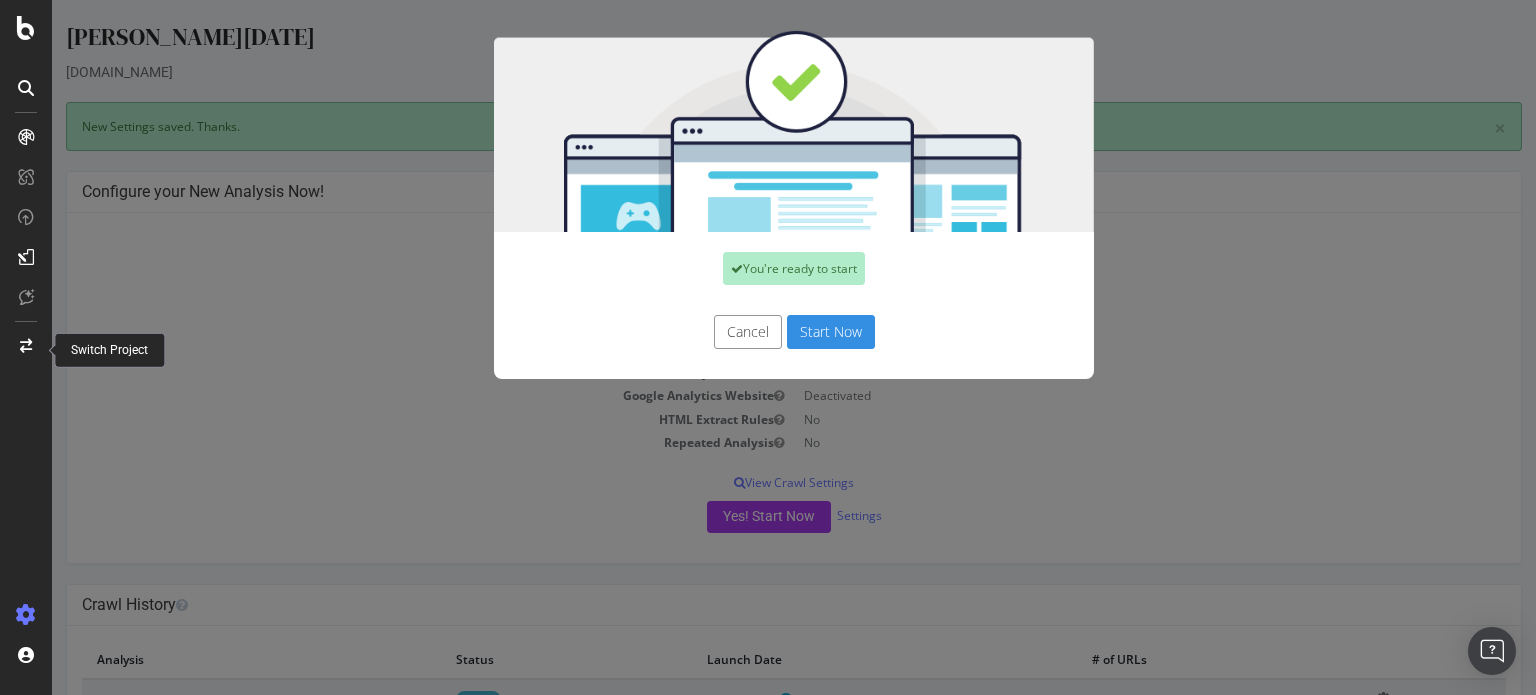 click on "Start Now" at bounding box center (831, 332) 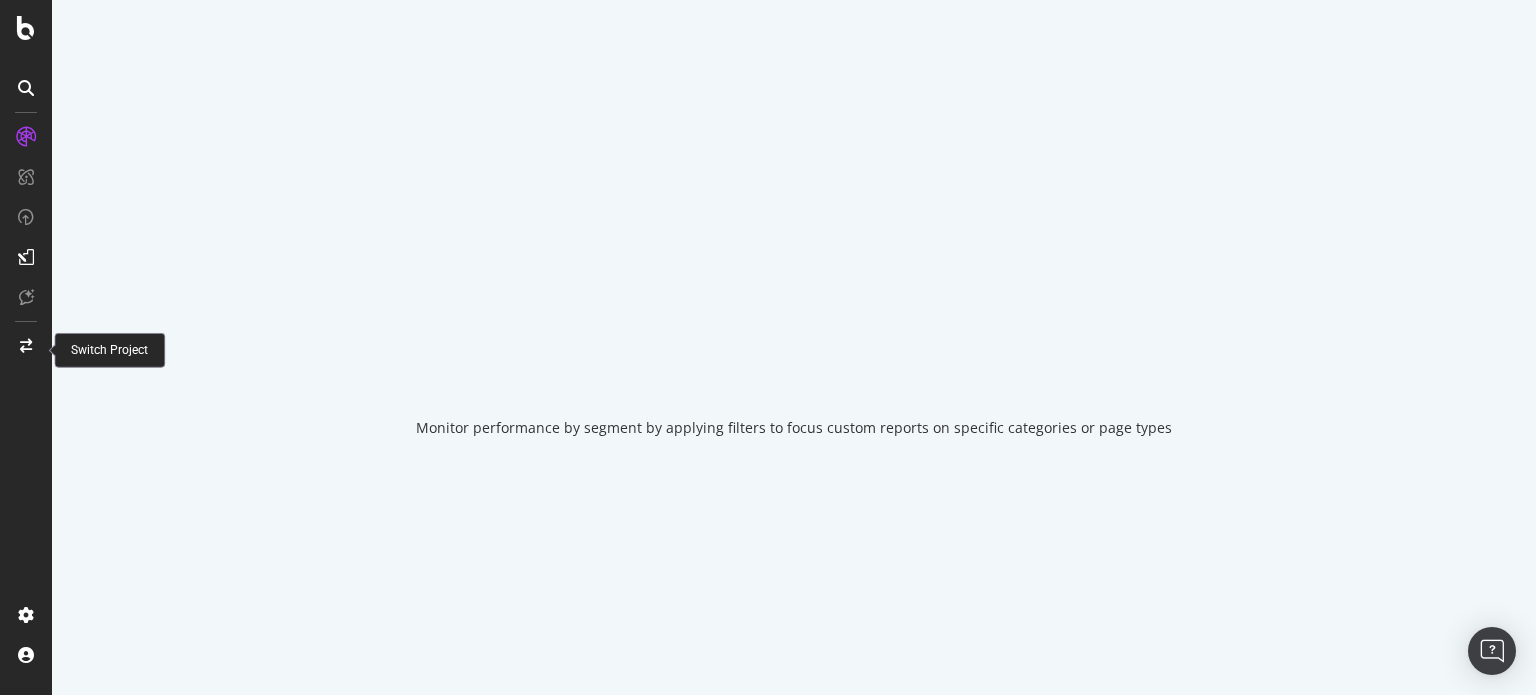 scroll, scrollTop: 0, scrollLeft: 0, axis: both 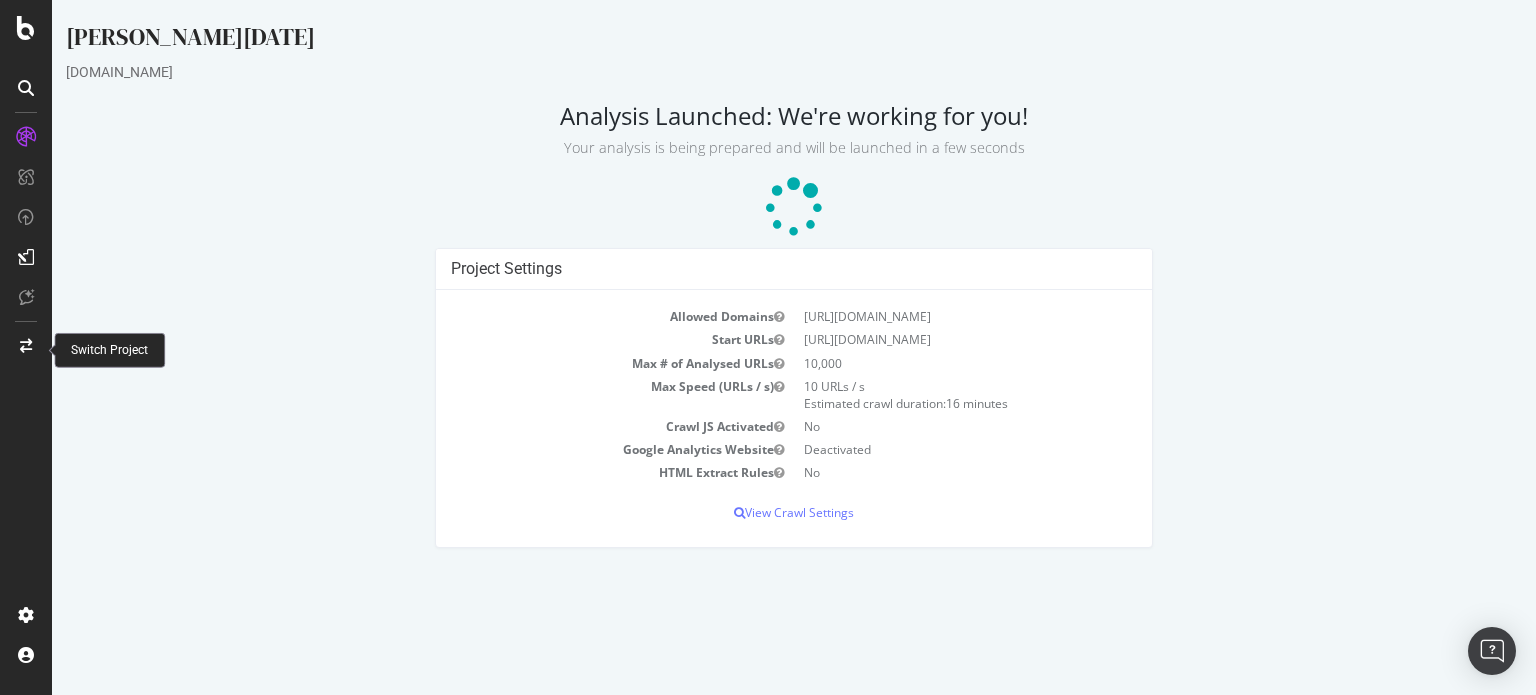 drag, startPoint x: 1077, startPoint y: 343, endPoint x: 795, endPoint y: 341, distance: 282.00708 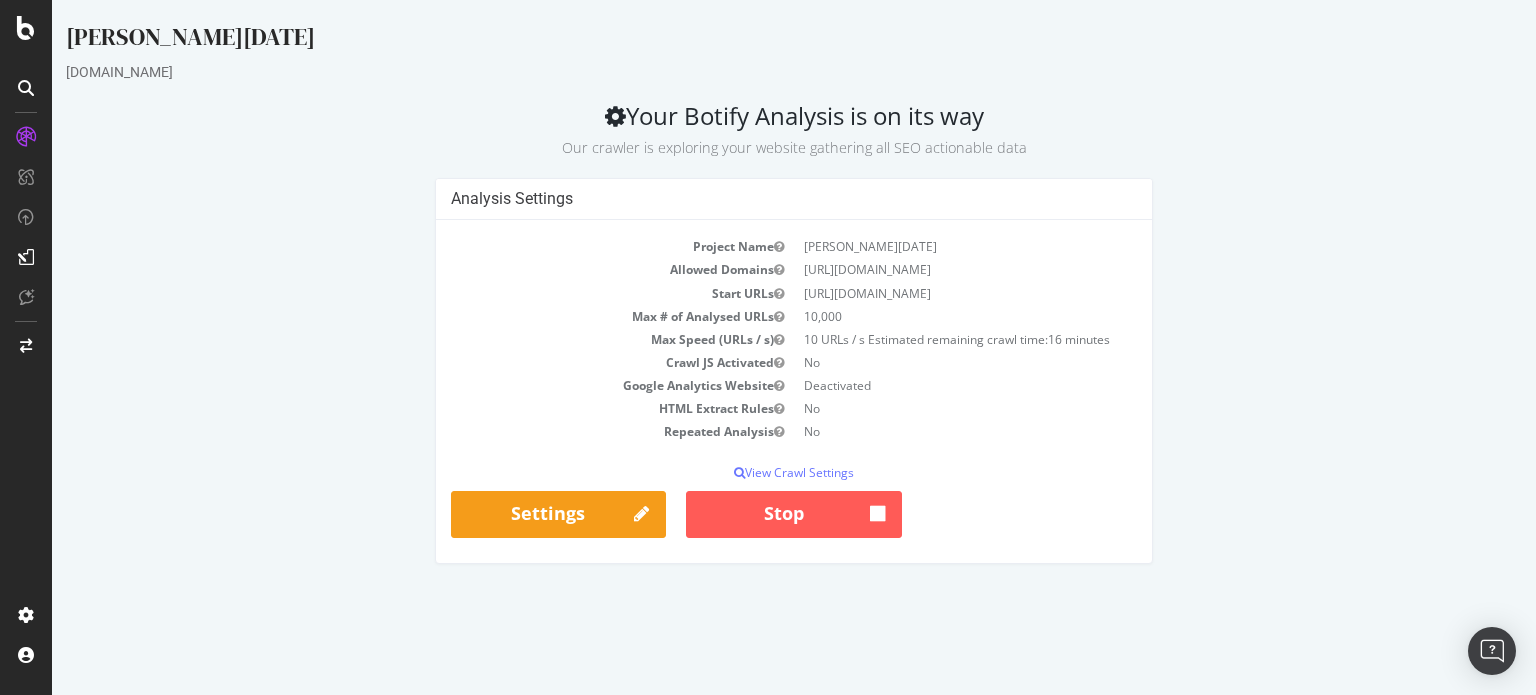 scroll, scrollTop: 0, scrollLeft: 0, axis: both 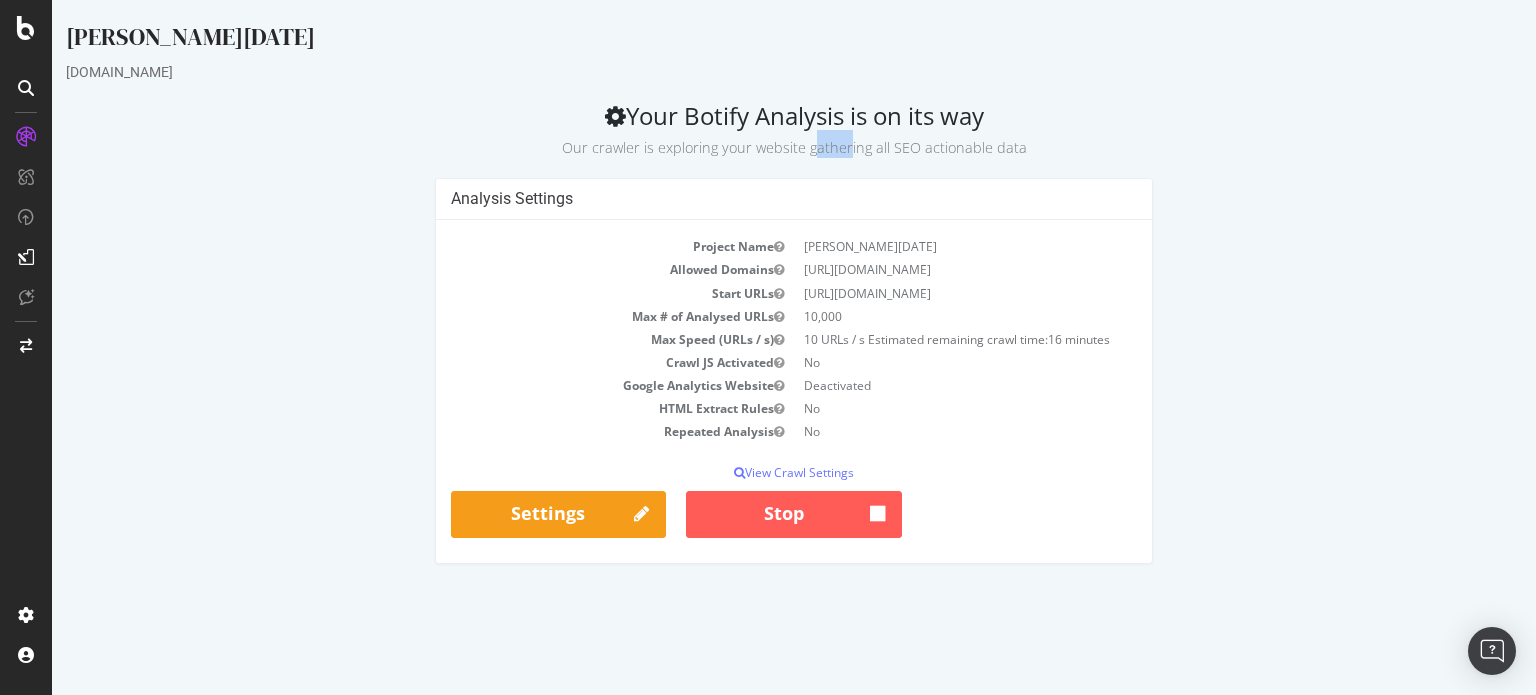 click on "Our crawler is exploring your website gathering all SEO actionable data" 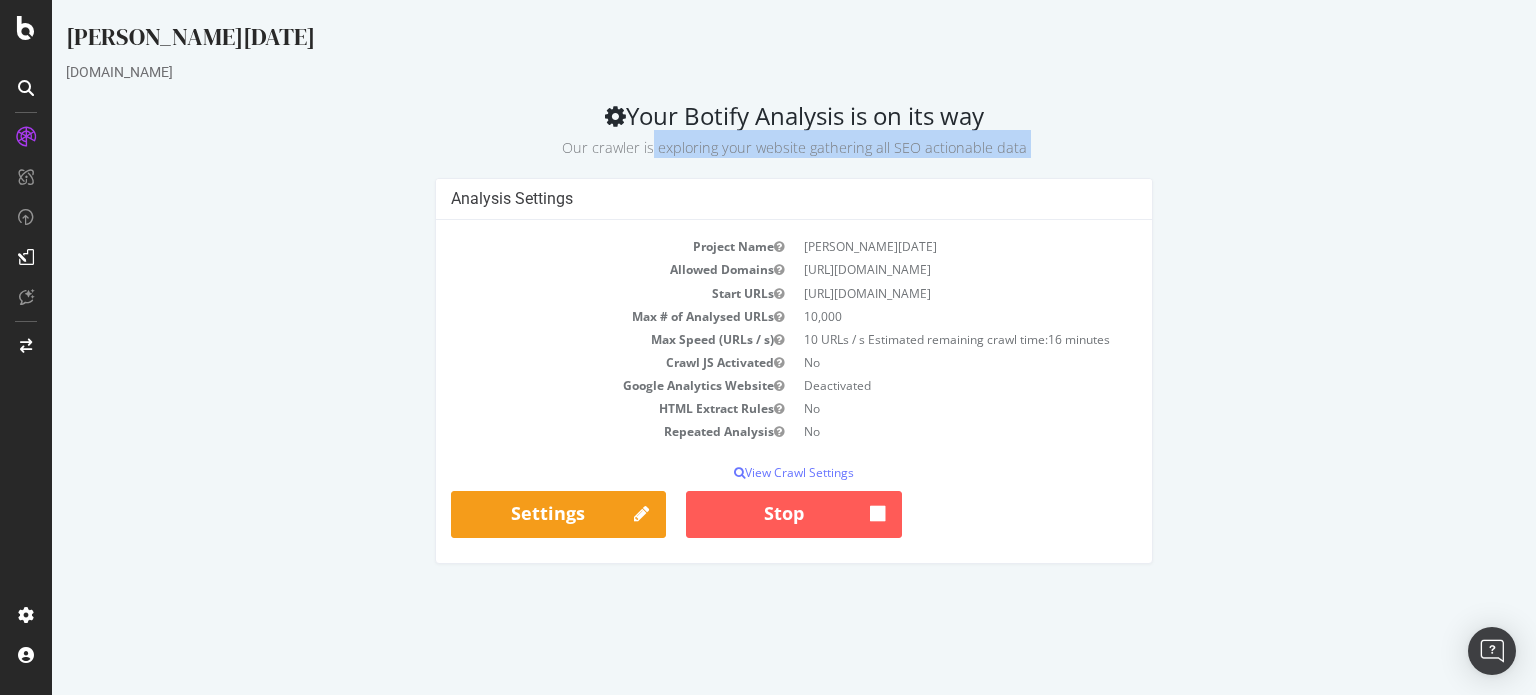 click on "Our crawler is exploring your website gathering all SEO actionable data" 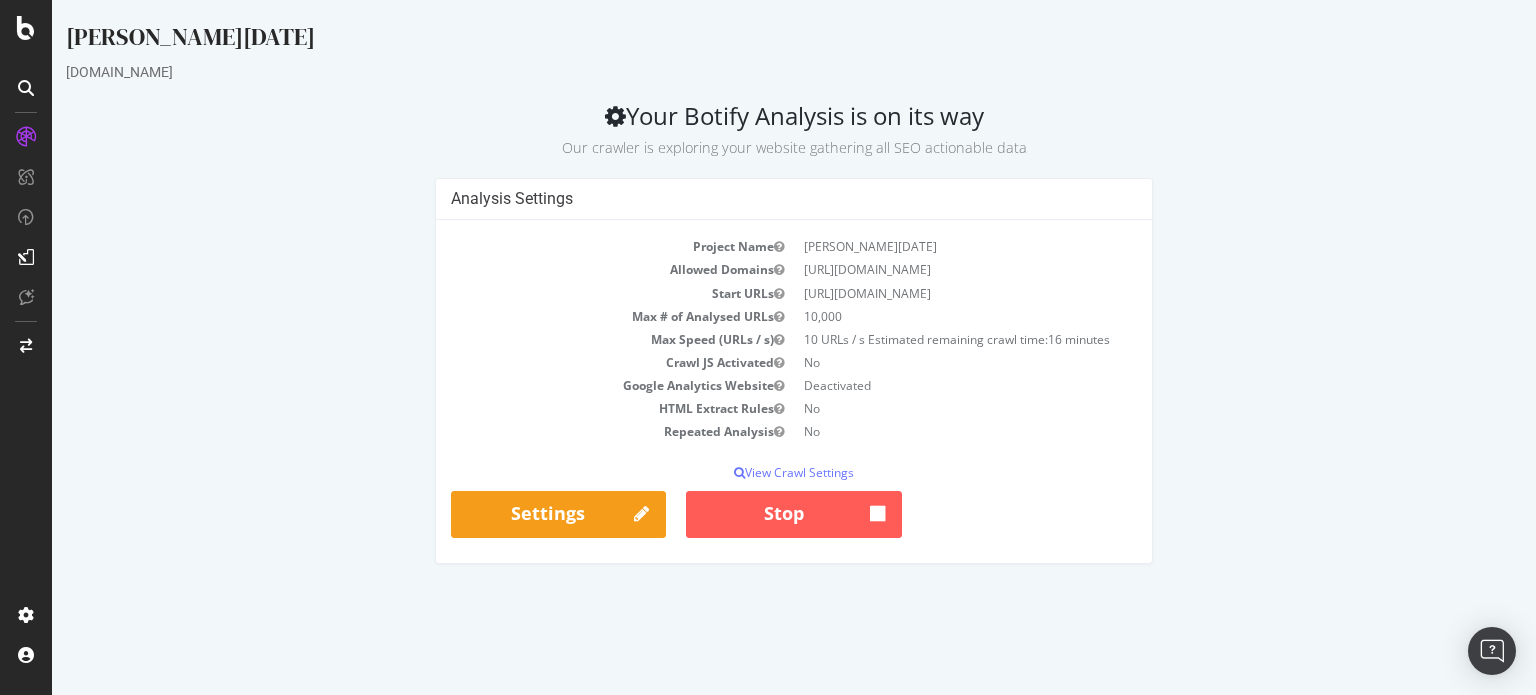 click on "Analysis Settings Project Name
Cadeaux - Noel Allowed Domains
https://www.cultura.com
Start URLs
https://www.cultura.com/idees-cadeaux.html
Max # of Analysed URLs
10,000 Max Speed (URLs / s)
10 URLs / s
Estimated remaining crawl time:  16 minutes  Crawl JS Activated
No Google Analytics Website
Deactivated
HTML Extract Rules
No
Repeated Analysis
No  View Crawl Settings
× Close
Analysis Settings
Main Project Name
Cadeaux - Noel Start URLs
https://www.cultura.com/idees-cadeaux.html
Allowed Domains
https://www.cultura.com Max # of URLs
10,000 Max Speed (URLs / s)
10
No Max depth
0" 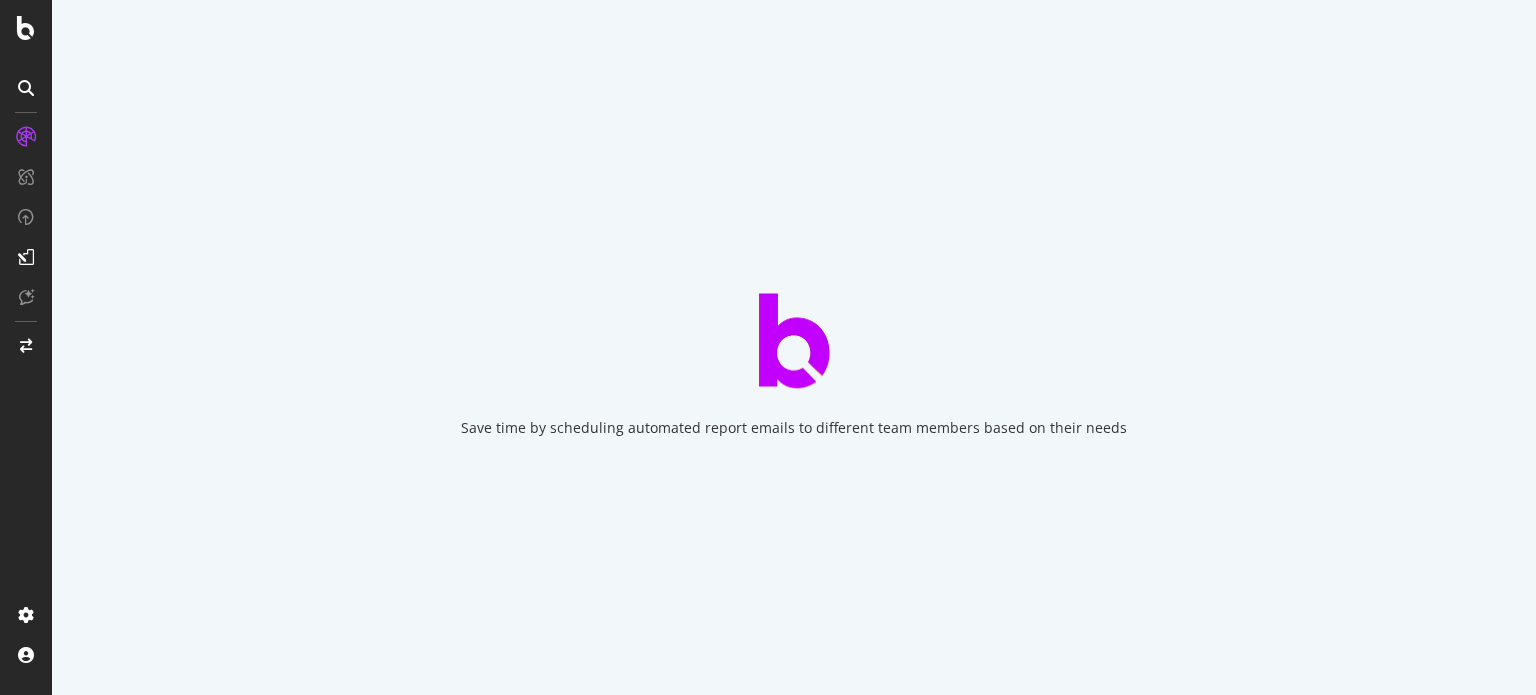 scroll, scrollTop: 0, scrollLeft: 0, axis: both 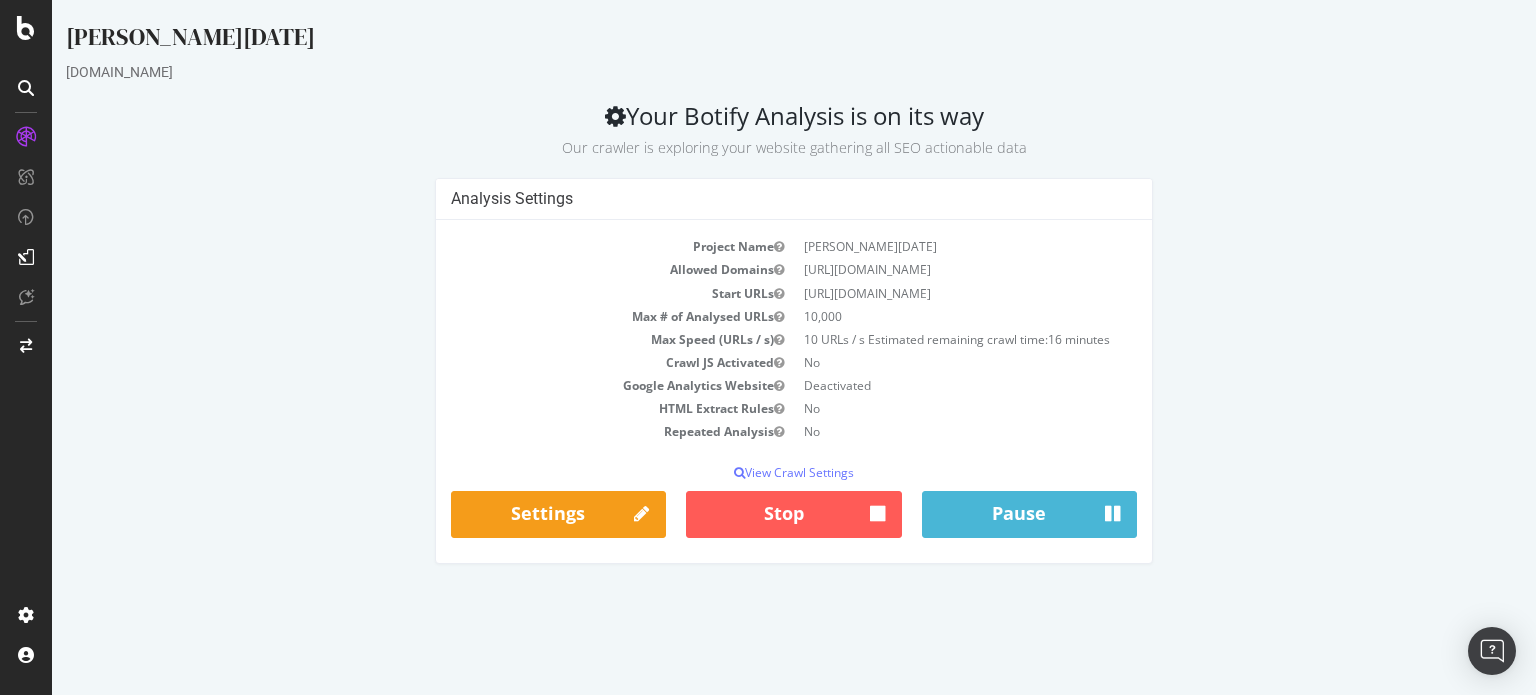 click on "Analysis Settings Project Name
Cadeaux - [DATE] Allowed Domains
[URL][DOMAIN_NAME]
Start URLs
[URL][DOMAIN_NAME]
Max # of Analysed URLs
10,000 Max Speed (URLs / s)
10 URLs / s
Estimated remaining crawl time:  16 minutes  Crawl JS Activated
No Google Analytics Website
Deactivated
HTML Extract Rules
No
Repeated Analysis
No  View Crawl Settings
× Close
Analysis Settings
Main Project Name
Cadeaux - [DATE] Start URLs
[URL][DOMAIN_NAME]
Allowed Domains
[URL][DOMAIN_NAME] Max # of URLs
10,000 Max Speed (URLs / s)
10
No Max depth
0" at bounding box center (794, 381) 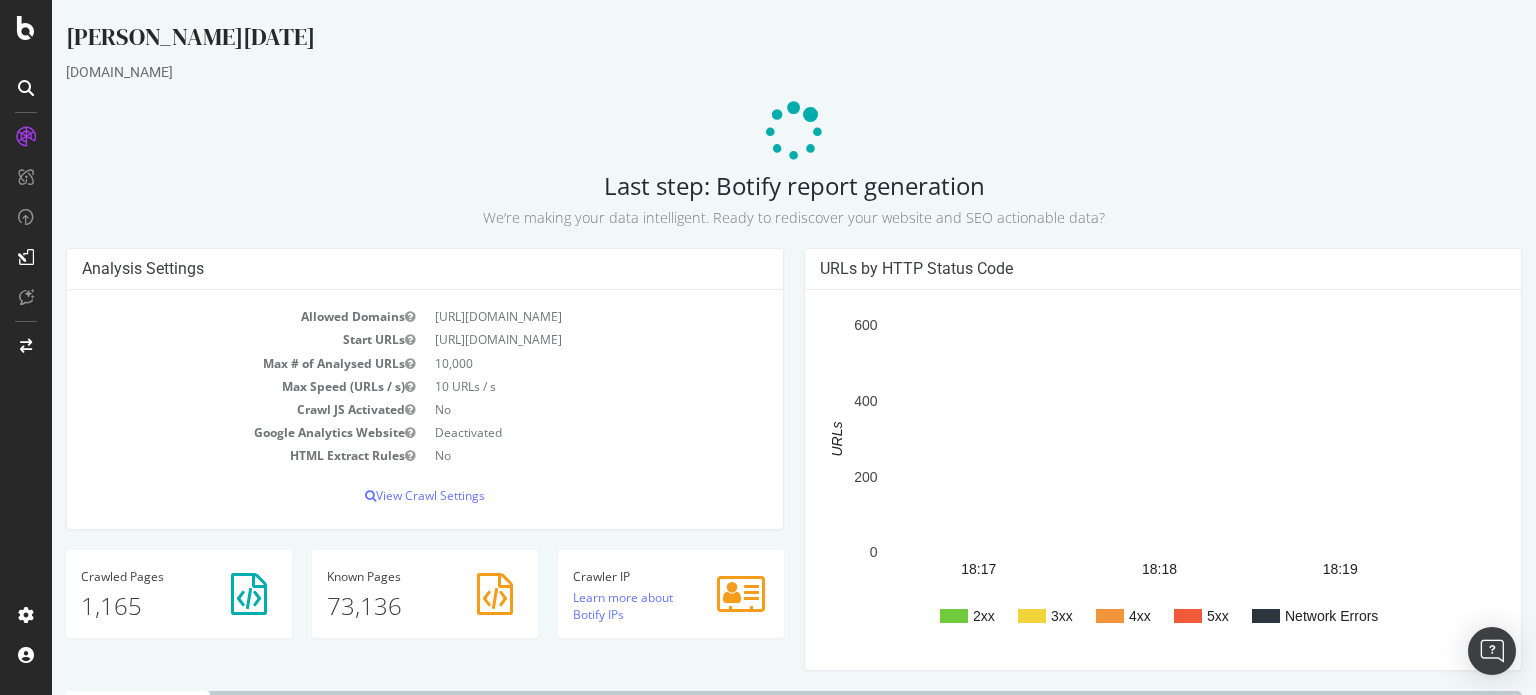 scroll, scrollTop: 0, scrollLeft: 0, axis: both 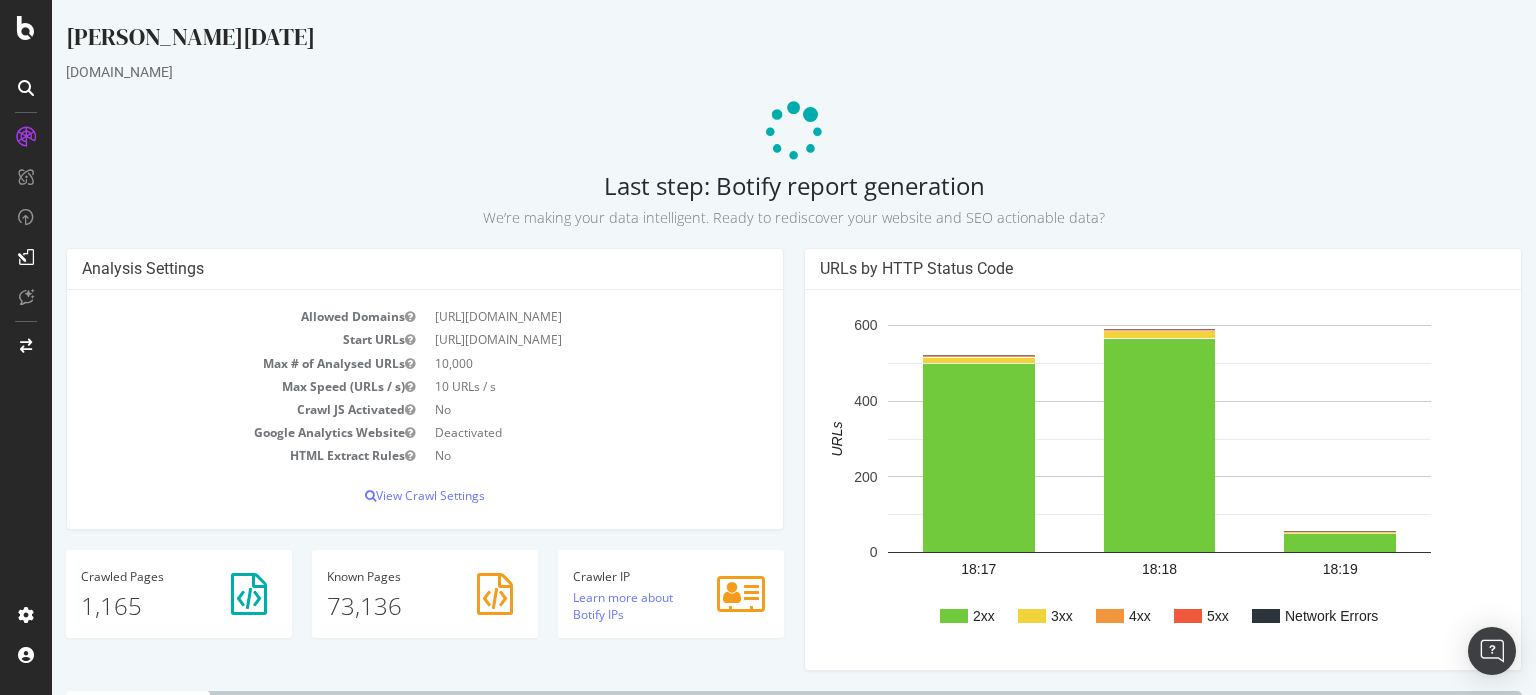 click on "[PERSON_NAME][DATE]" at bounding box center [794, 41] 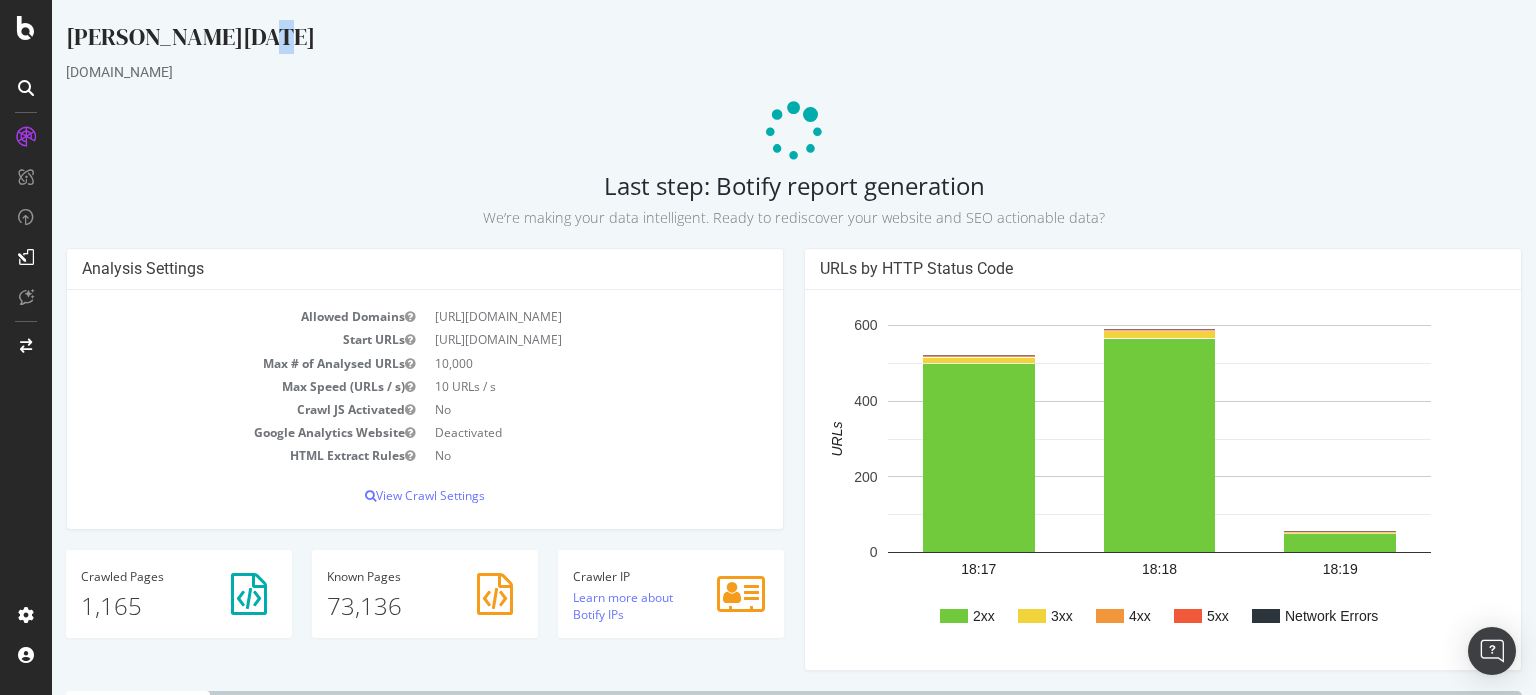 click on "[PERSON_NAME][DATE]" at bounding box center [794, 41] 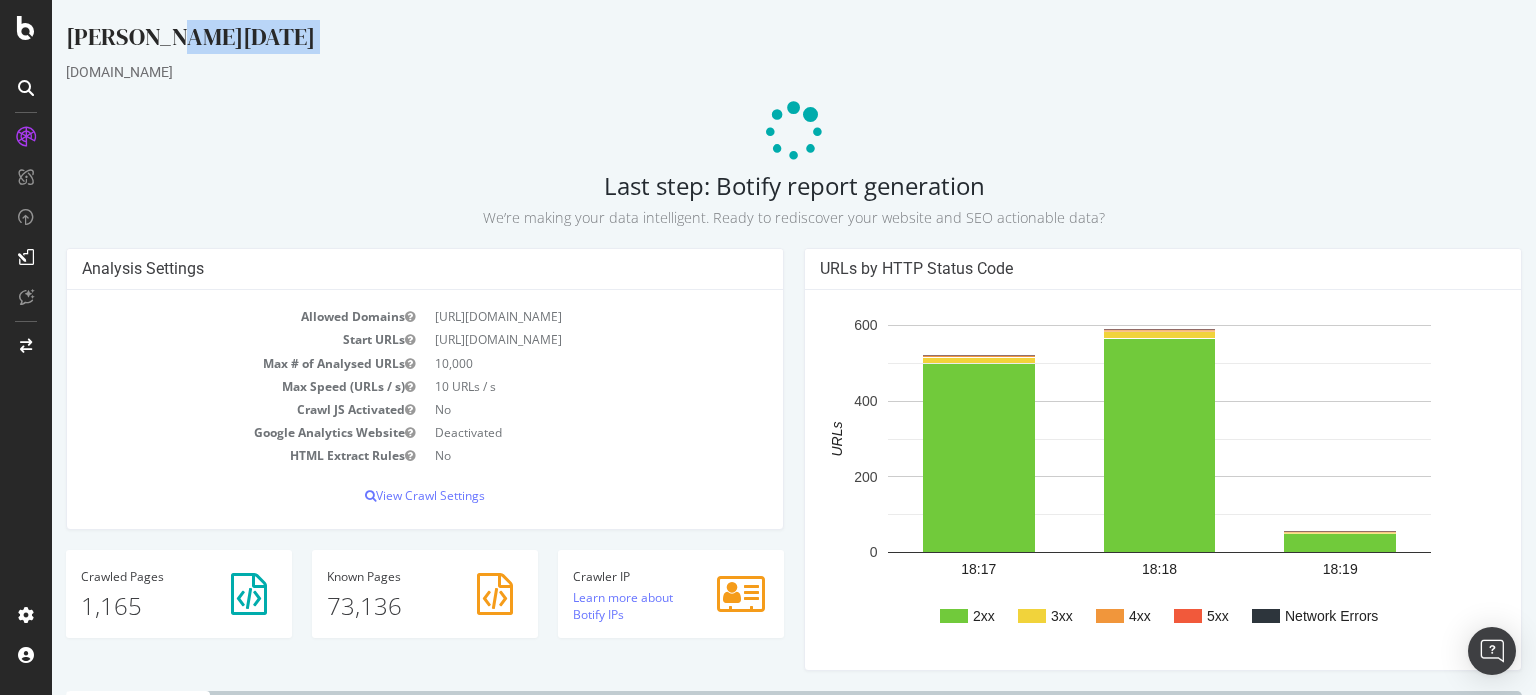 click on "[PERSON_NAME][DATE]" at bounding box center [794, 41] 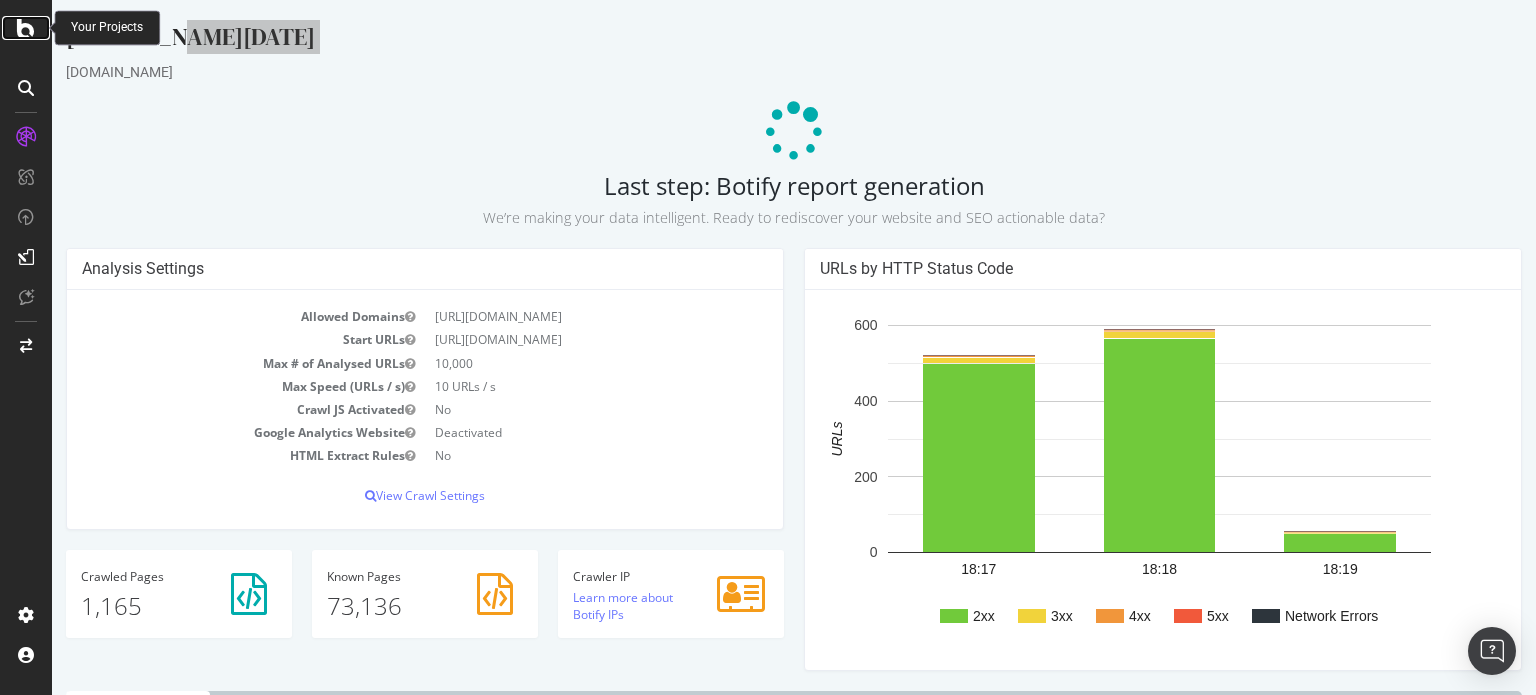 click at bounding box center [26, 28] 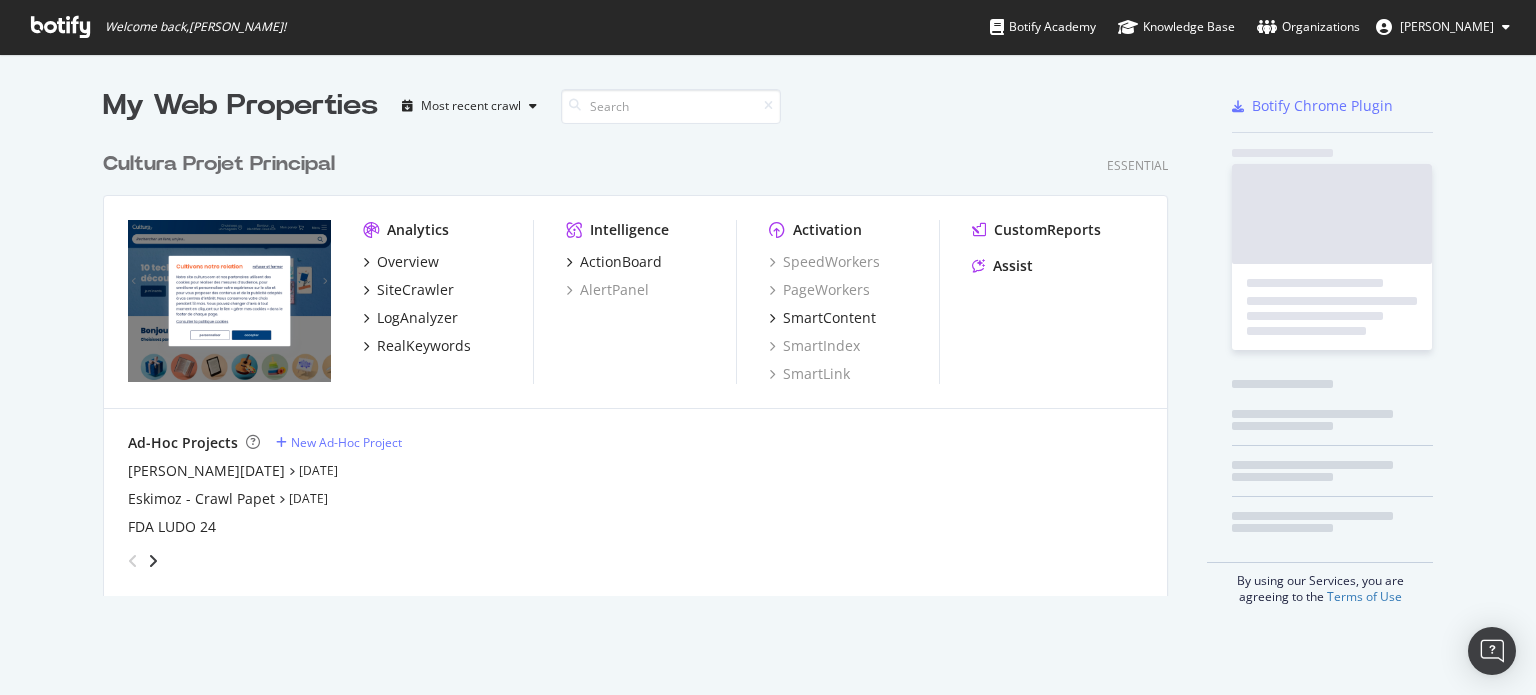 scroll, scrollTop: 16, scrollLeft: 16, axis: both 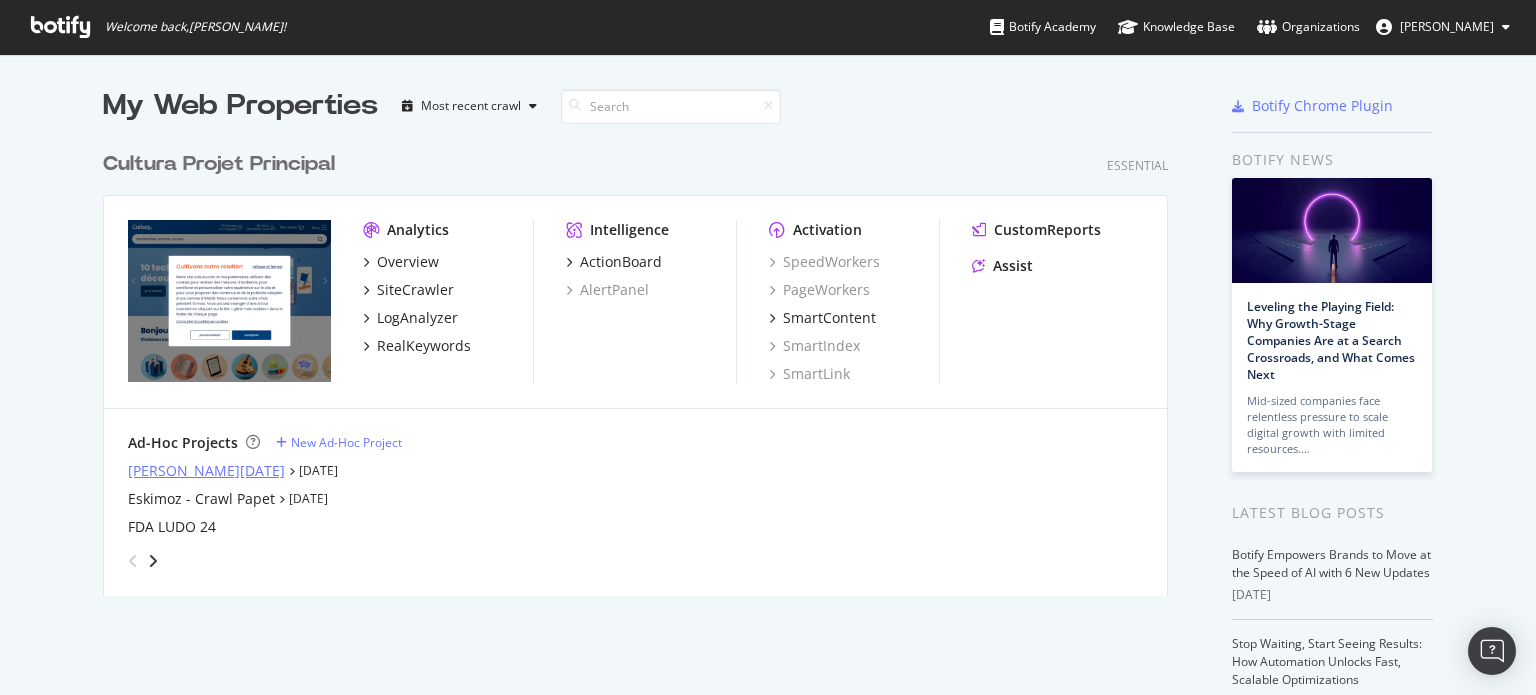 click on "[PERSON_NAME][DATE]" at bounding box center [206, 471] 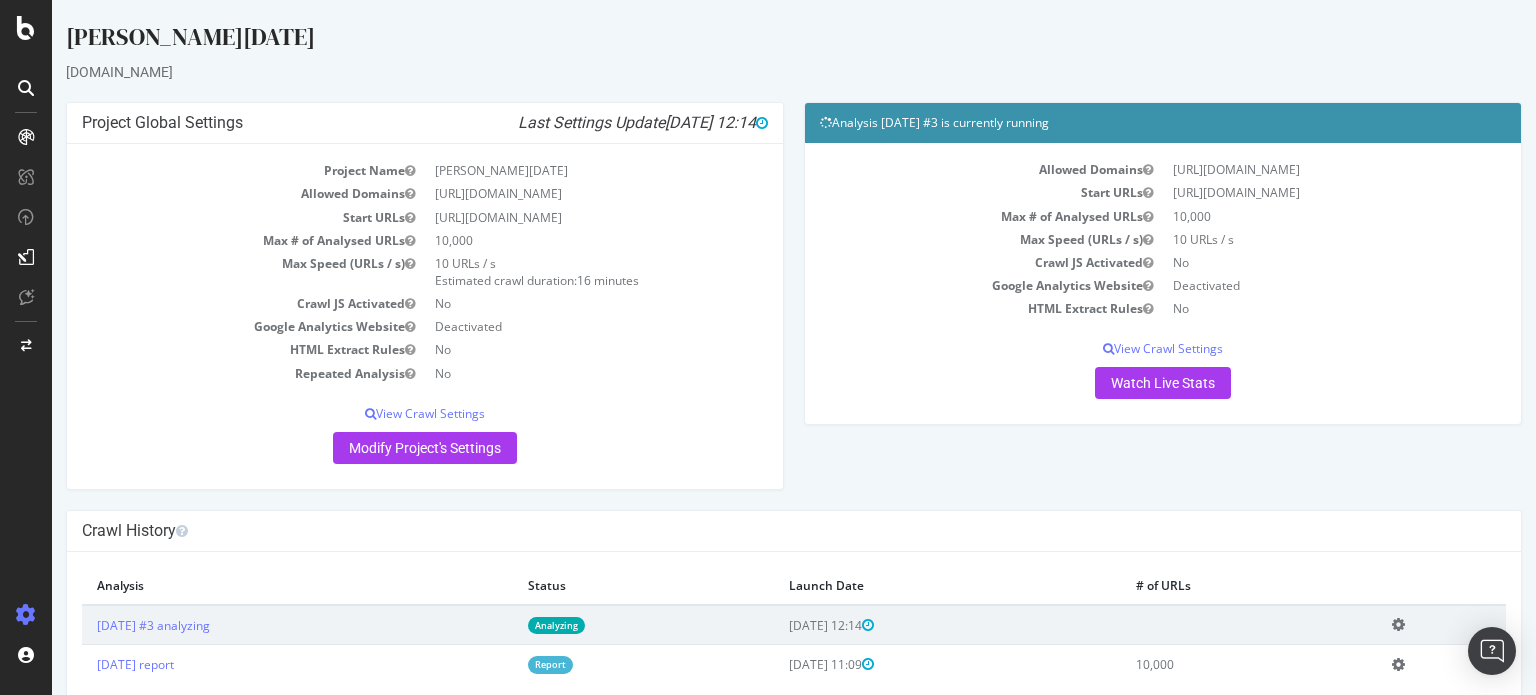 scroll, scrollTop: 0, scrollLeft: 0, axis: both 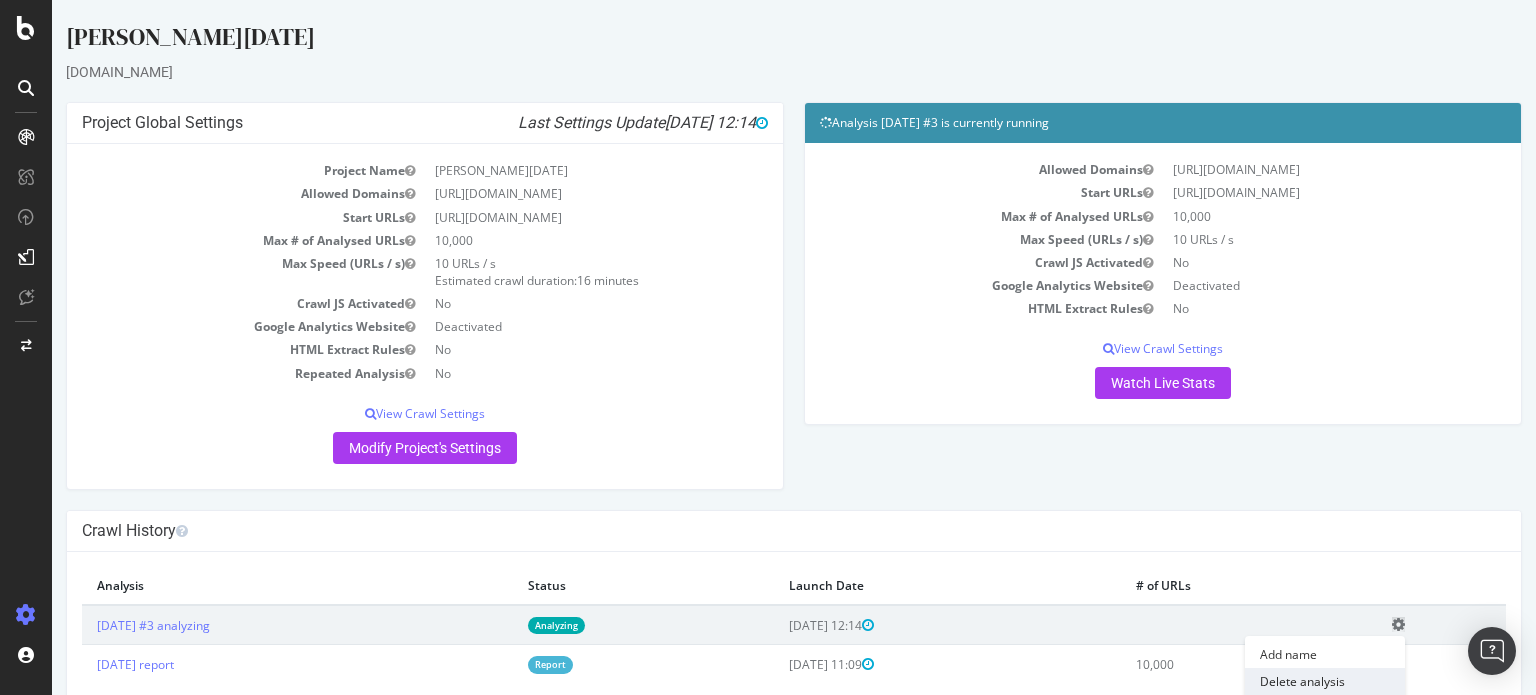 click on "Delete analysis" at bounding box center [1325, 681] 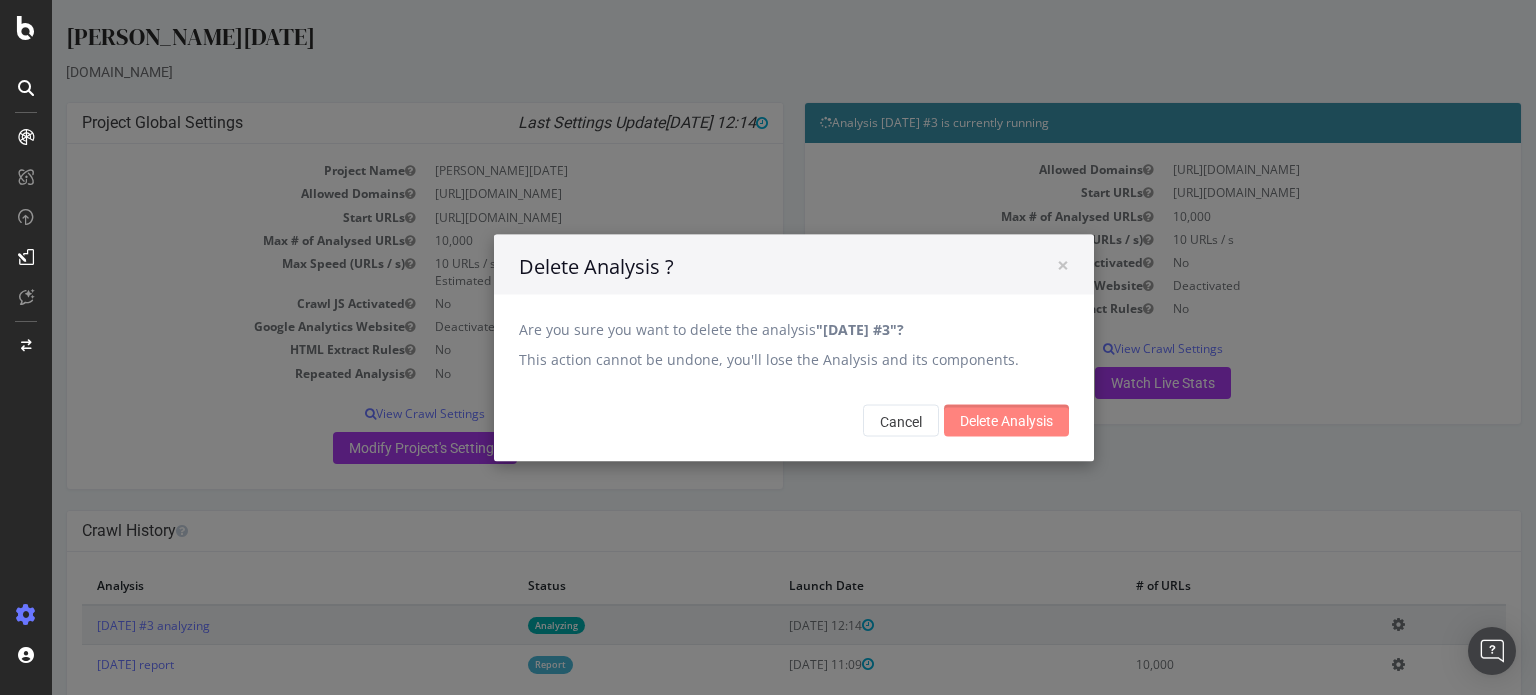 click on "Delete Analysis" at bounding box center (1006, 420) 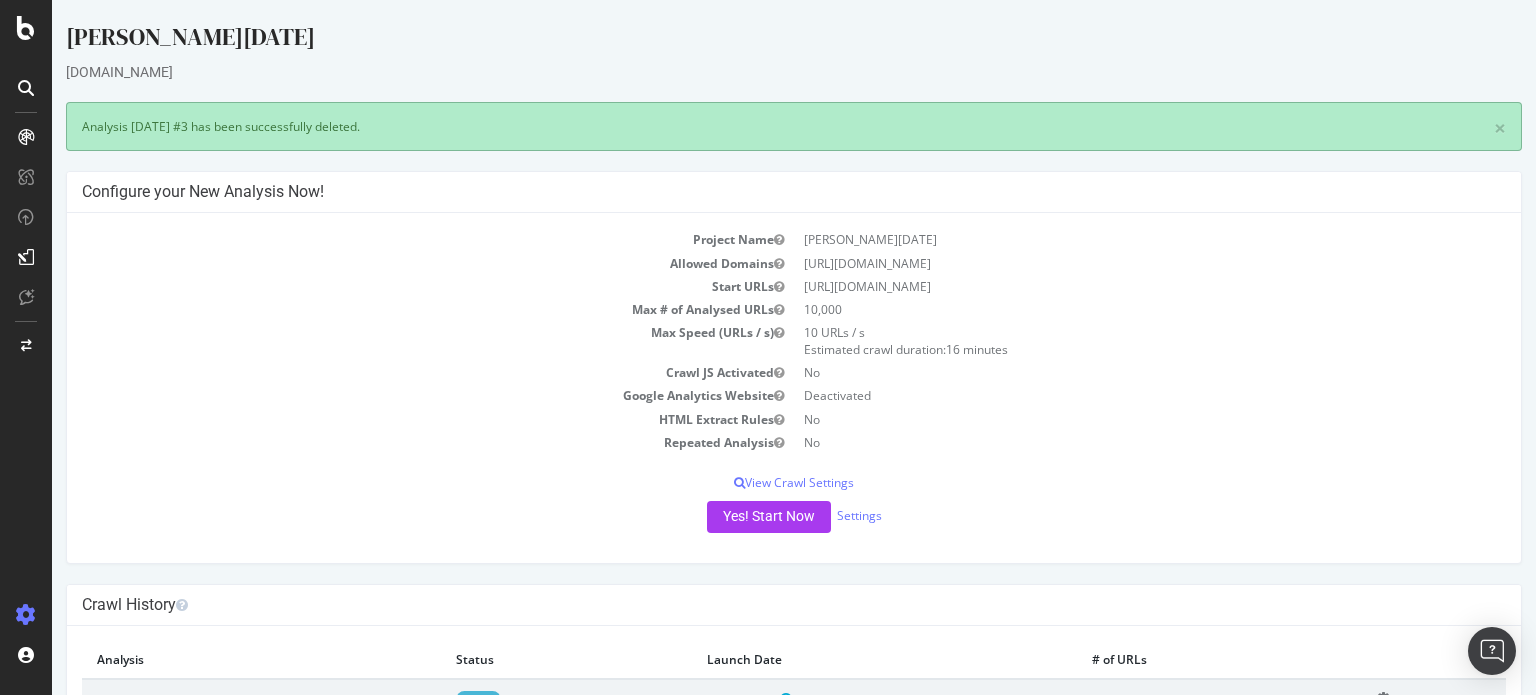 scroll, scrollTop: 0, scrollLeft: 0, axis: both 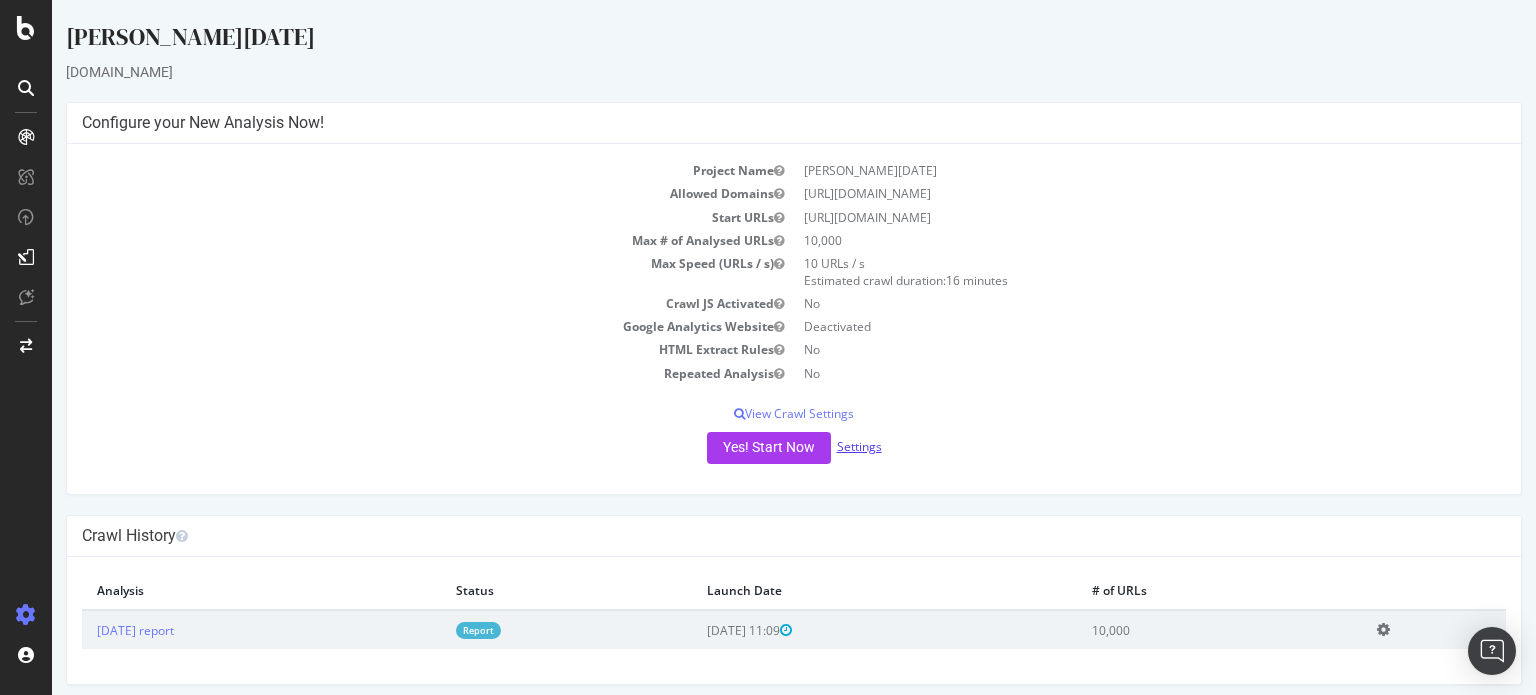 click on "Settings" at bounding box center [859, 446] 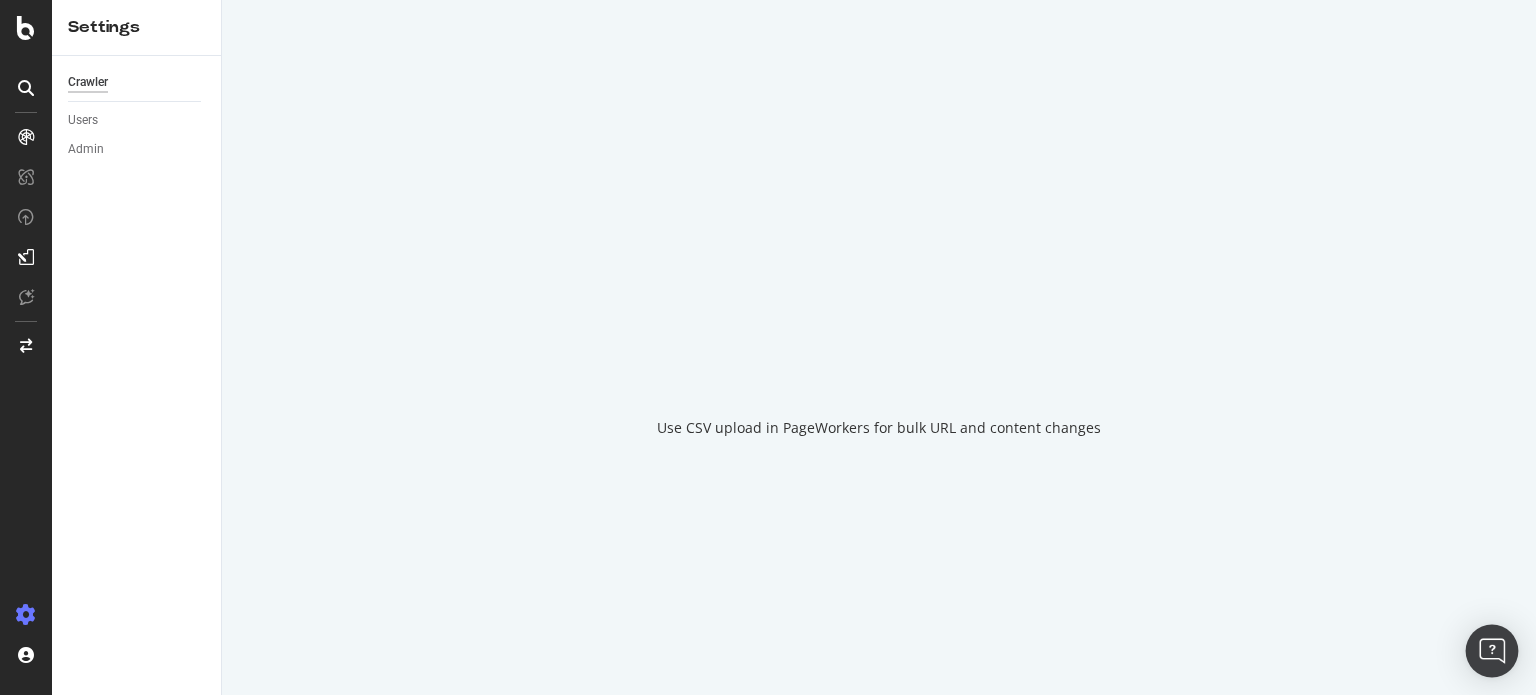 click at bounding box center [1492, 651] 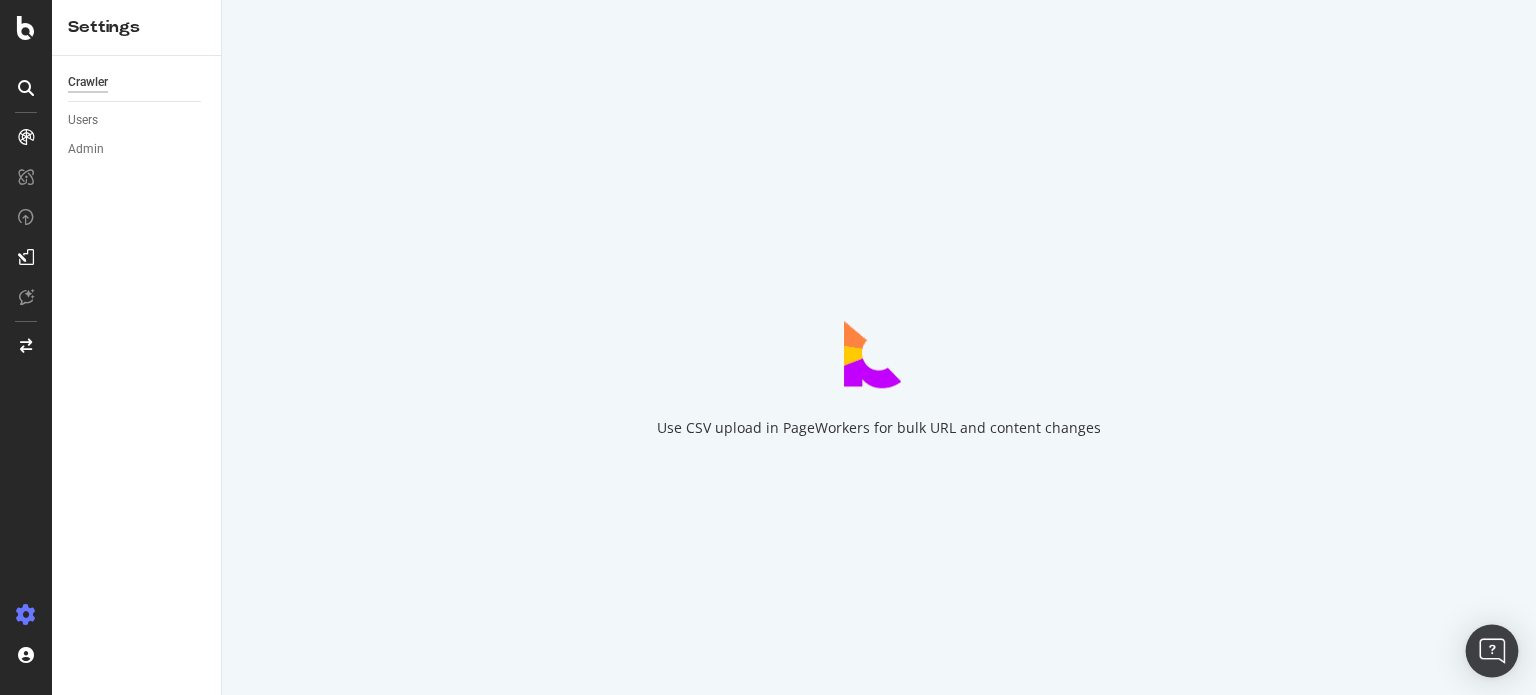 scroll, scrollTop: 0, scrollLeft: 0, axis: both 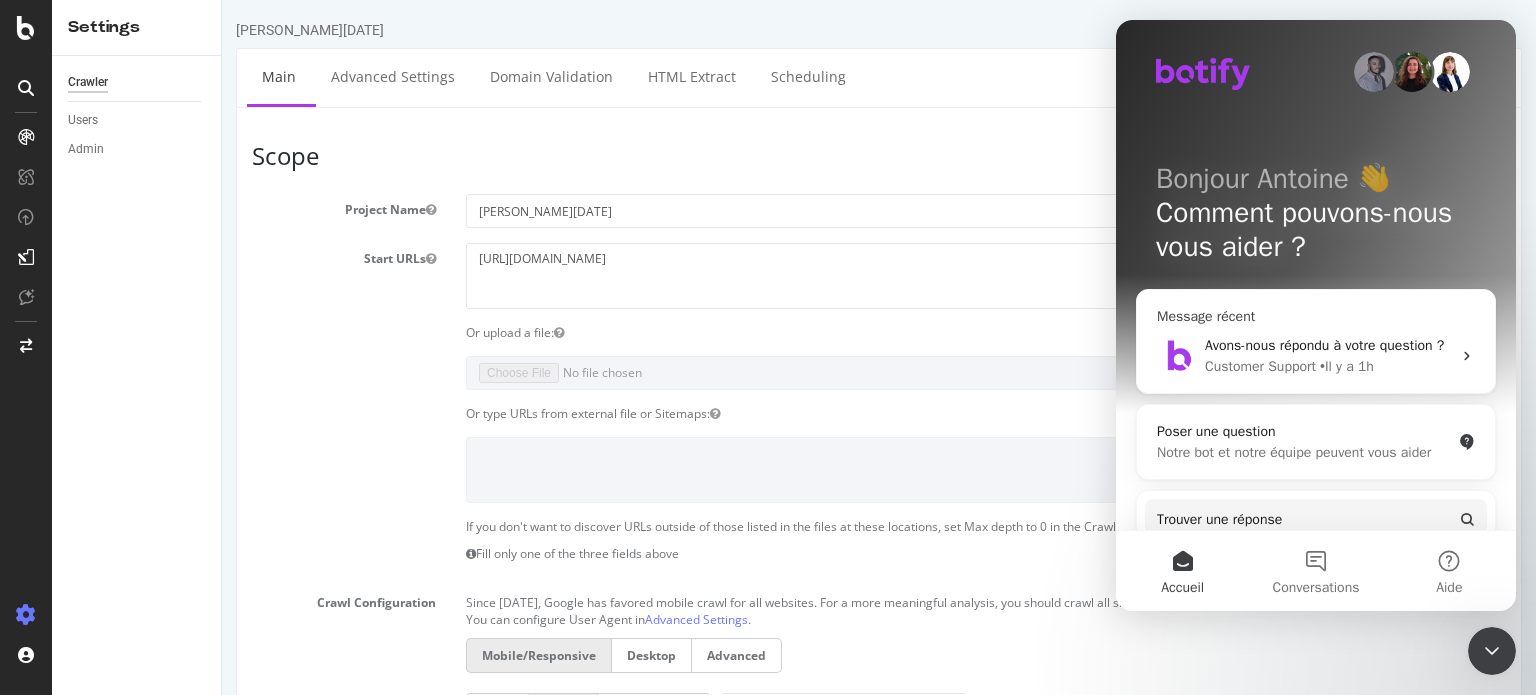 click on "Message récent" at bounding box center (1316, 316) 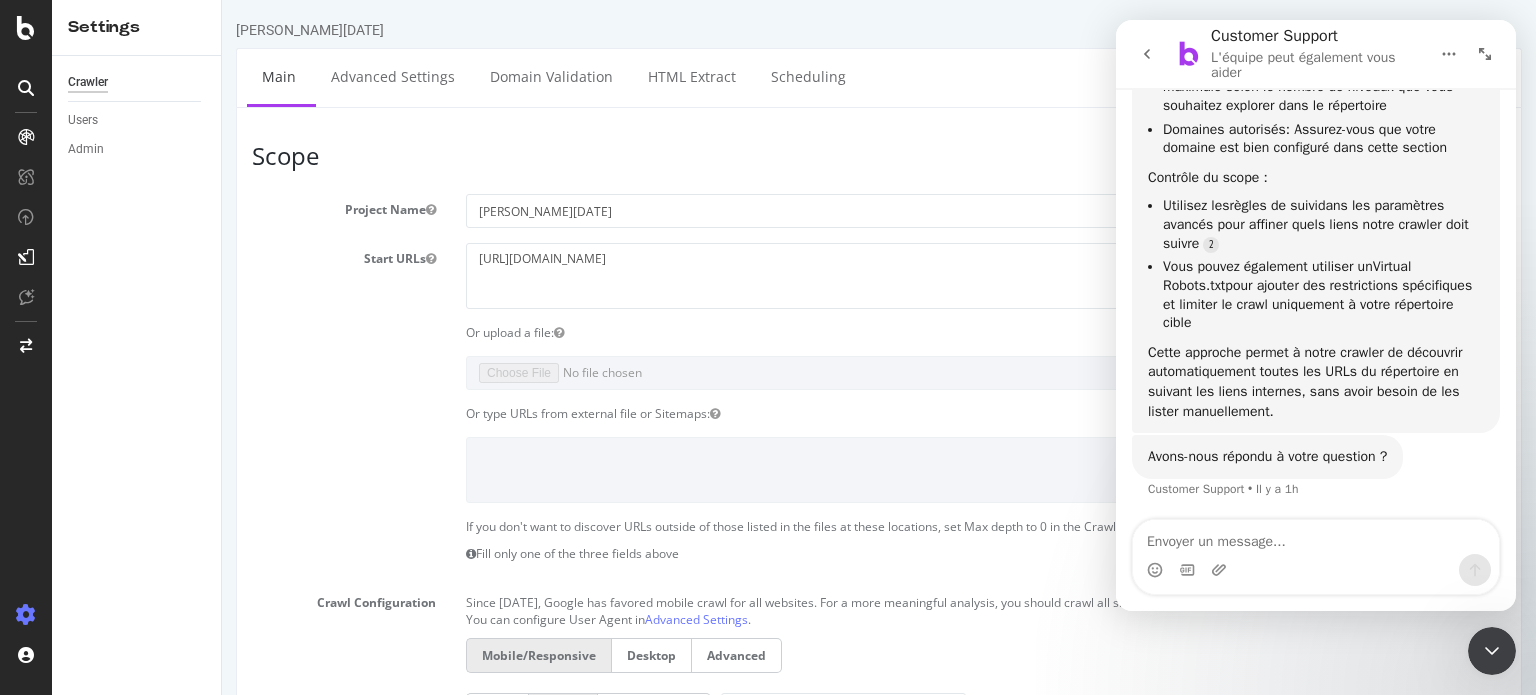 scroll, scrollTop: 1292, scrollLeft: 0, axis: vertical 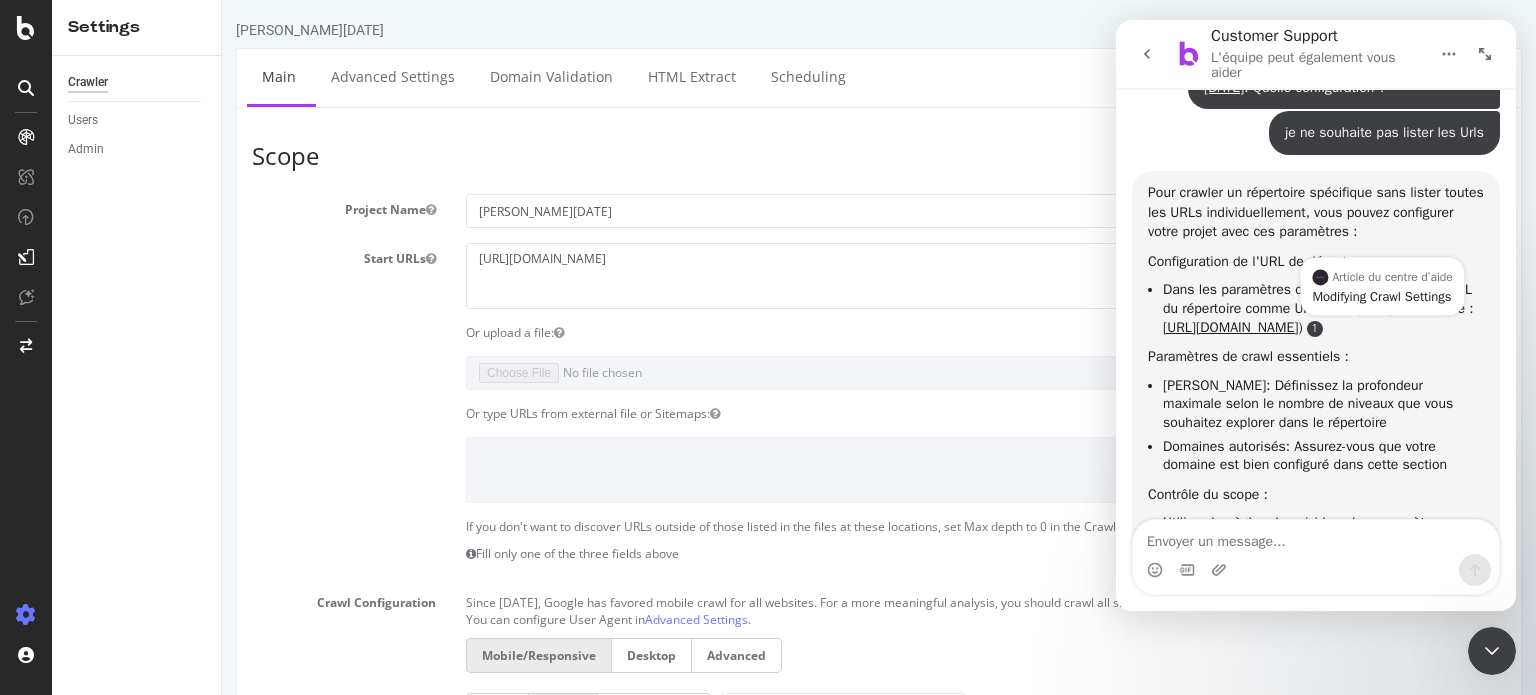 click at bounding box center (1315, 329) 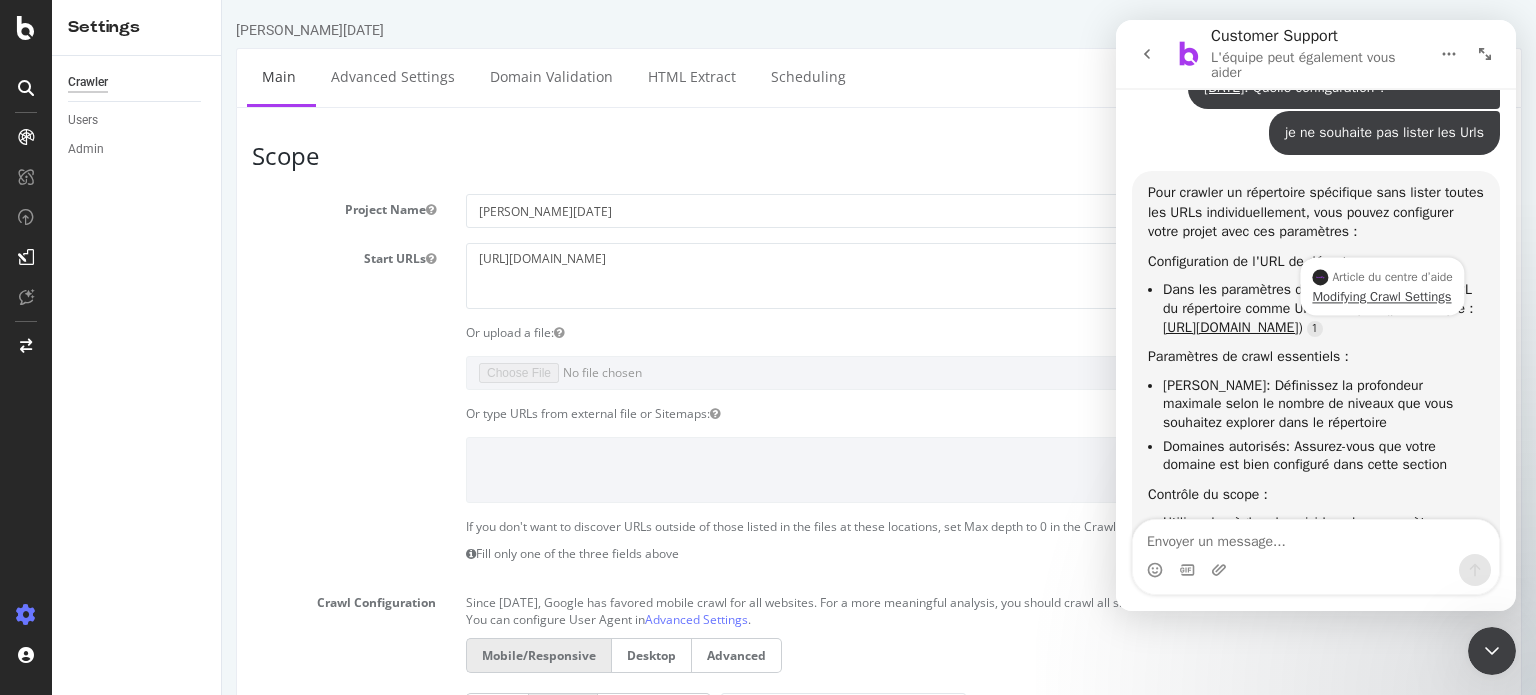 click on "Modifying Crawl Settings" at bounding box center [1382, 296] 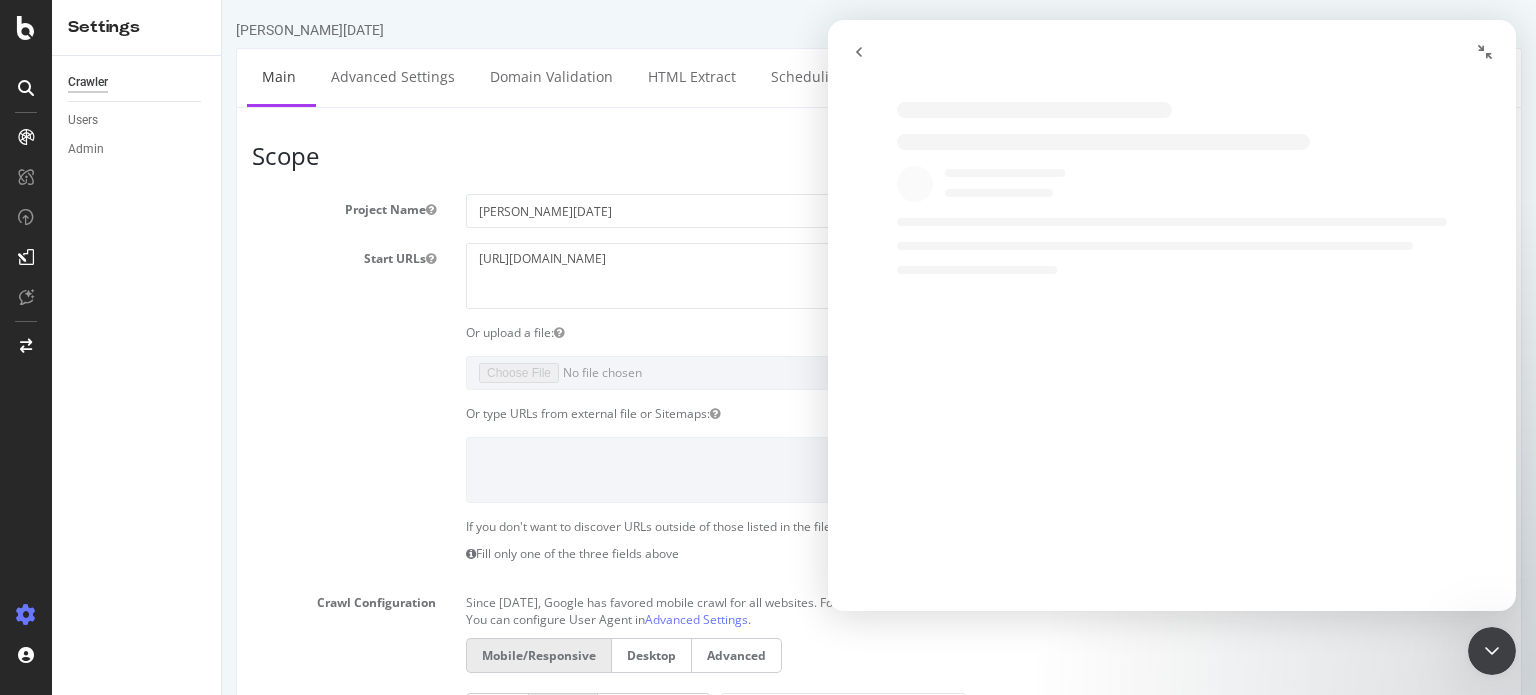 scroll, scrollTop: 0, scrollLeft: 0, axis: both 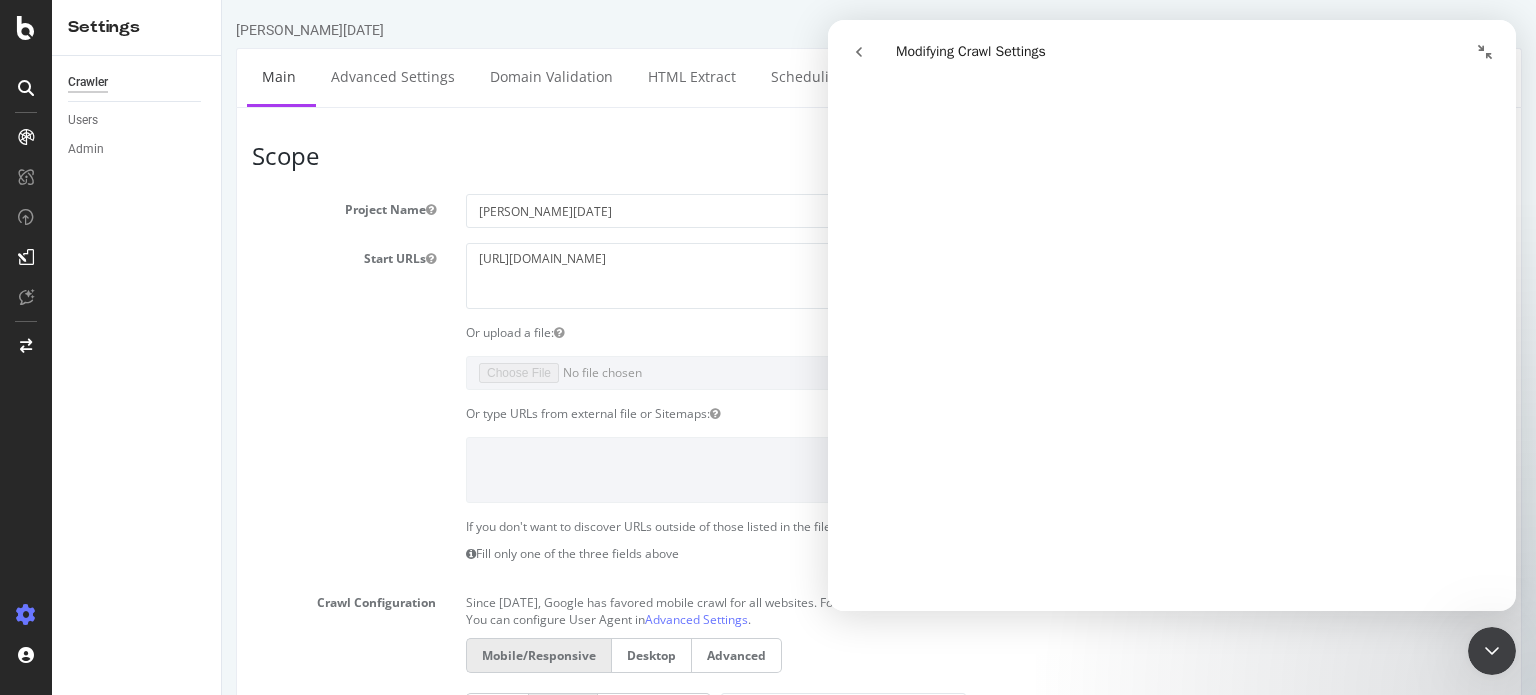 drag, startPoint x: 1508, startPoint y: 124, endPoint x: 2122, endPoint y: 330, distance: 647.6357 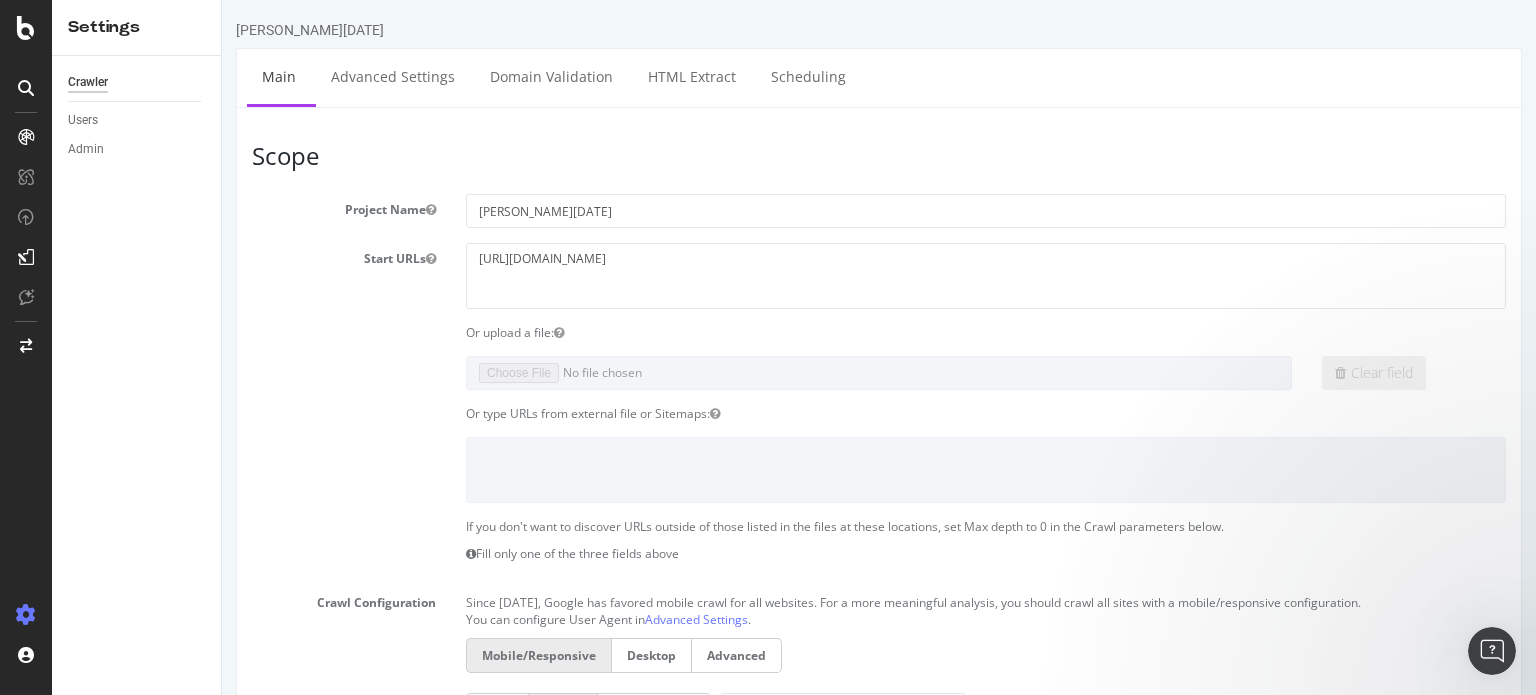 scroll, scrollTop: 0, scrollLeft: 0, axis: both 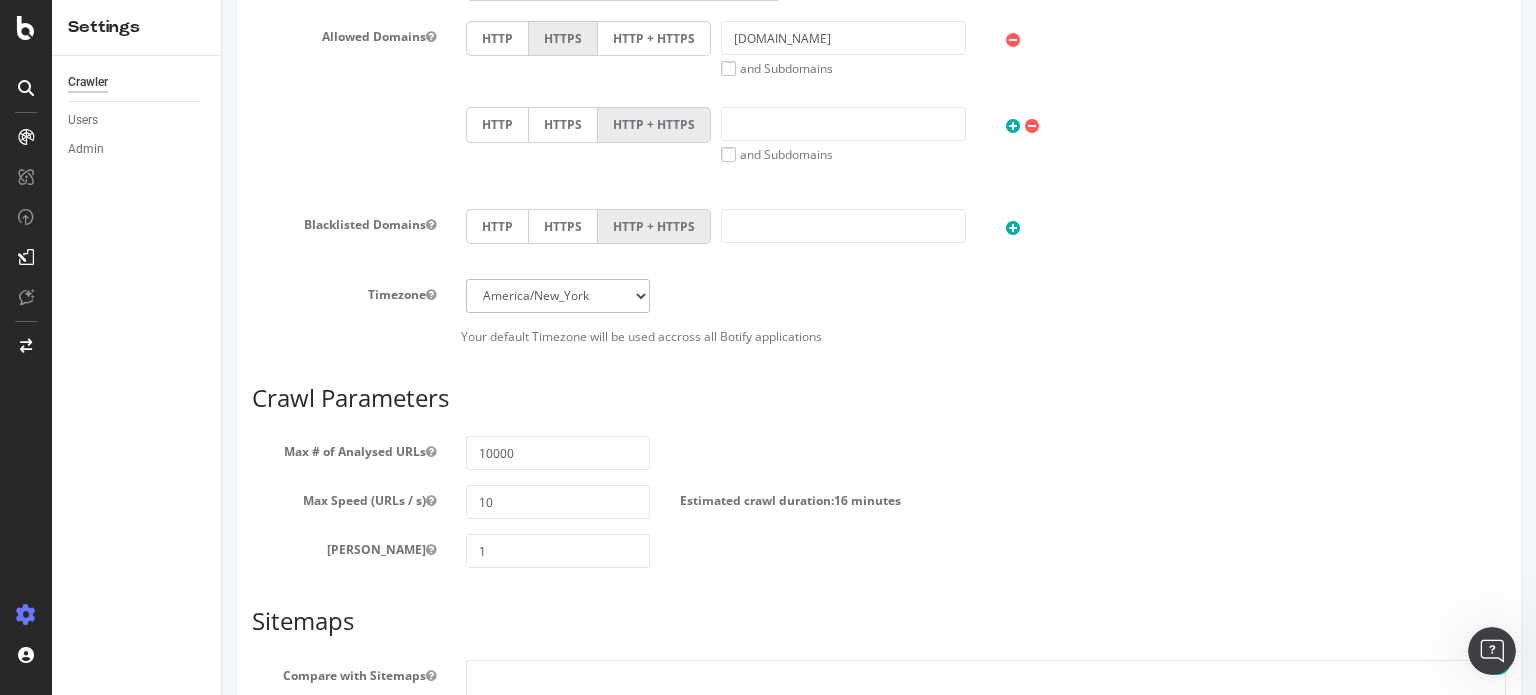 drag, startPoint x: 522, startPoint y: 535, endPoint x: 79, endPoint y: 469, distance: 447.8895 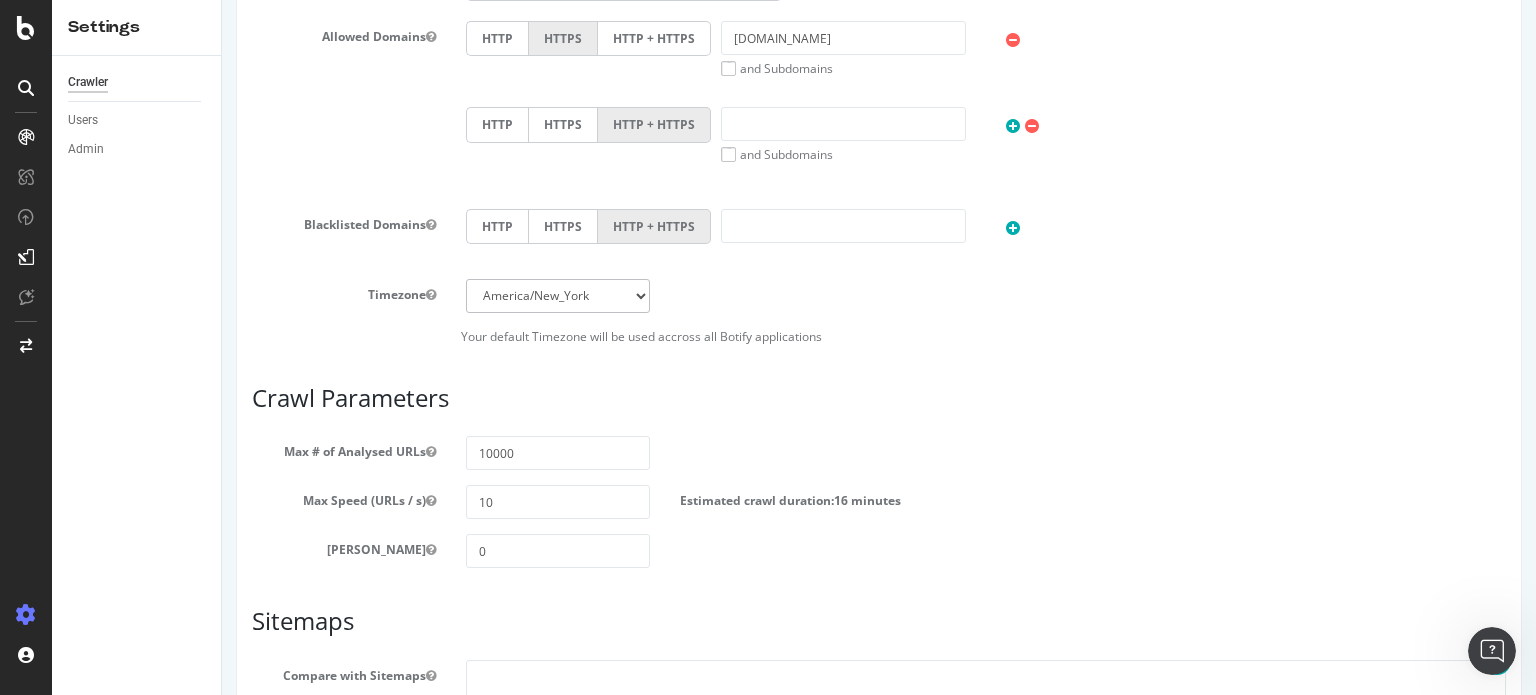type on "0" 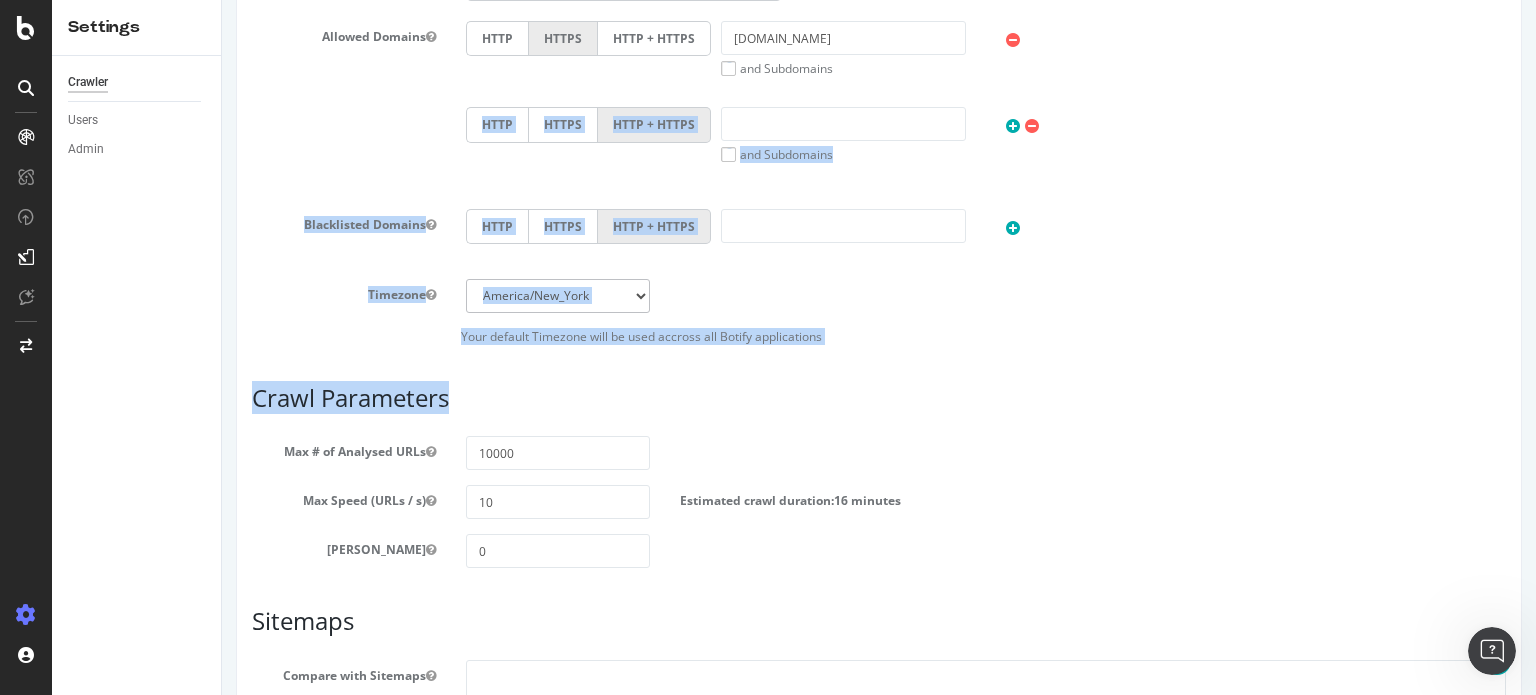 drag, startPoint x: 1519, startPoint y: 349, endPoint x: 1457, endPoint y: 203, distance: 158.61903 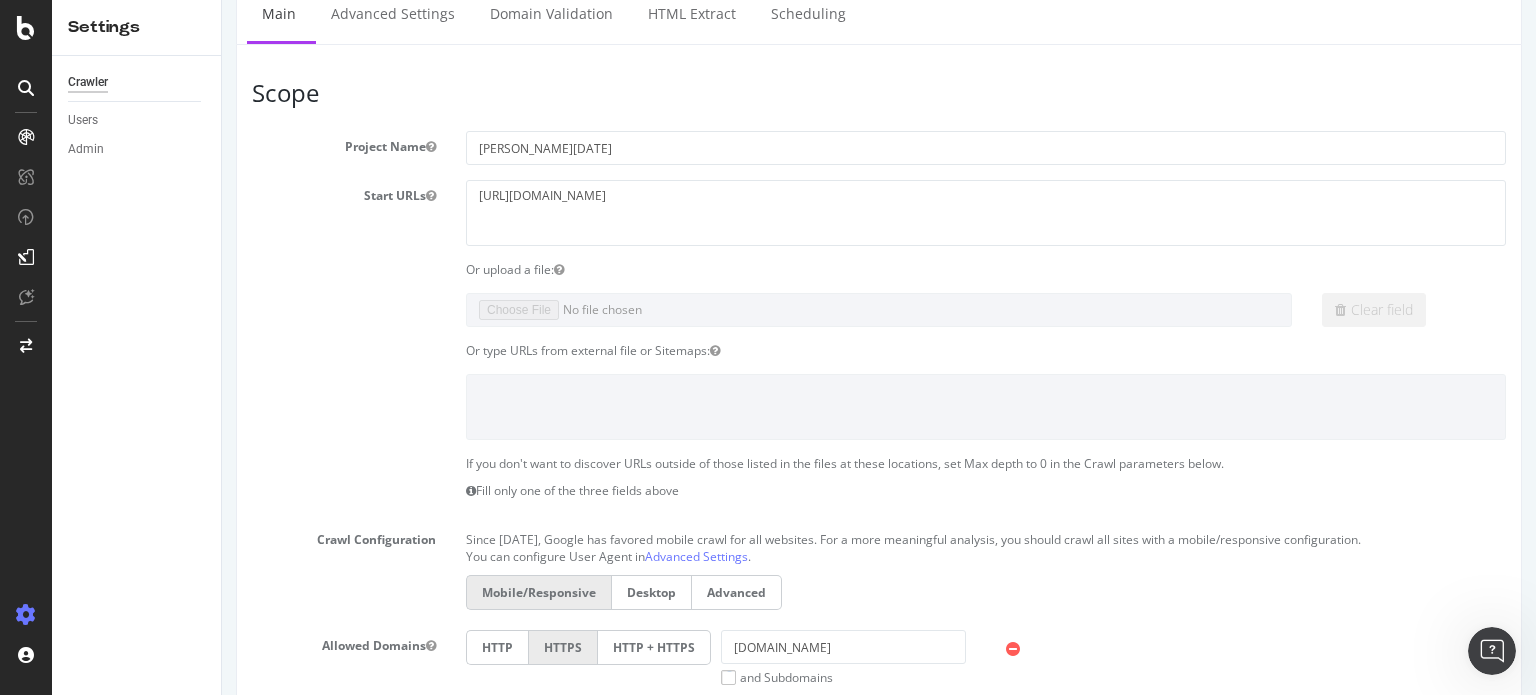 scroll, scrollTop: 59, scrollLeft: 0, axis: vertical 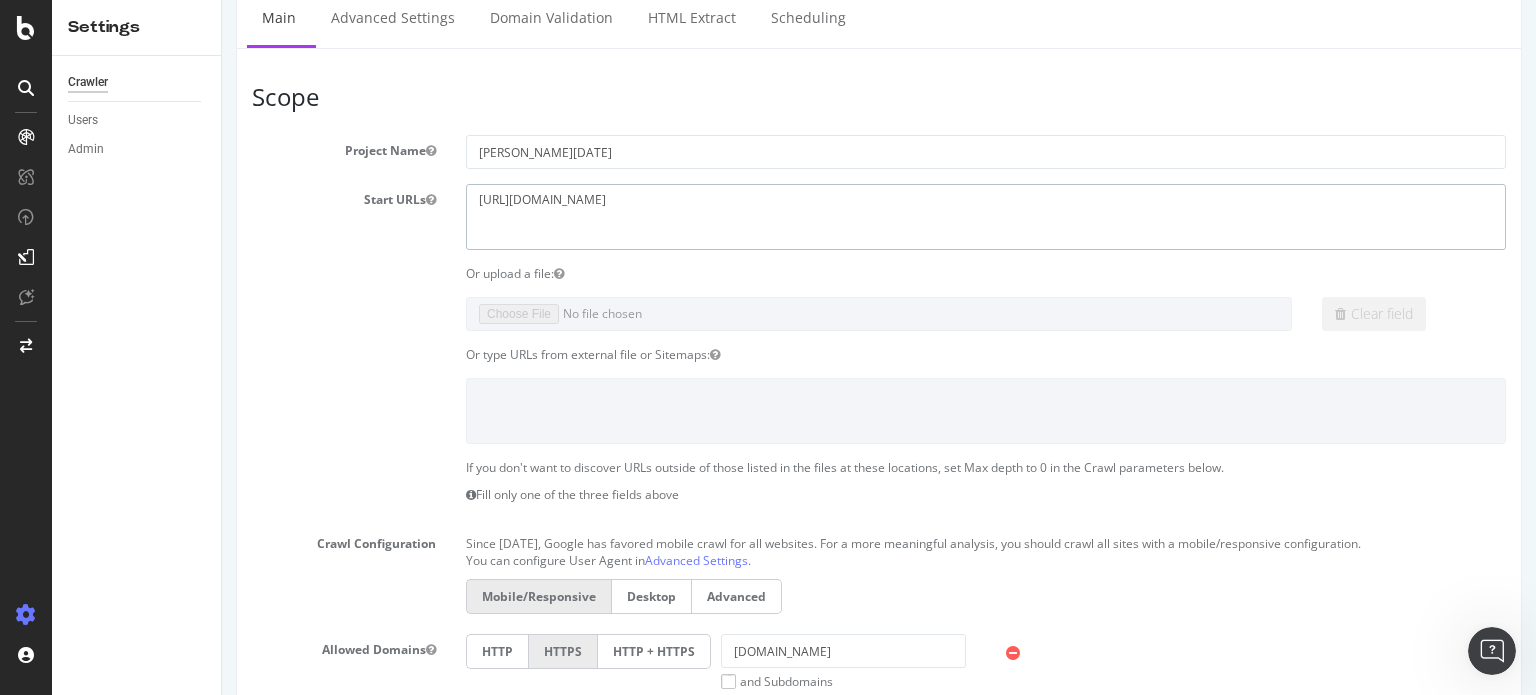 click on "https://www.cultura.com/idees-cadeaux.html" at bounding box center (986, 216) 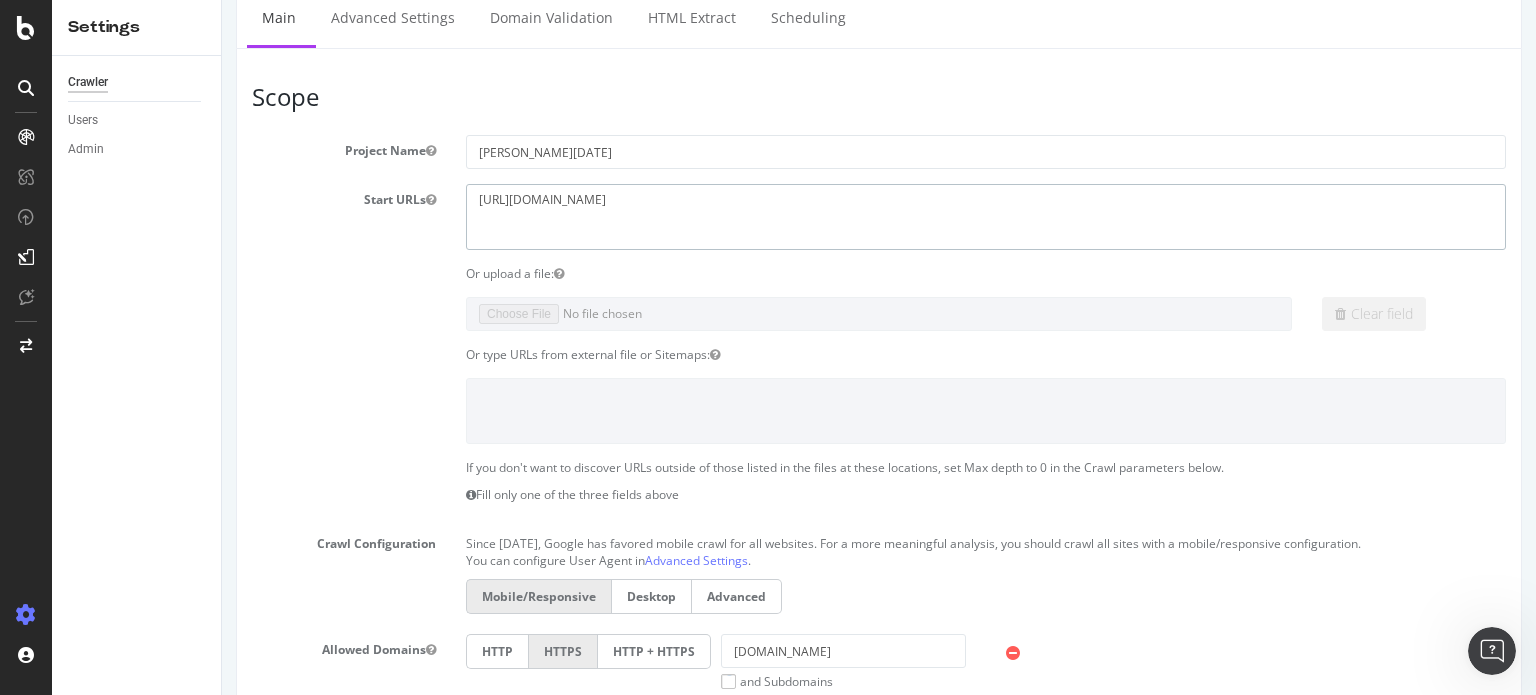 paste on "https://www.cultura.com/les-evenements/noel.html" 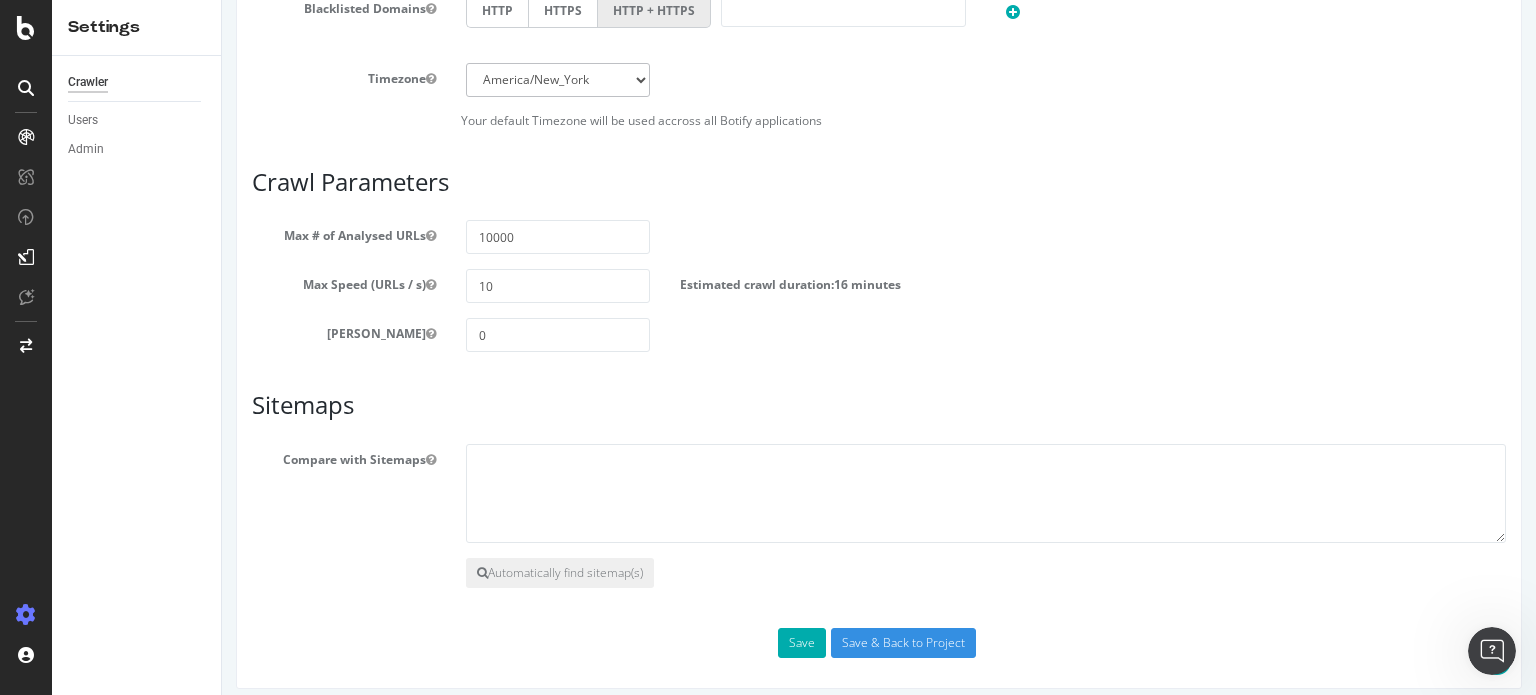 scroll, scrollTop: 898, scrollLeft: 0, axis: vertical 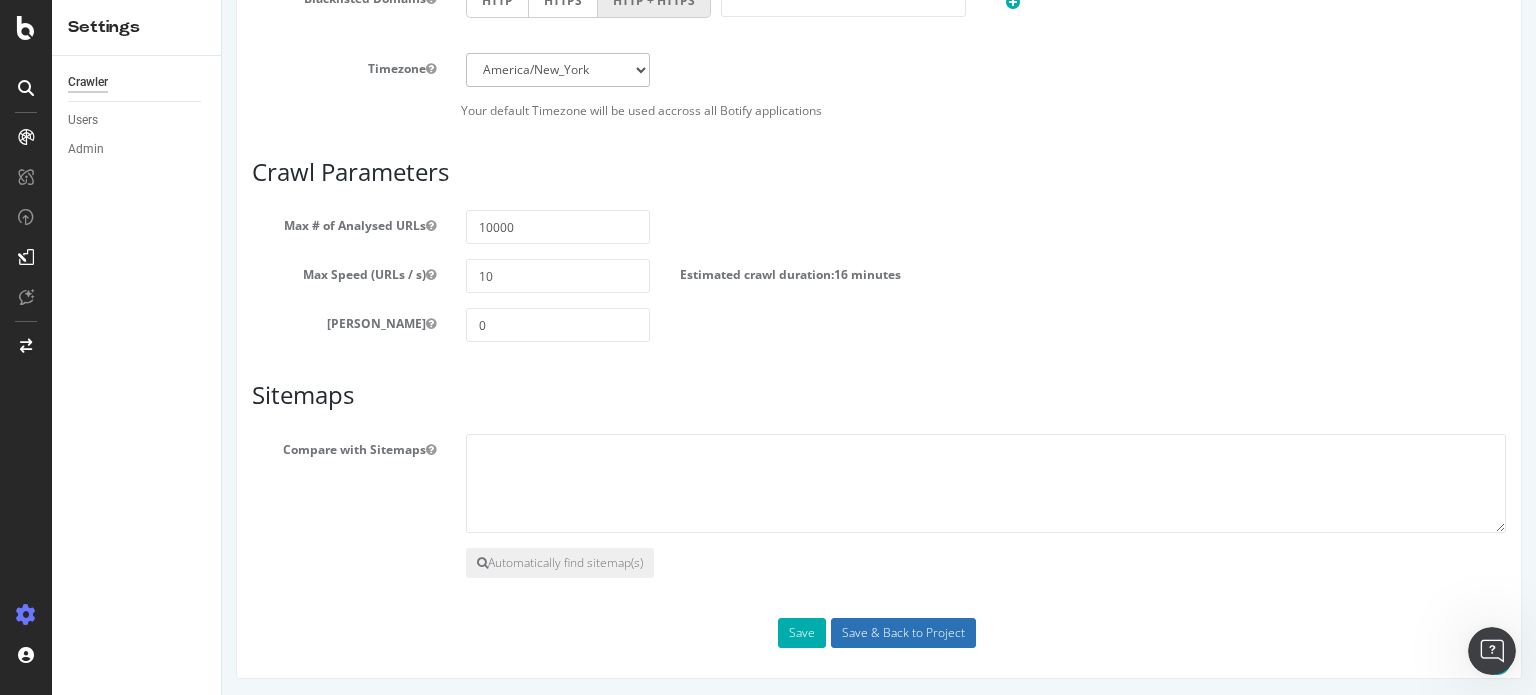 type on "https://www.cultura.com/idees-cadeaux.html
https://www.cultura.com/les-evenements/noel.html" 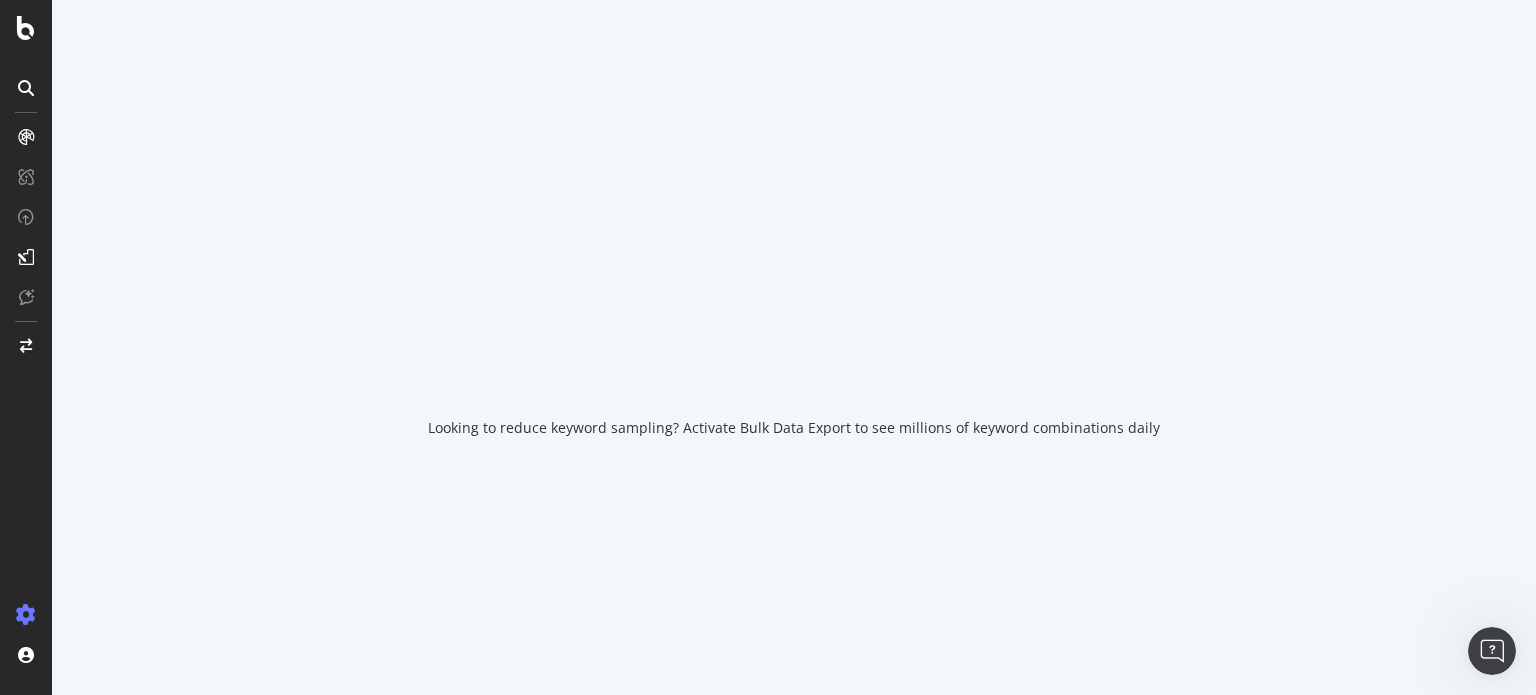 scroll, scrollTop: 0, scrollLeft: 0, axis: both 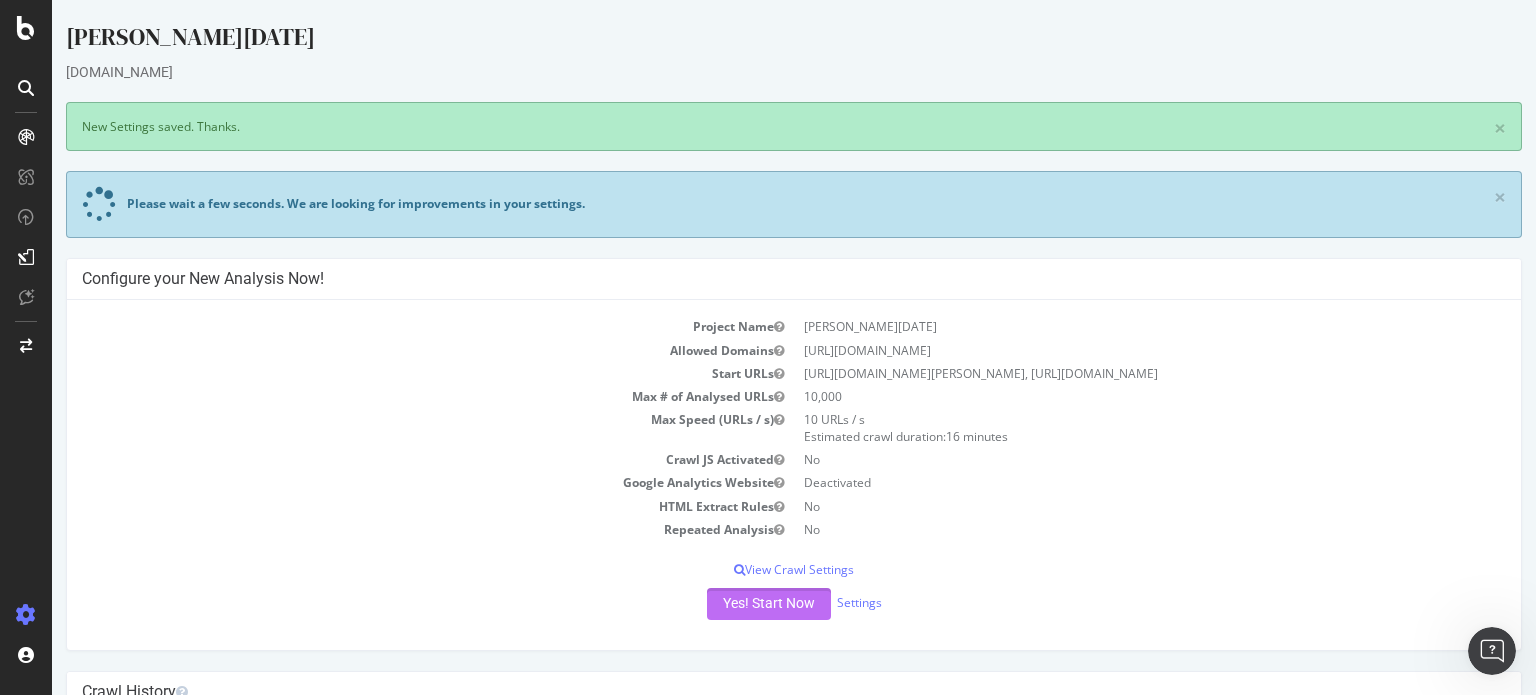 click on "Yes! Start Now" at bounding box center [769, 604] 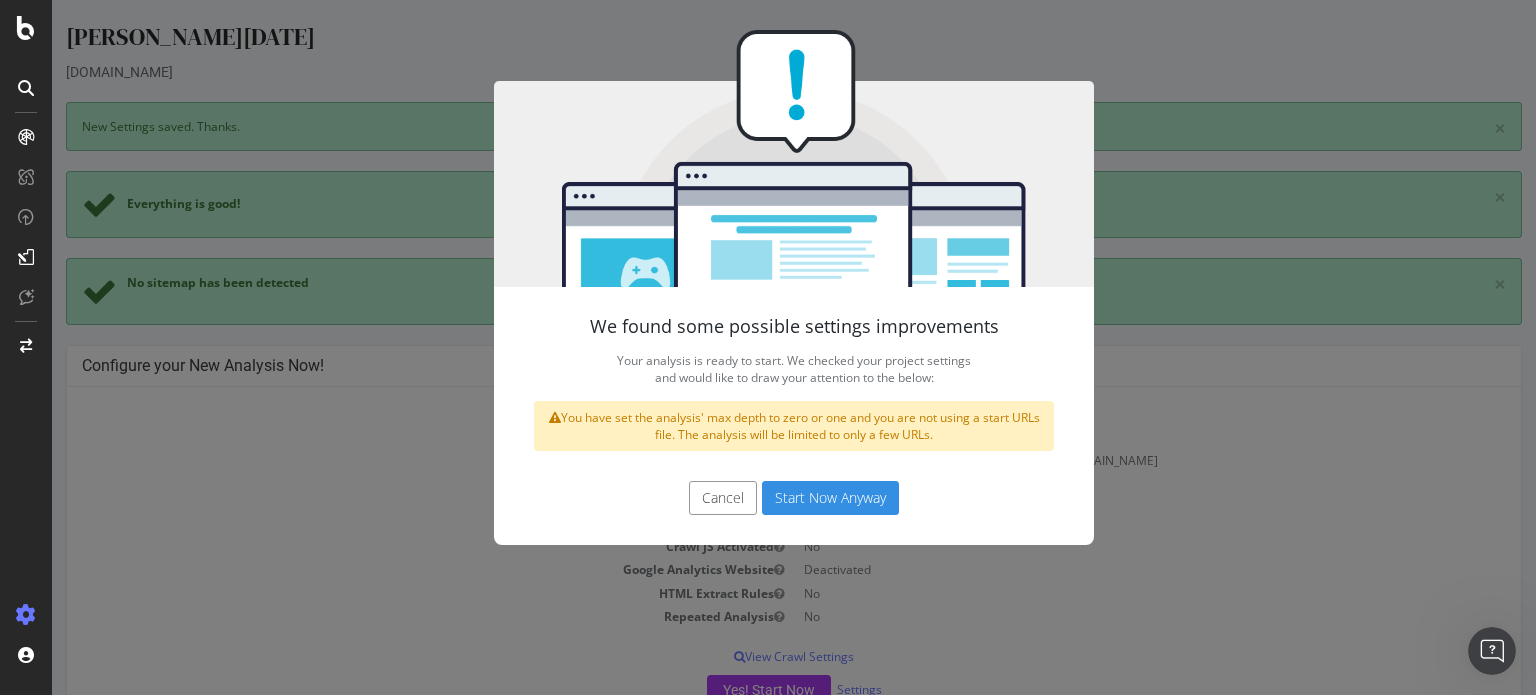 click on "Start Now Anyway" at bounding box center (830, 498) 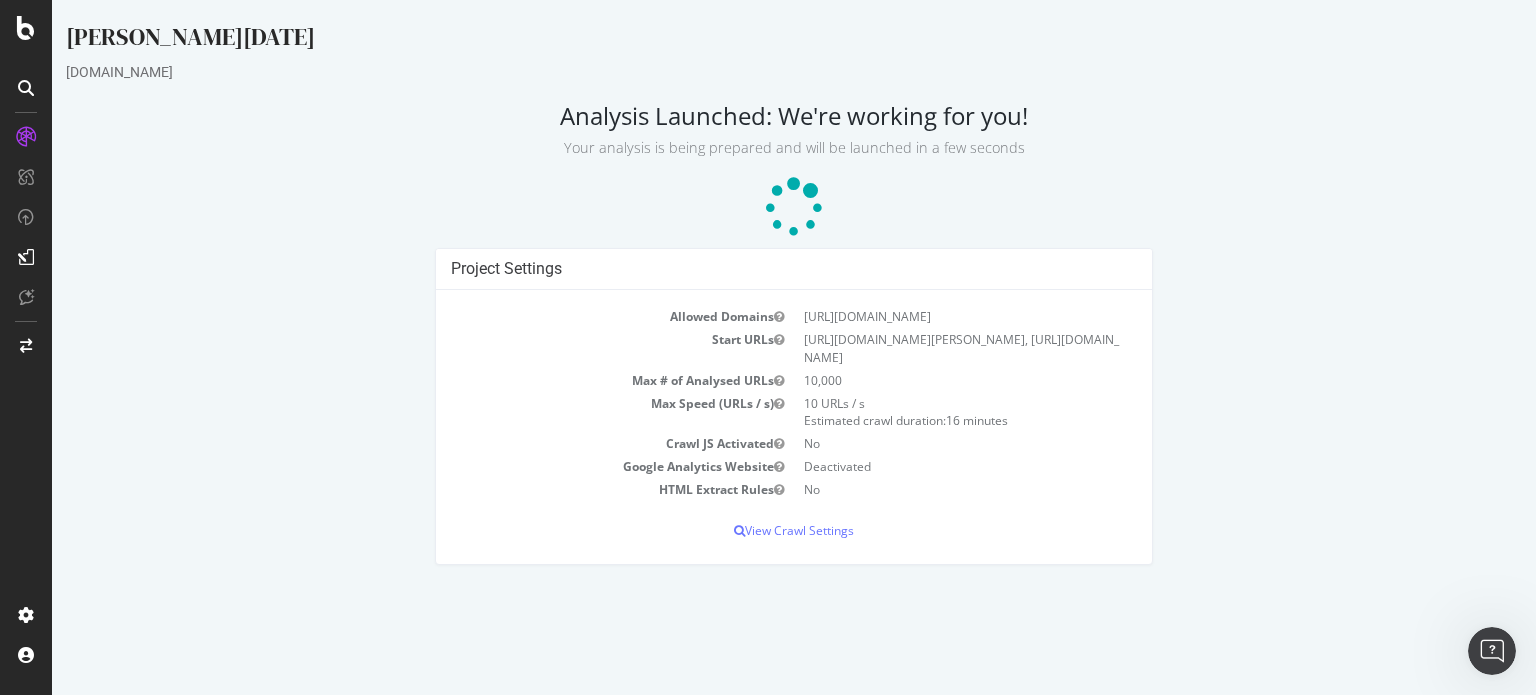 scroll, scrollTop: 0, scrollLeft: 0, axis: both 